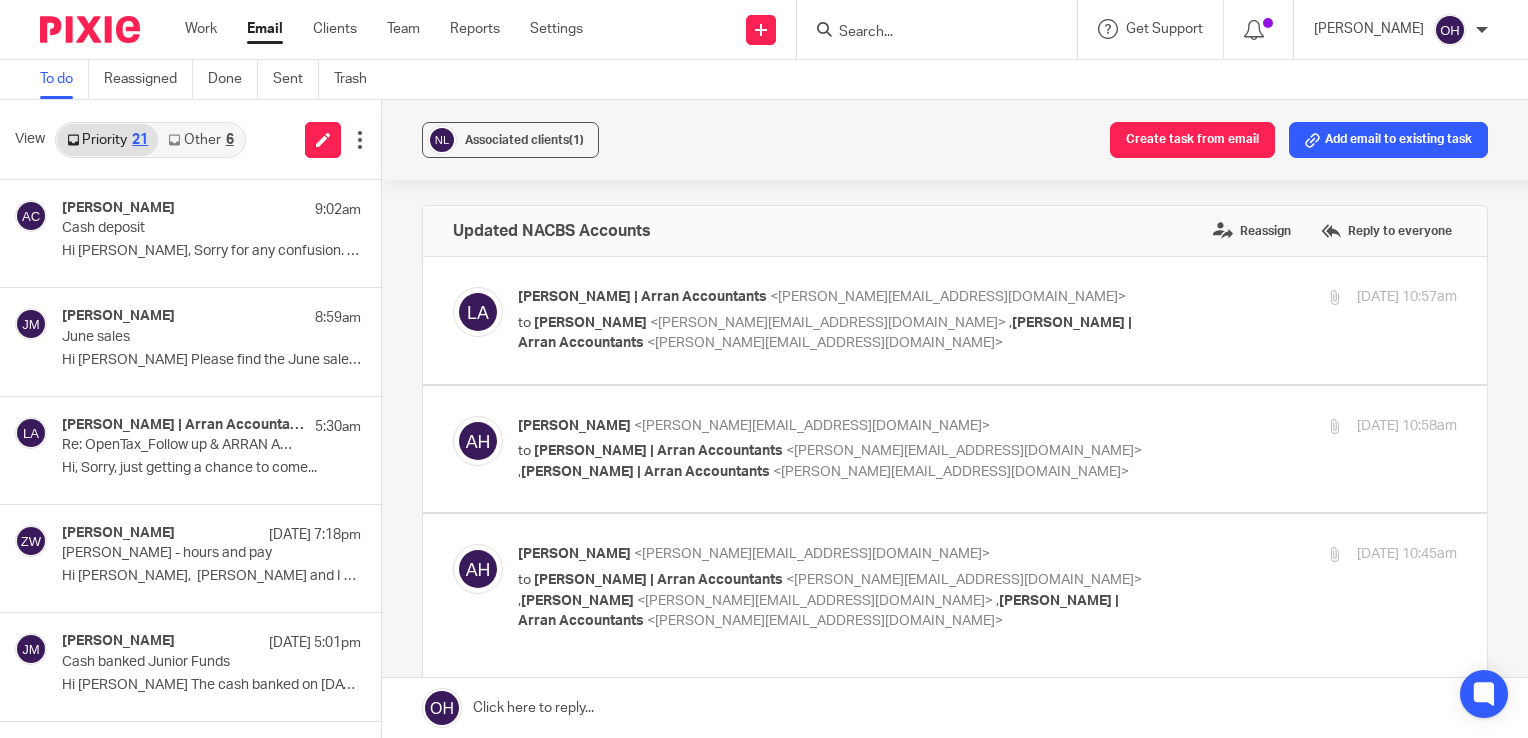 scroll, scrollTop: 0, scrollLeft: 0, axis: both 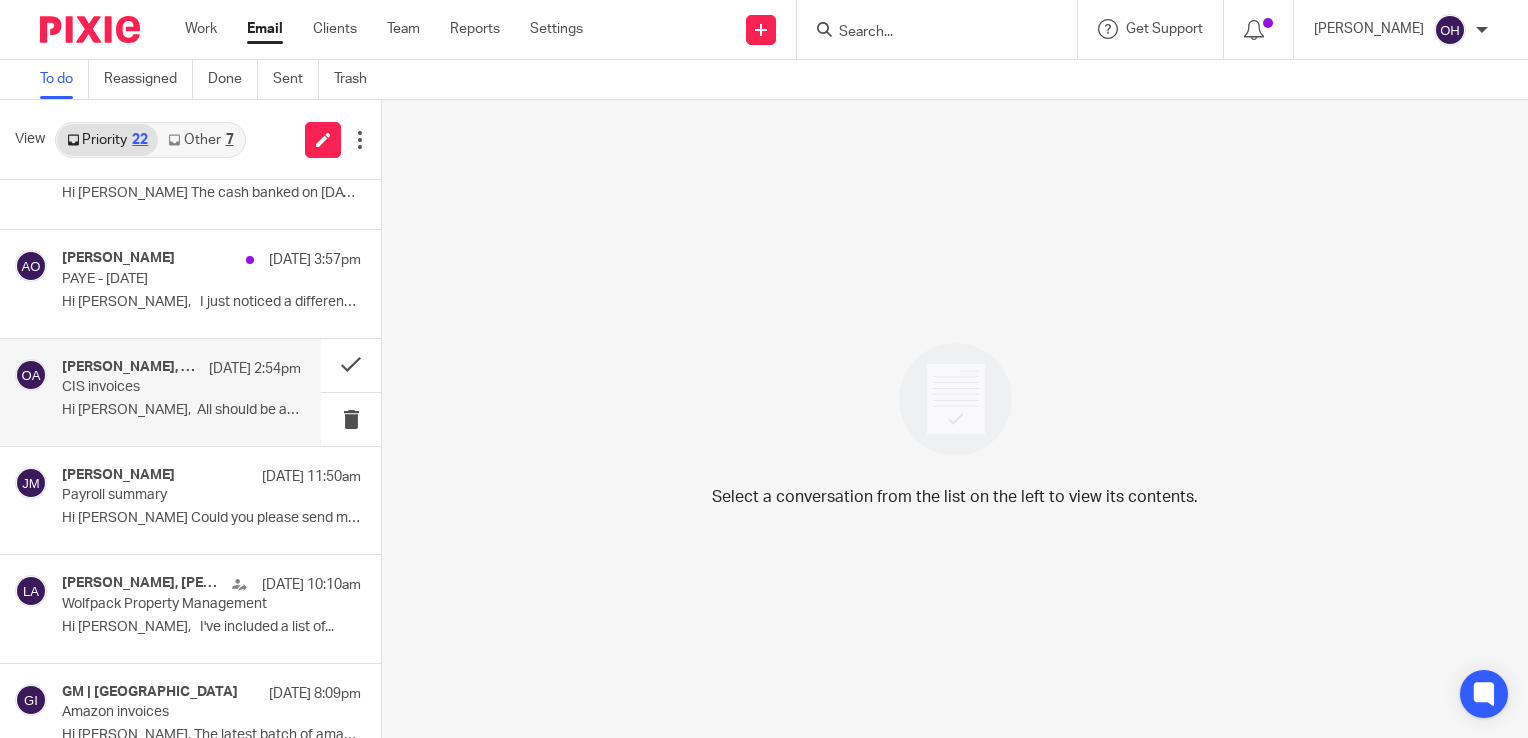 click on "CIS invoices" at bounding box center [157, 387] 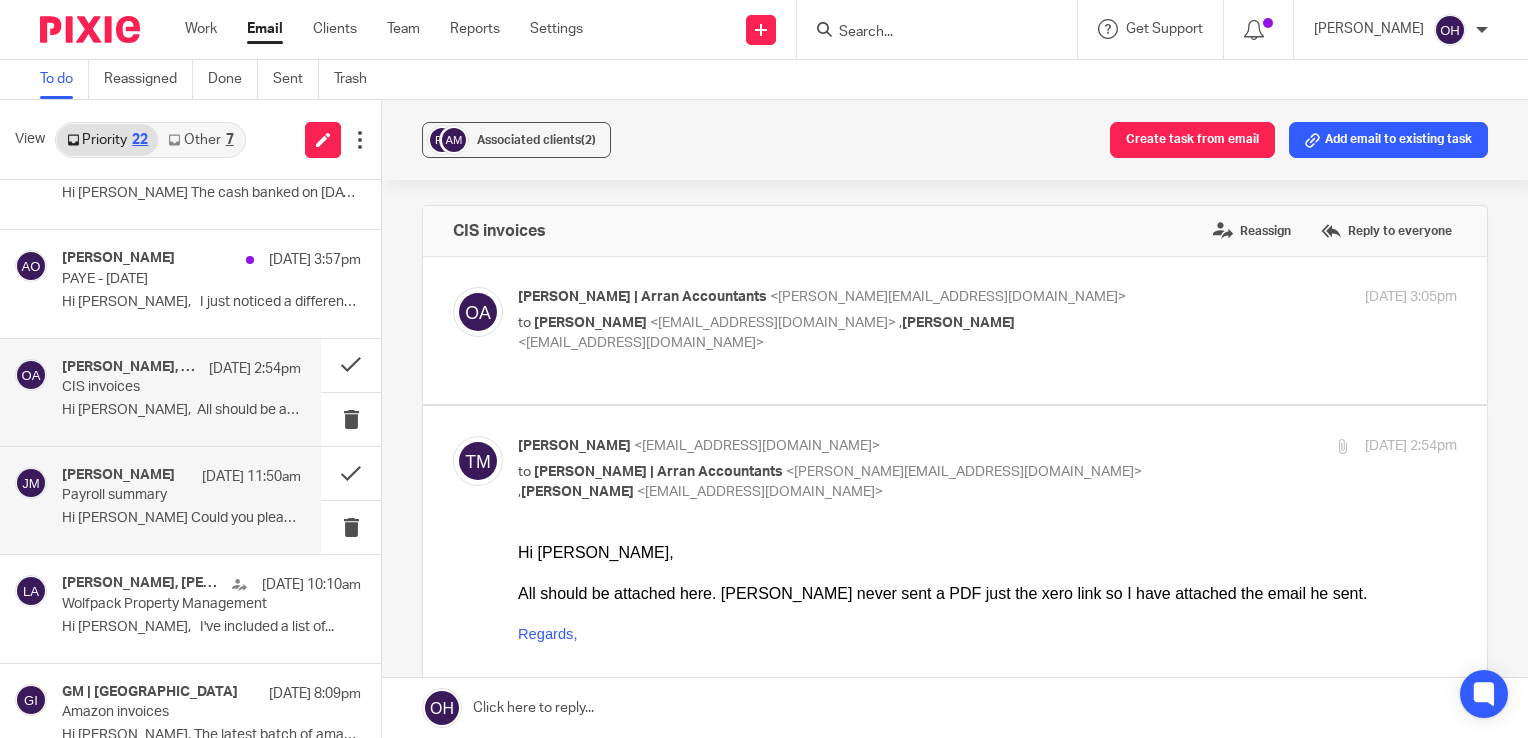 scroll, scrollTop: 0, scrollLeft: 0, axis: both 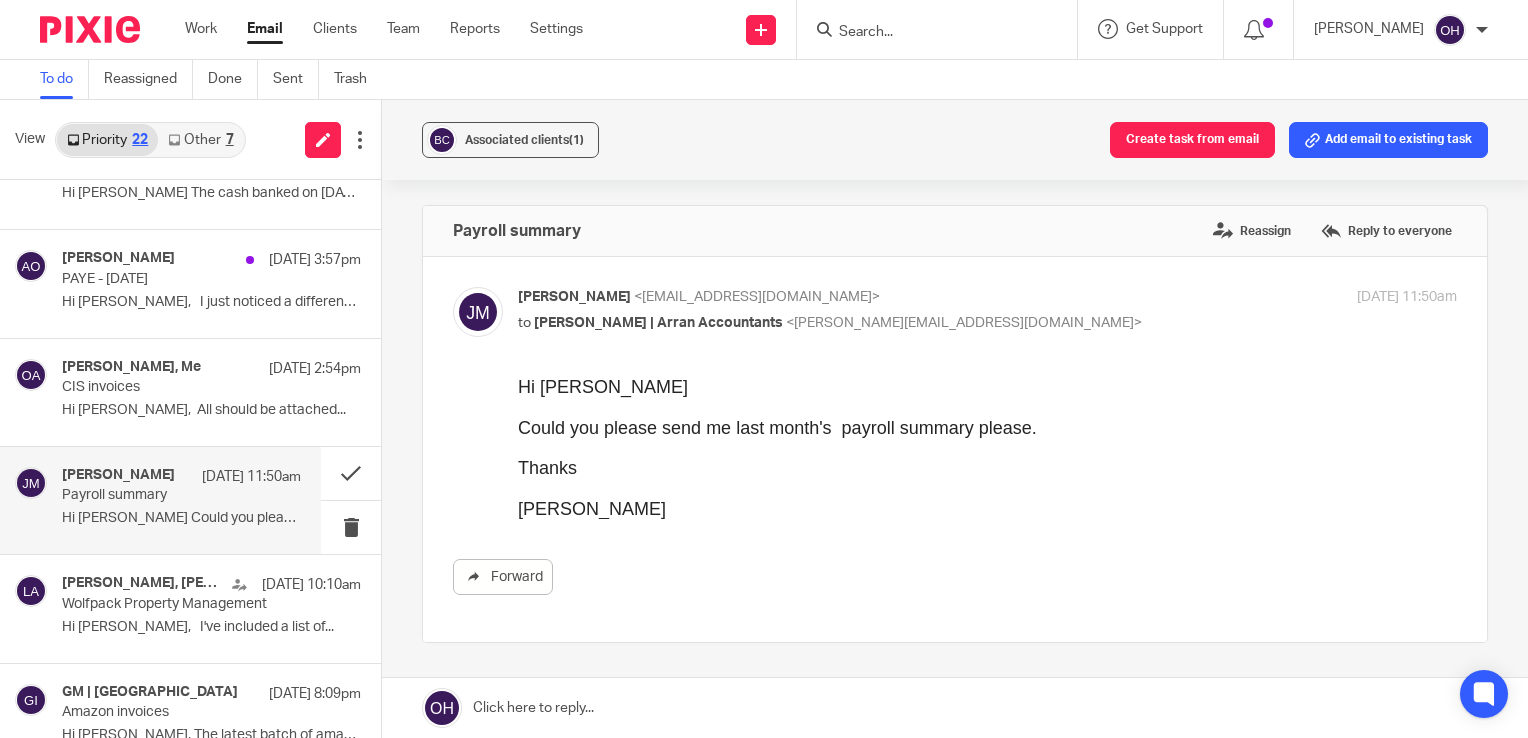 click on "Could you please send me last month's  payroll summary please." at bounding box center (987, 428) 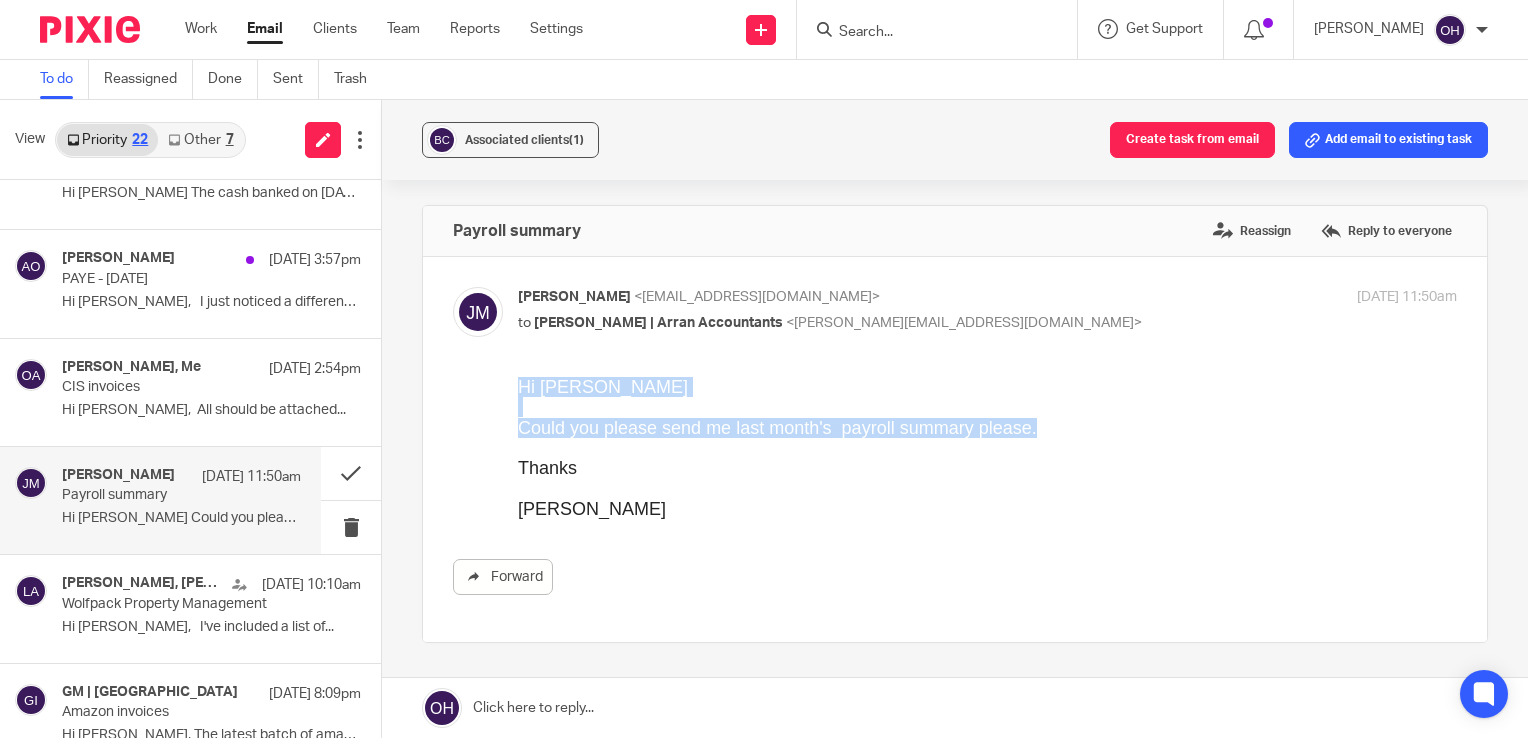 drag, startPoint x: 1033, startPoint y: 429, endPoint x: 512, endPoint y: 364, distance: 525.03906 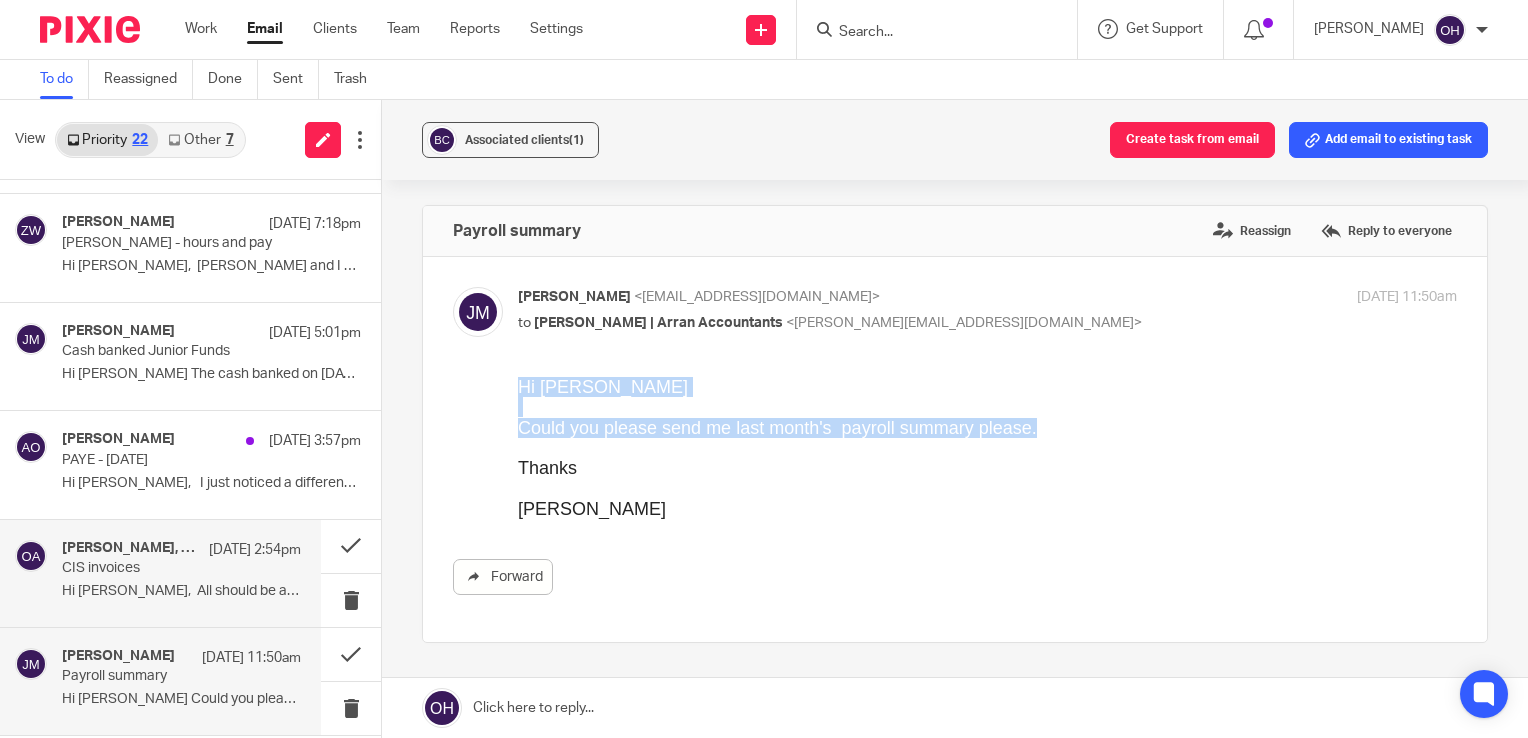 scroll, scrollTop: 400, scrollLeft: 0, axis: vertical 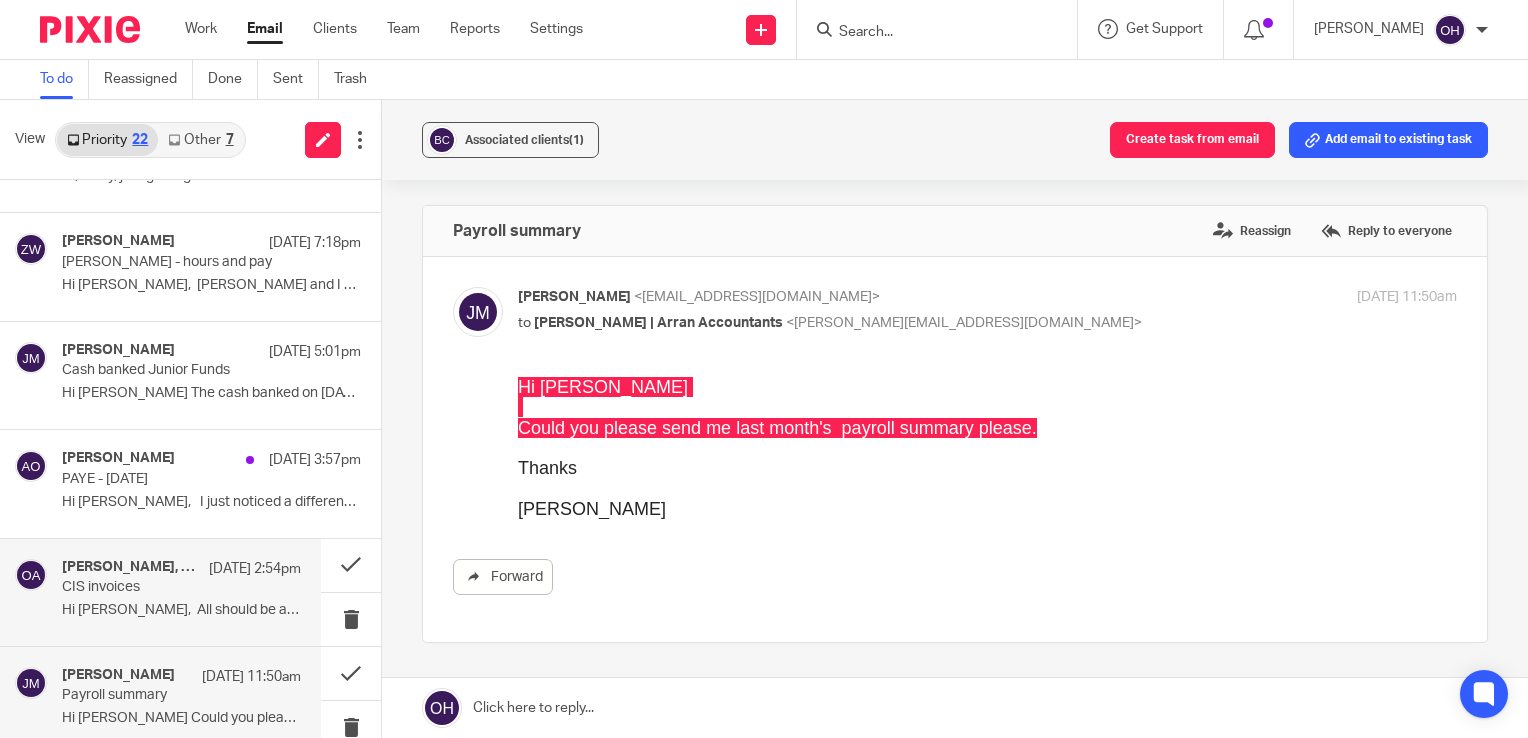 click on "Cash banked Junior Funds" at bounding box center (181, 370) 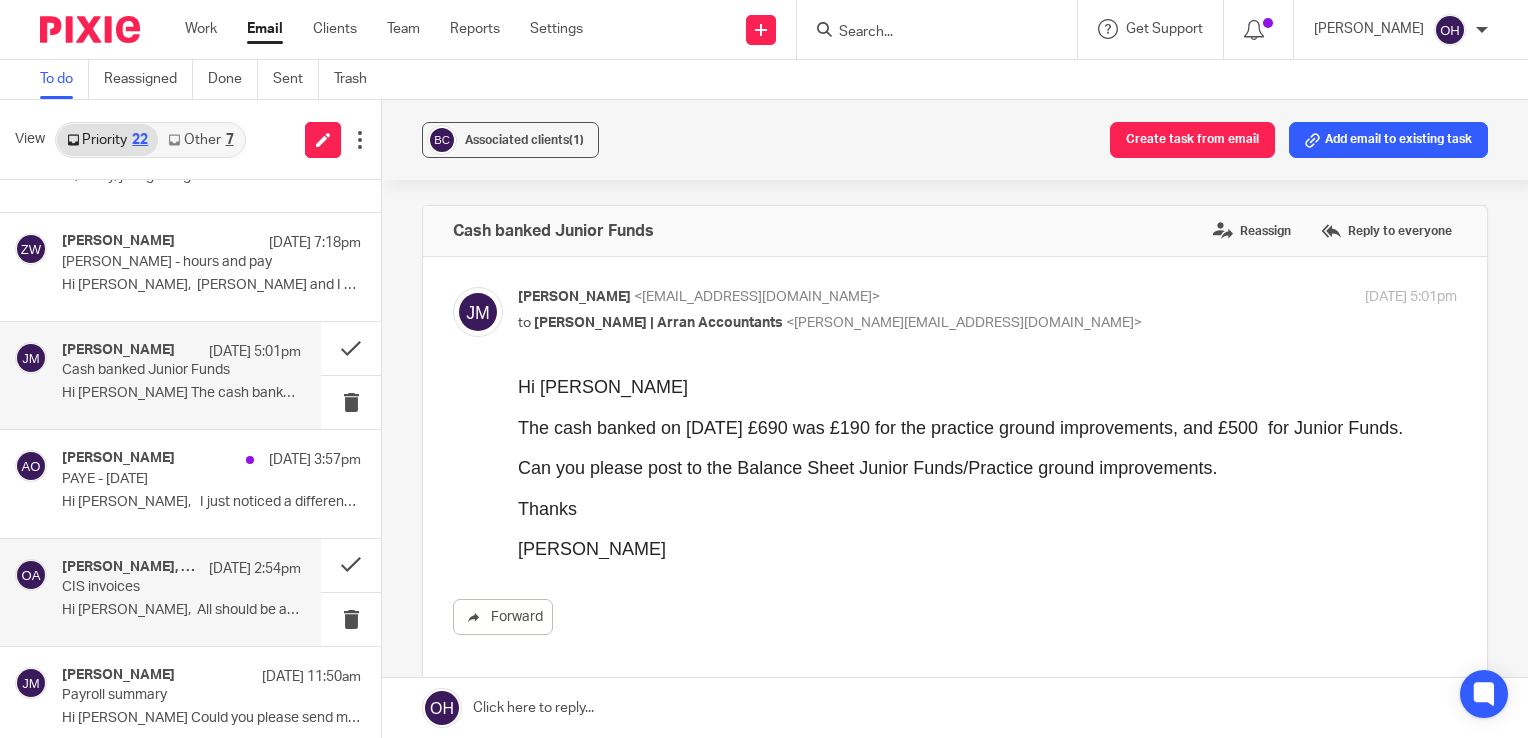scroll, scrollTop: 0, scrollLeft: 0, axis: both 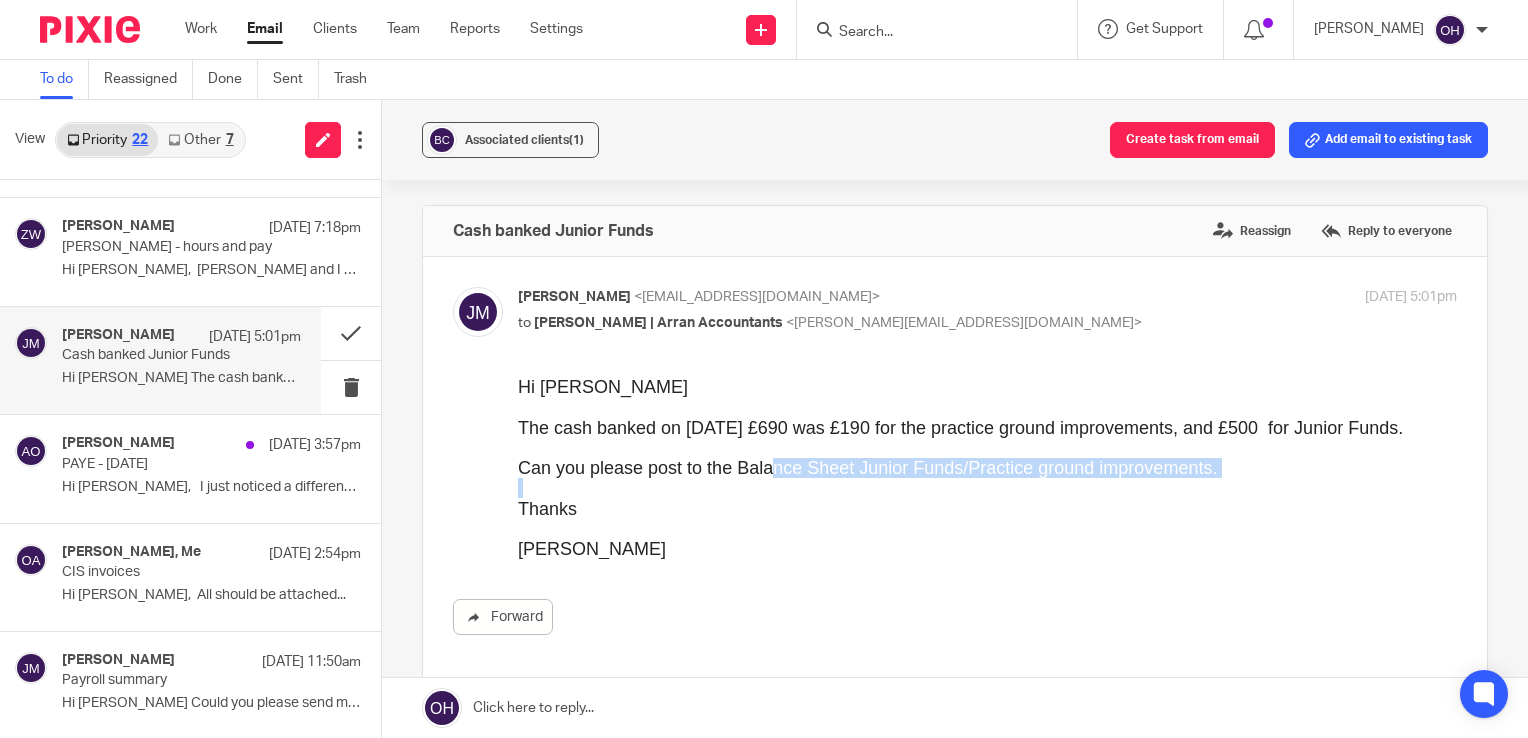 drag, startPoint x: 787, startPoint y: 472, endPoint x: 947, endPoint y: 488, distance: 160.798 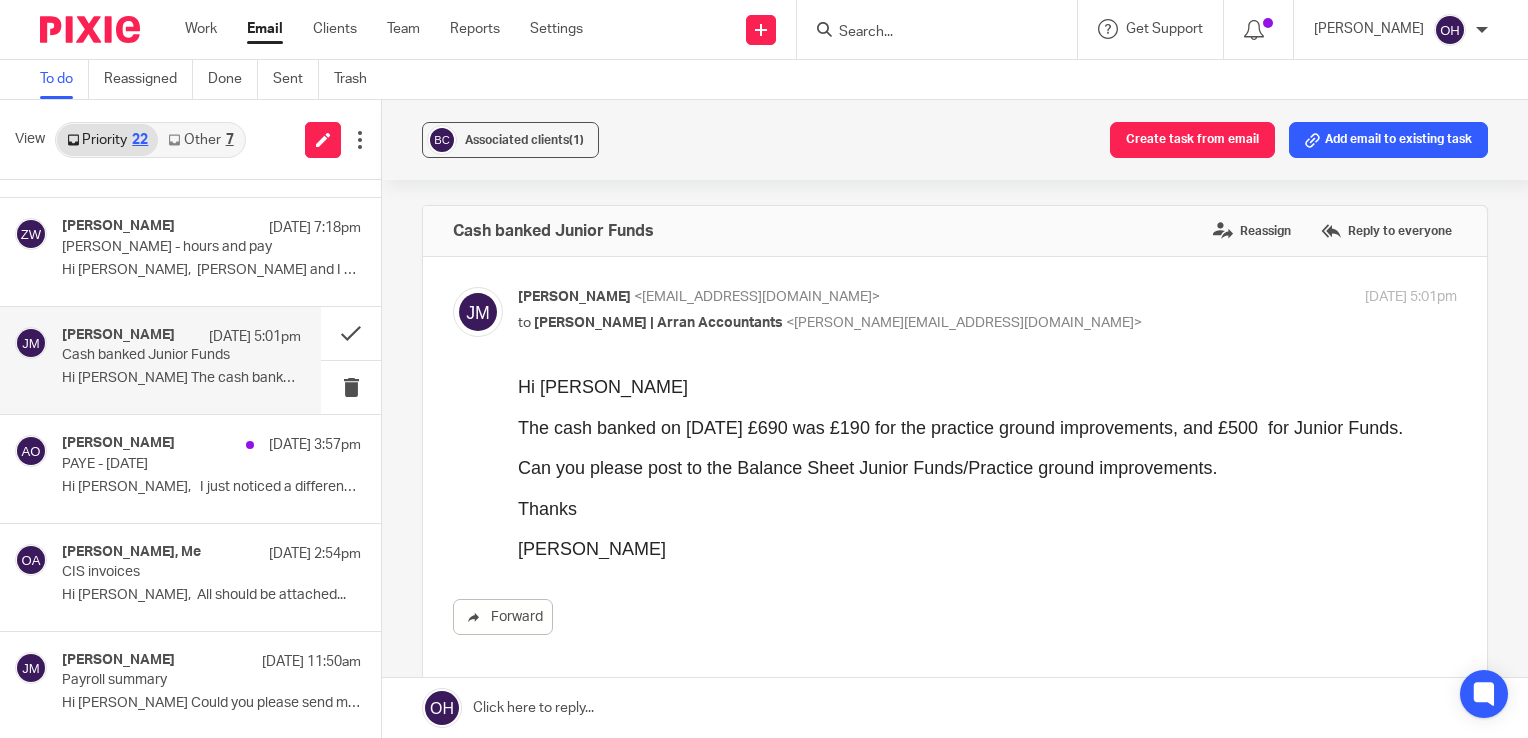 click on "Can you please post to the Balance Sheet Junior Funds/Practice ground improvements." at bounding box center (987, 468) 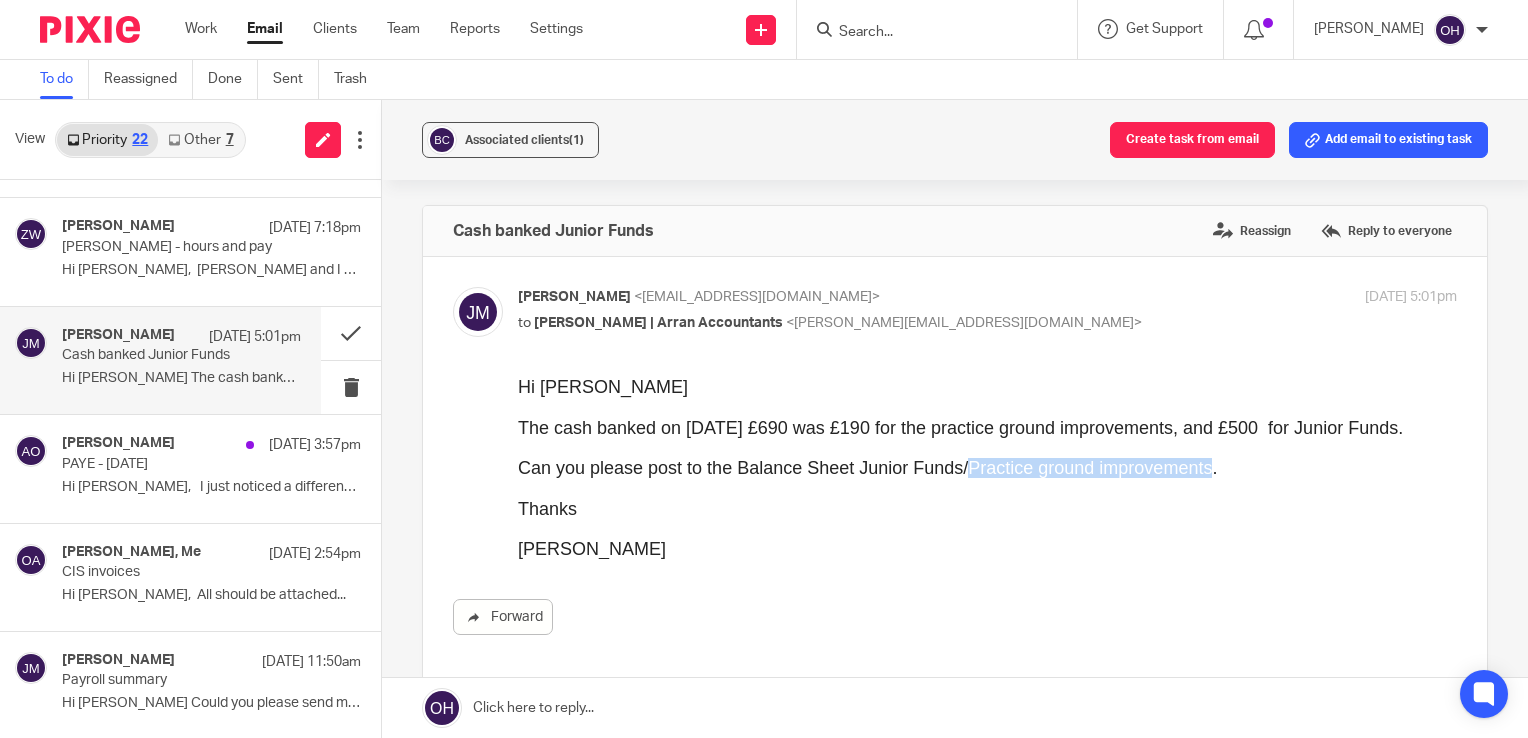 drag, startPoint x: 957, startPoint y: 467, endPoint x: 1199, endPoint y: 479, distance: 242.29733 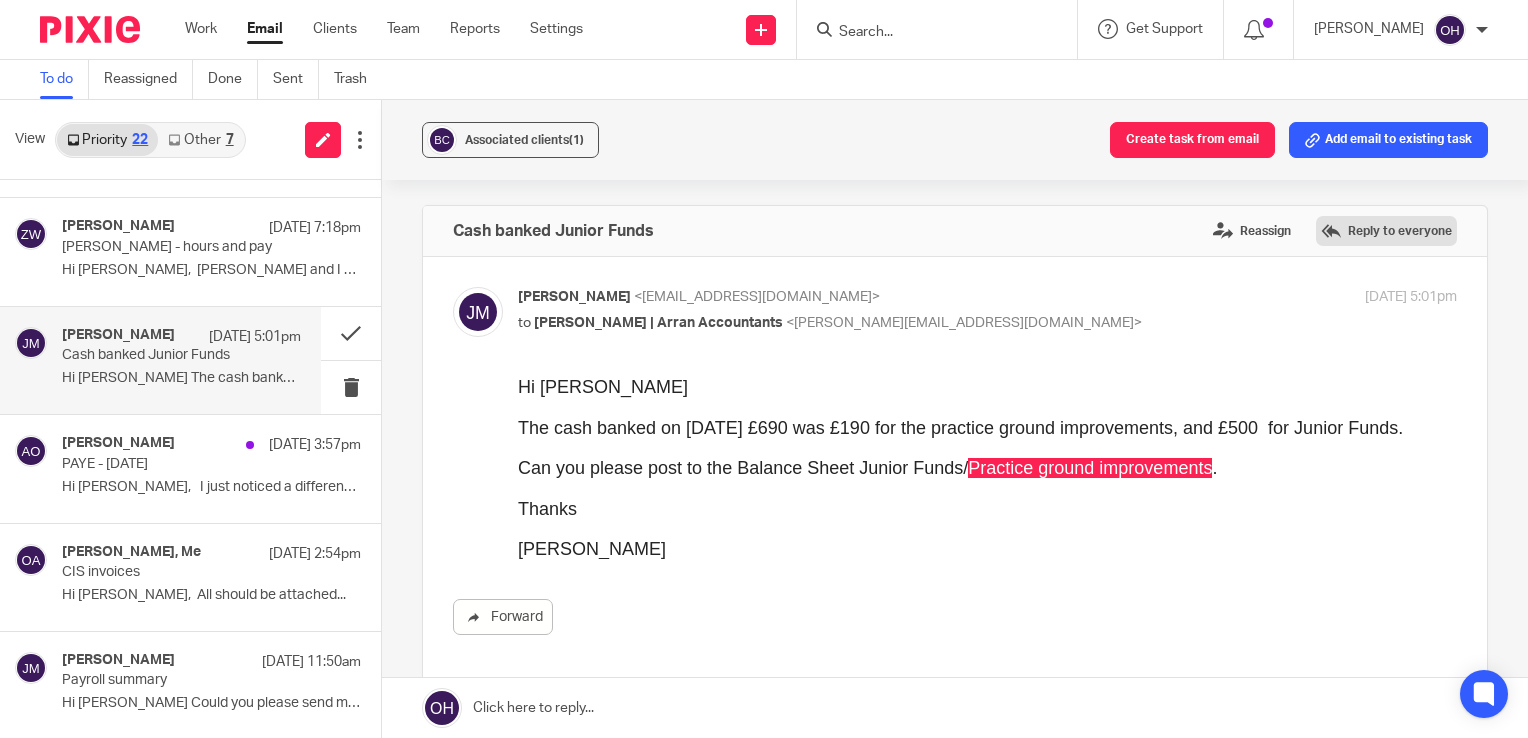 click on "Reply to everyone" at bounding box center [1386, 231] 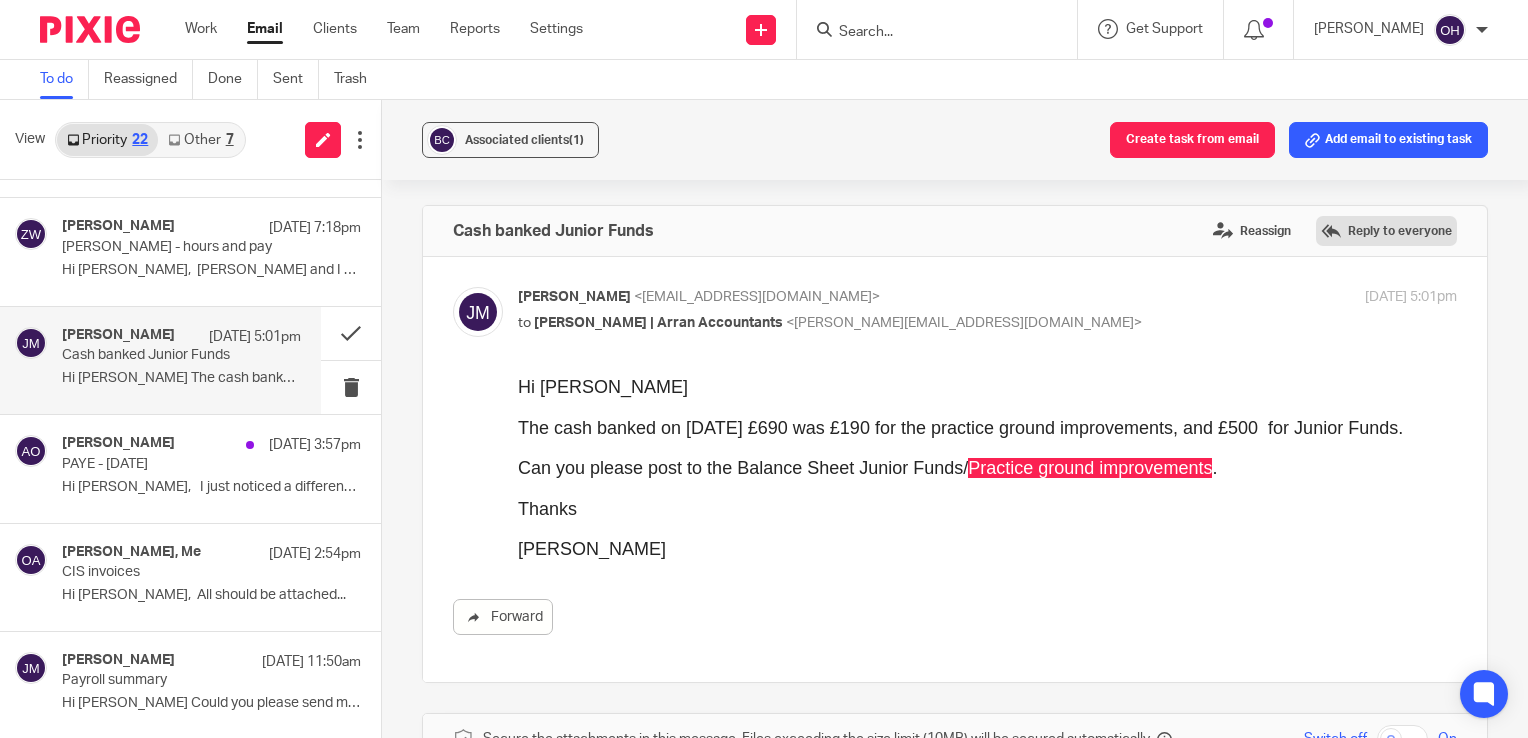 scroll, scrollTop: 550, scrollLeft: 0, axis: vertical 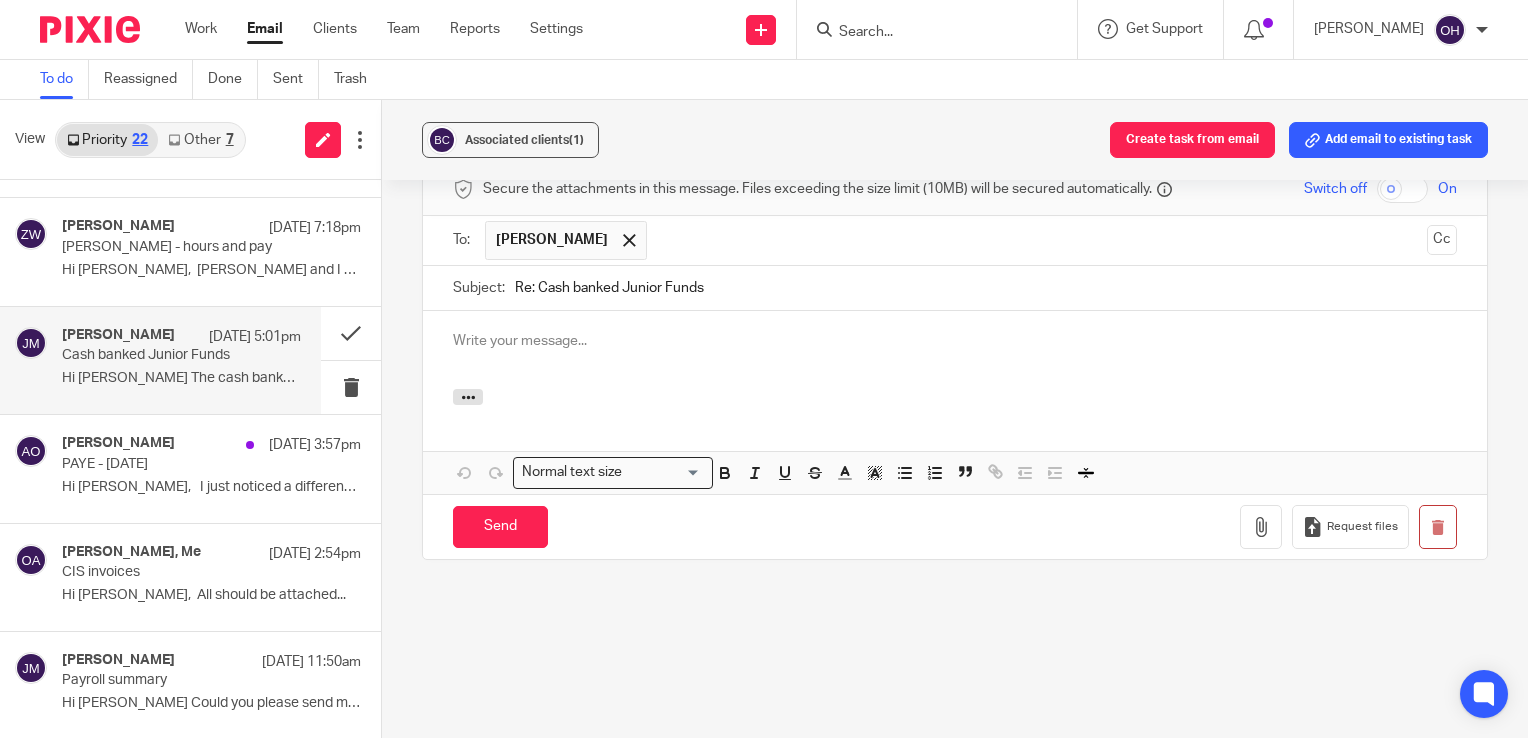 type 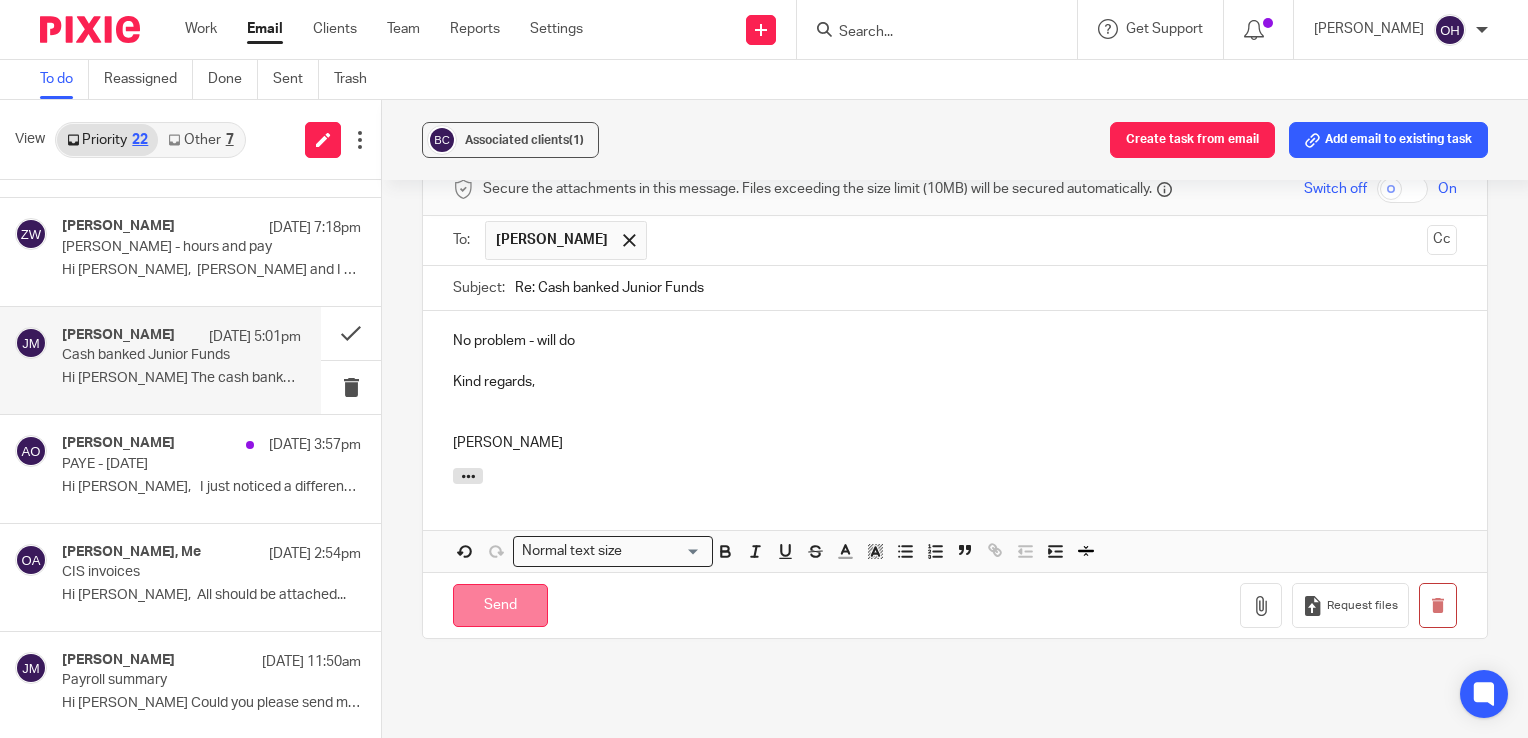 click on "Send" at bounding box center [500, 605] 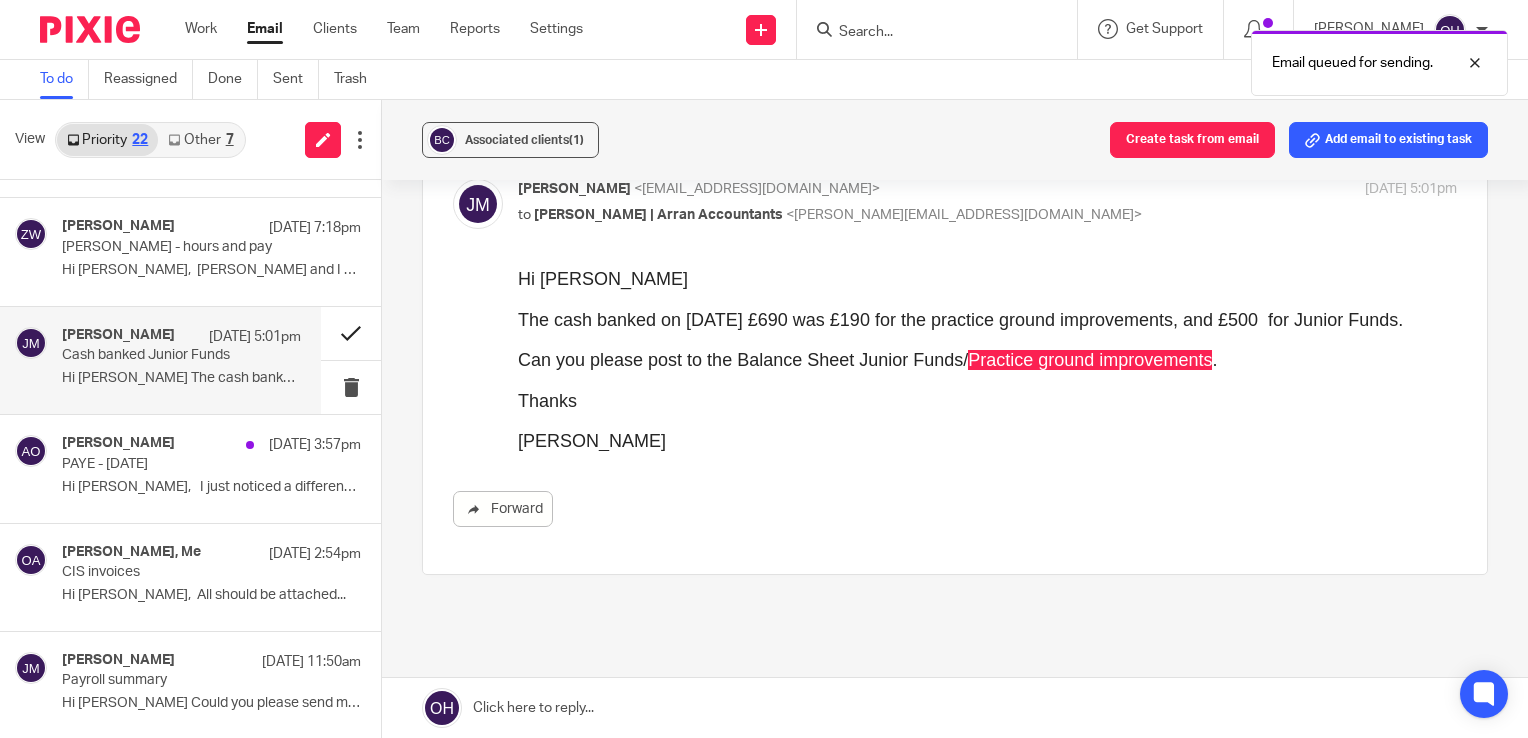 scroll, scrollTop: 104, scrollLeft: 0, axis: vertical 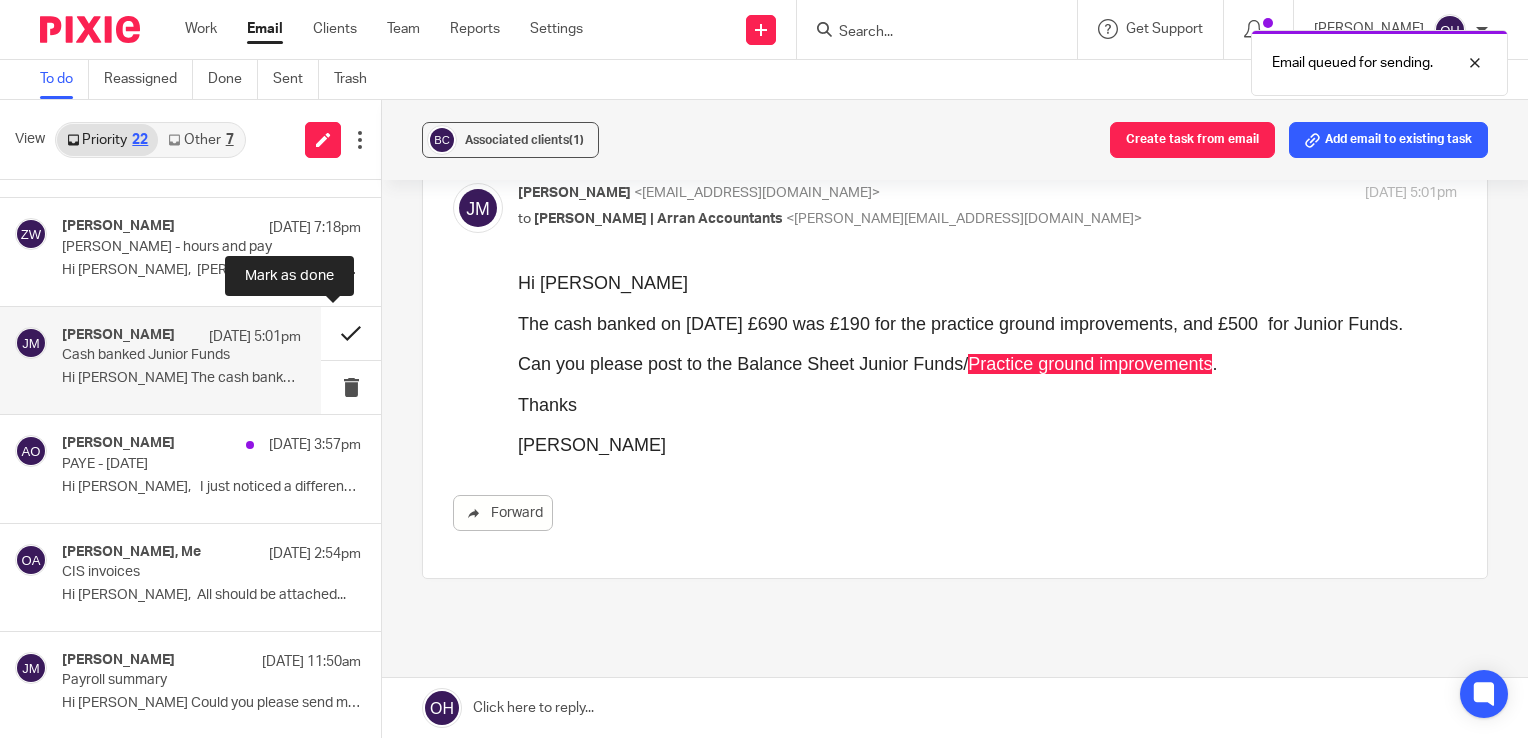 click at bounding box center (351, 333) 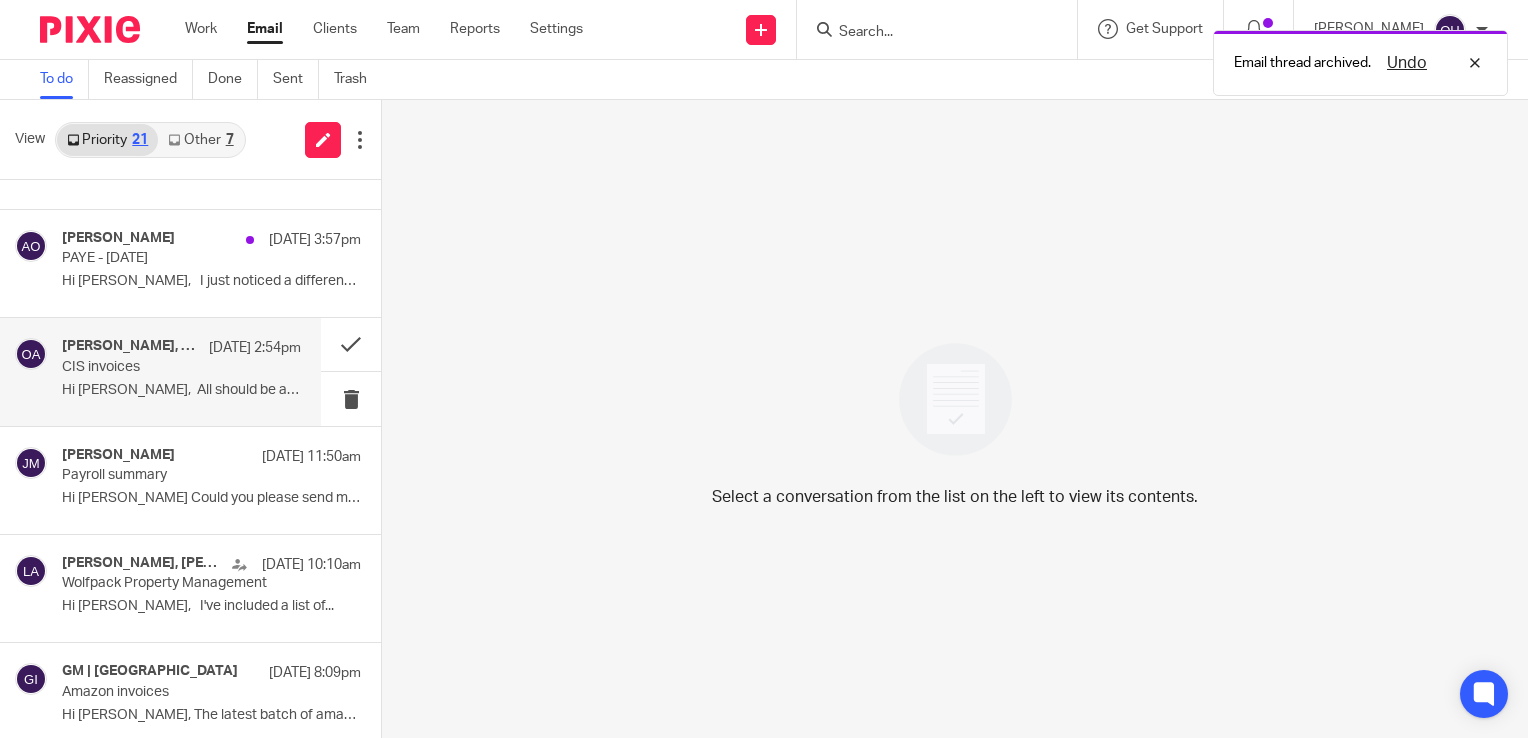 scroll, scrollTop: 515, scrollLeft: 0, axis: vertical 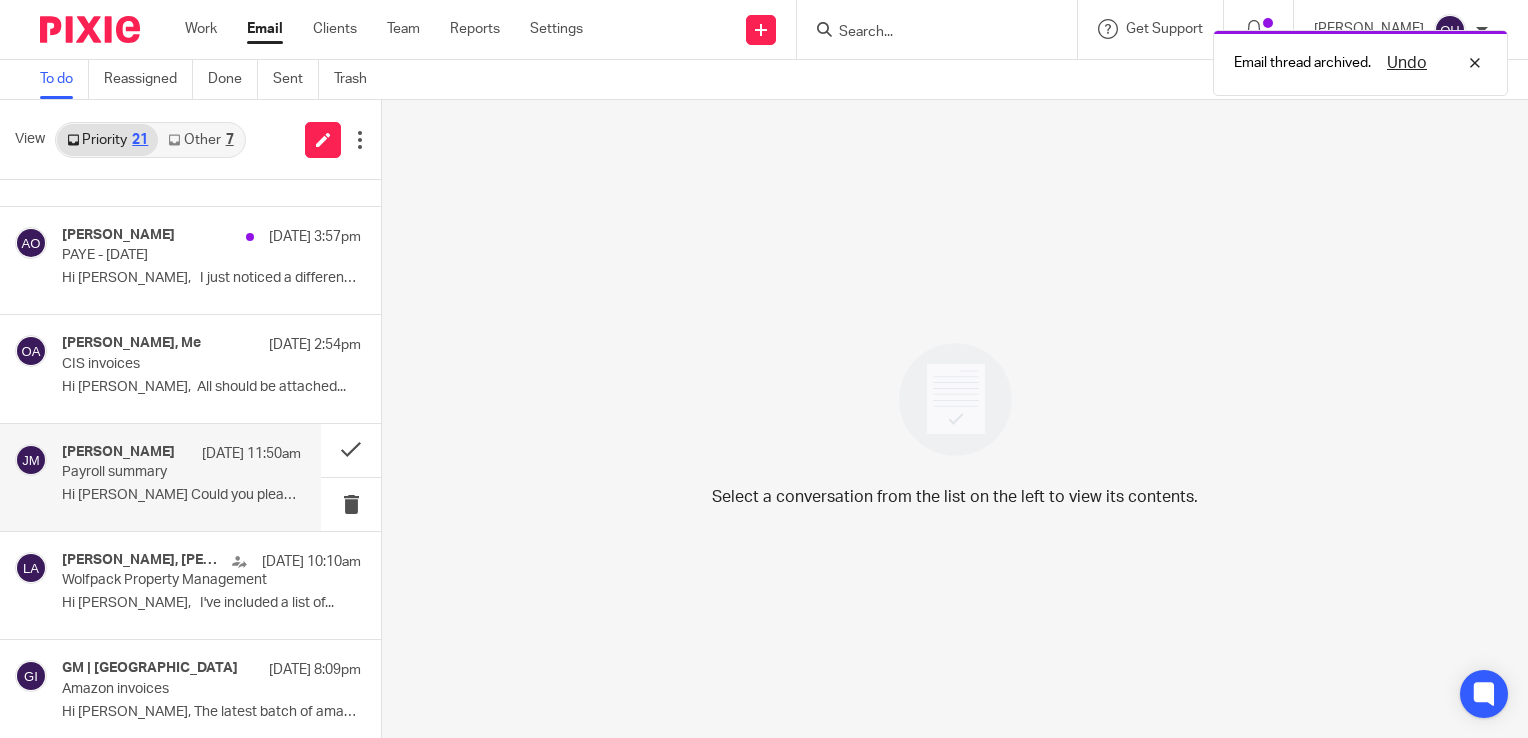 click on "Hi Olivia      Could you please send me last..." at bounding box center (181, 495) 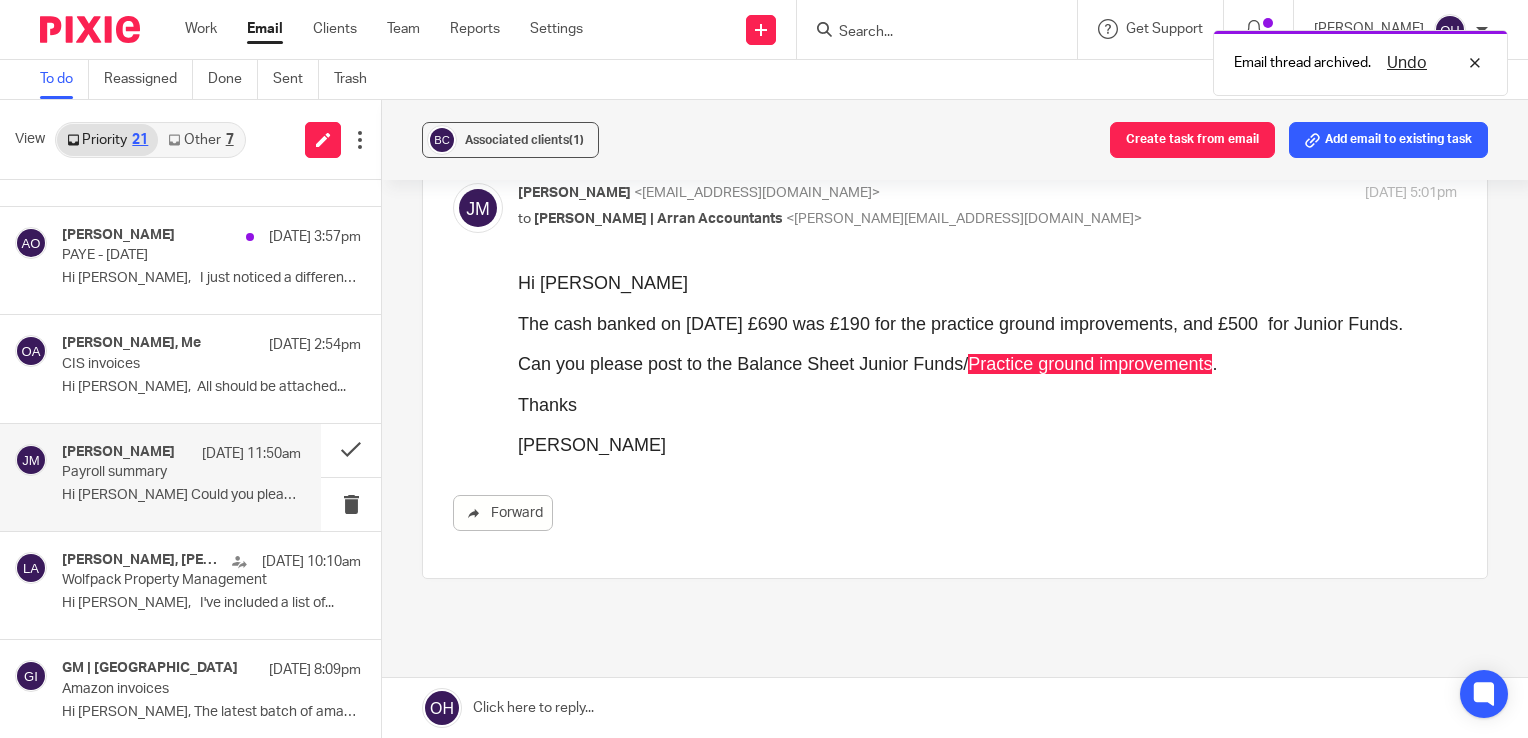 scroll, scrollTop: 0, scrollLeft: 0, axis: both 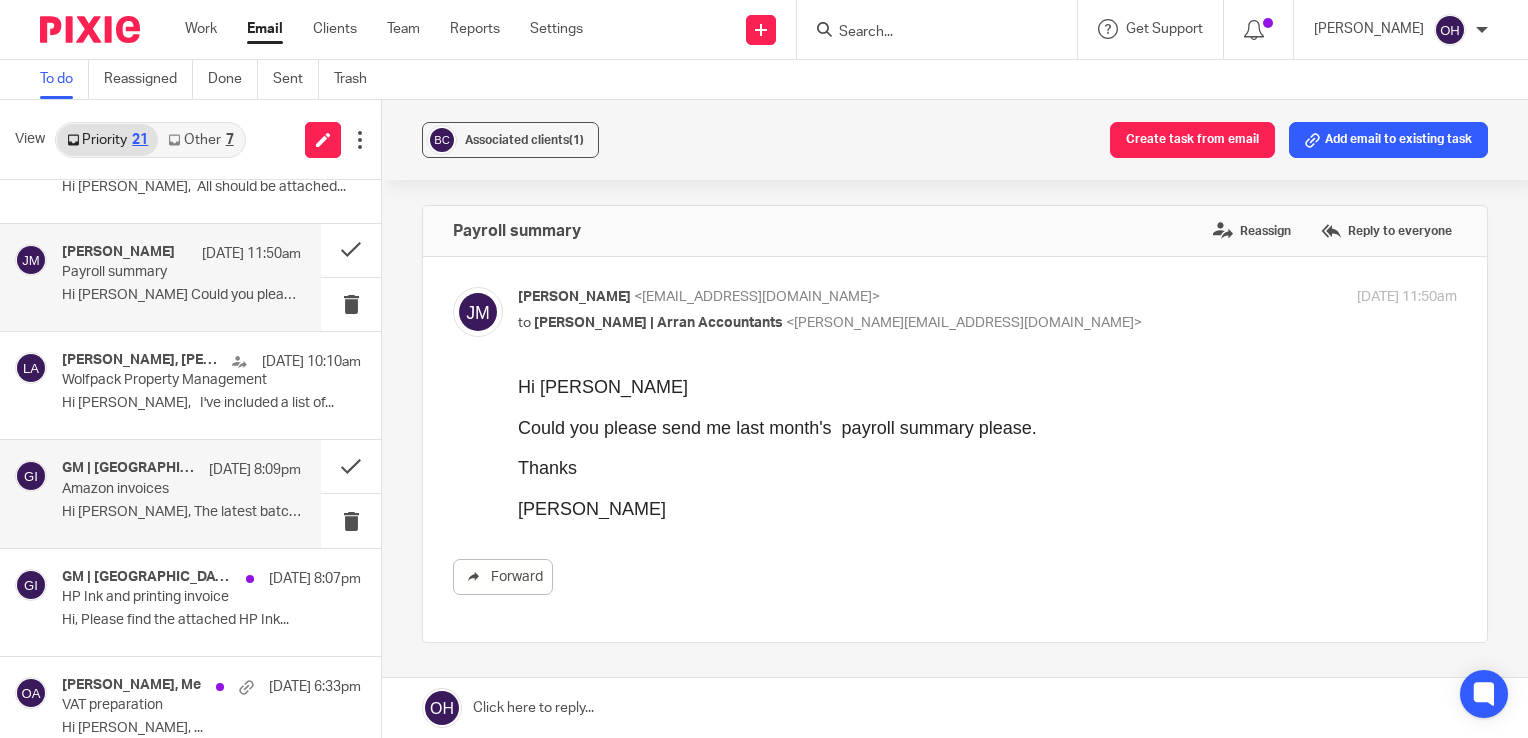 click on "Hi Olivia,     The latest batch of amazon..." at bounding box center [181, 512] 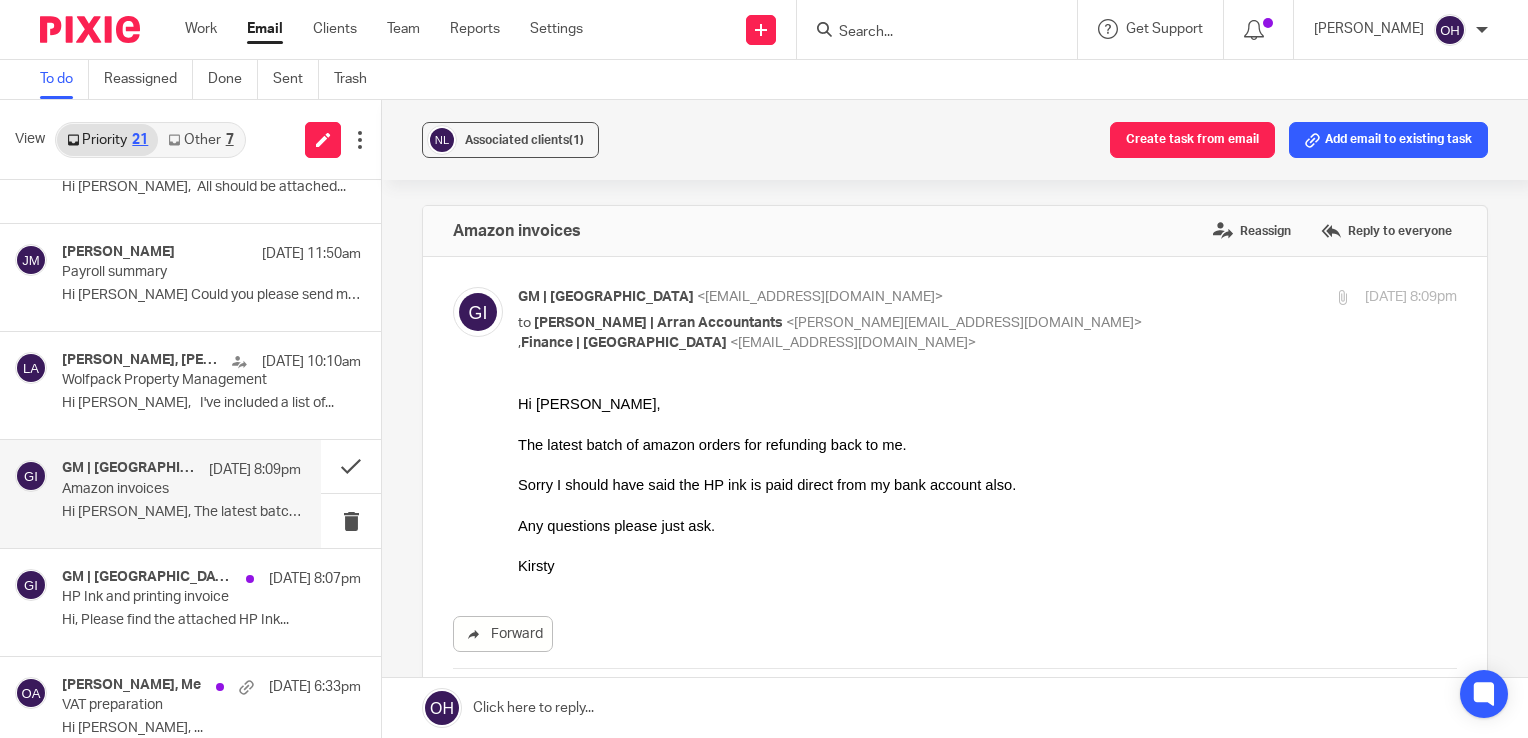 scroll, scrollTop: 0, scrollLeft: 0, axis: both 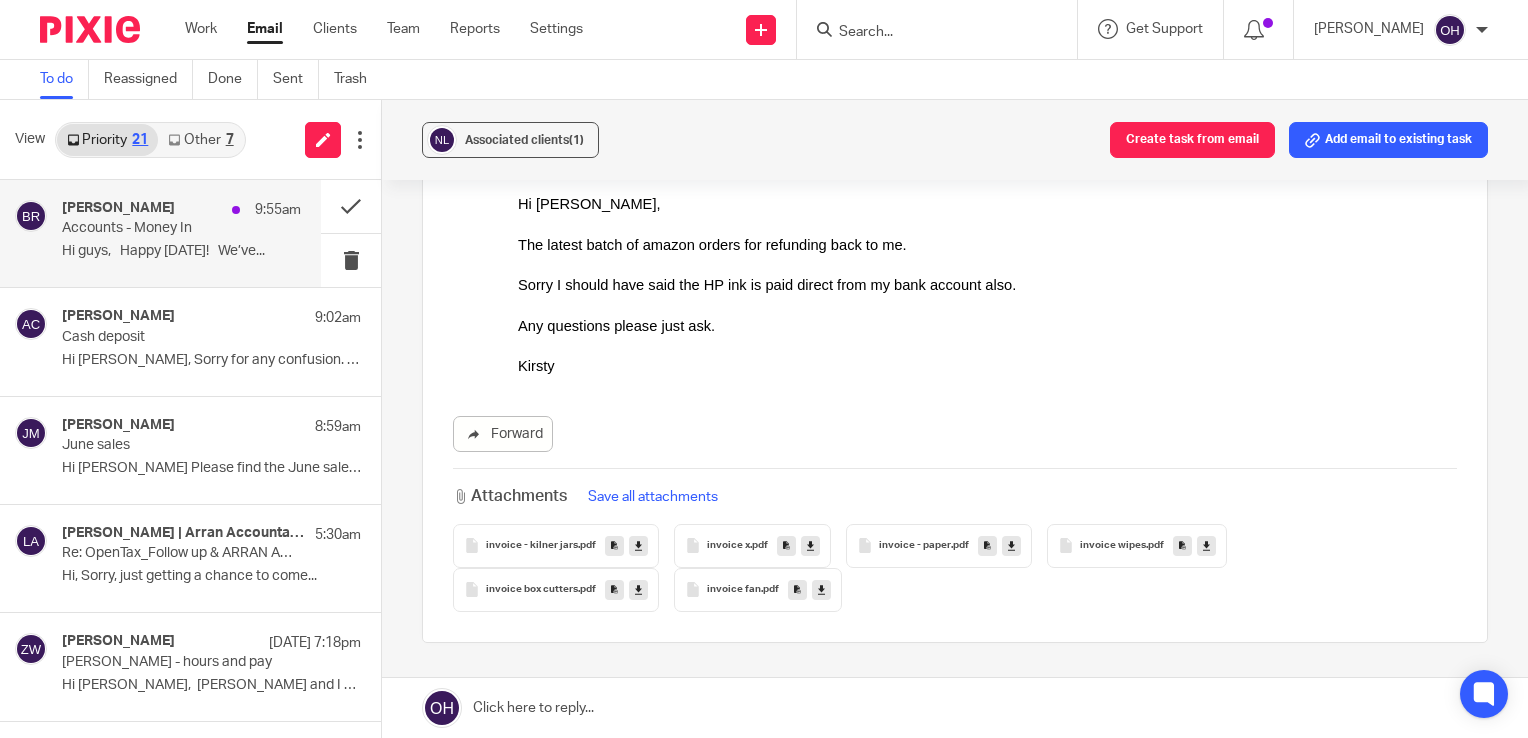 click on "Accounts - Money In" at bounding box center (157, 228) 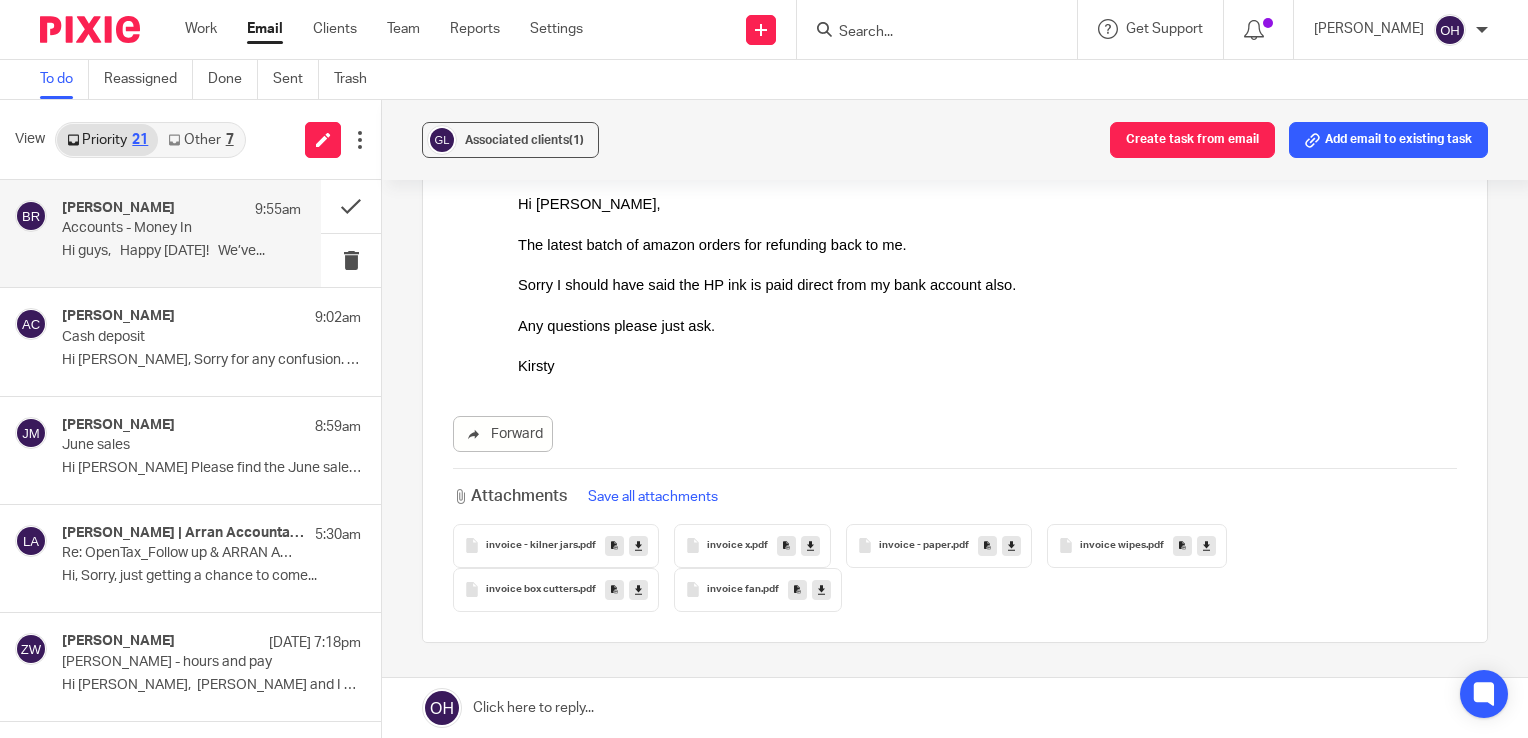 scroll, scrollTop: 0, scrollLeft: 0, axis: both 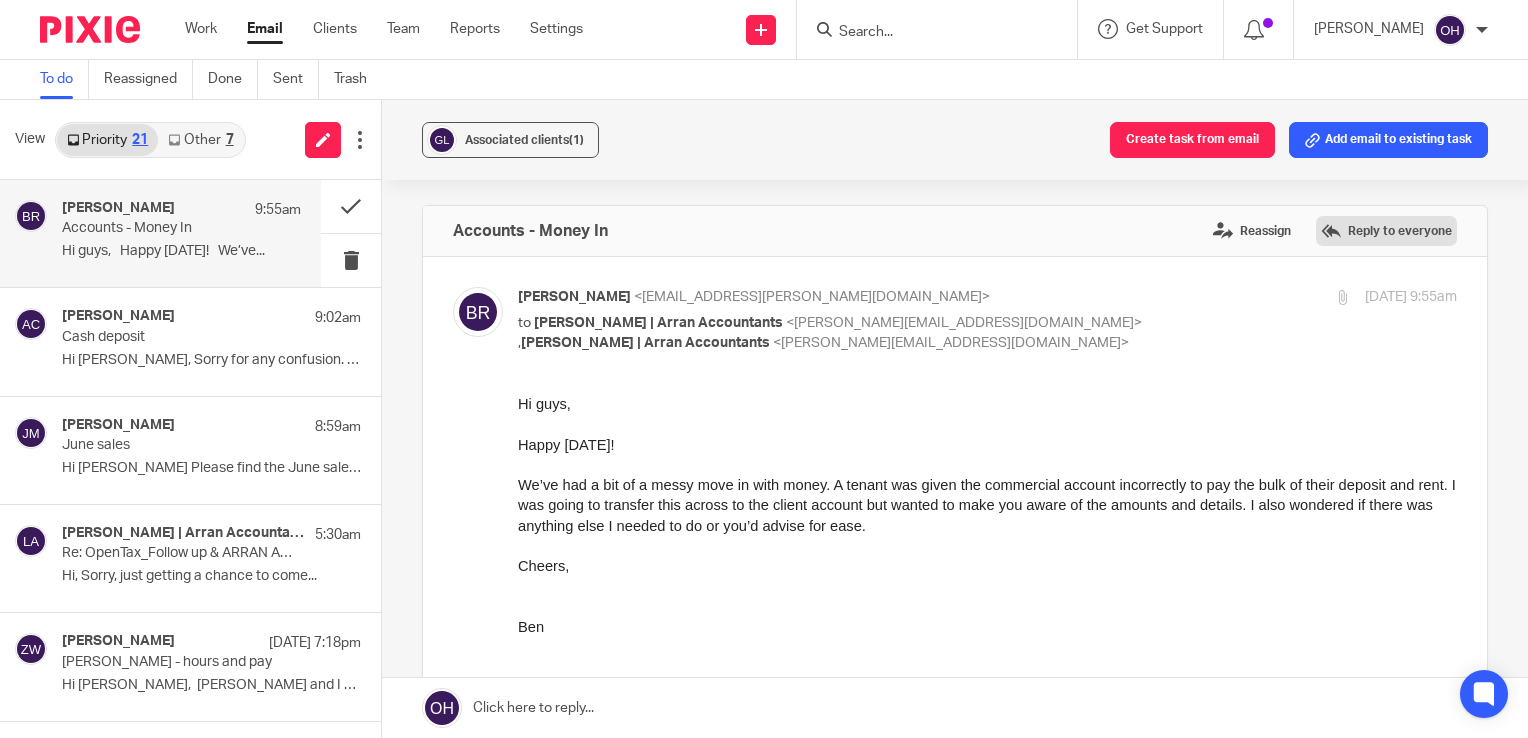 click on "Reply to everyone" at bounding box center [1386, 231] 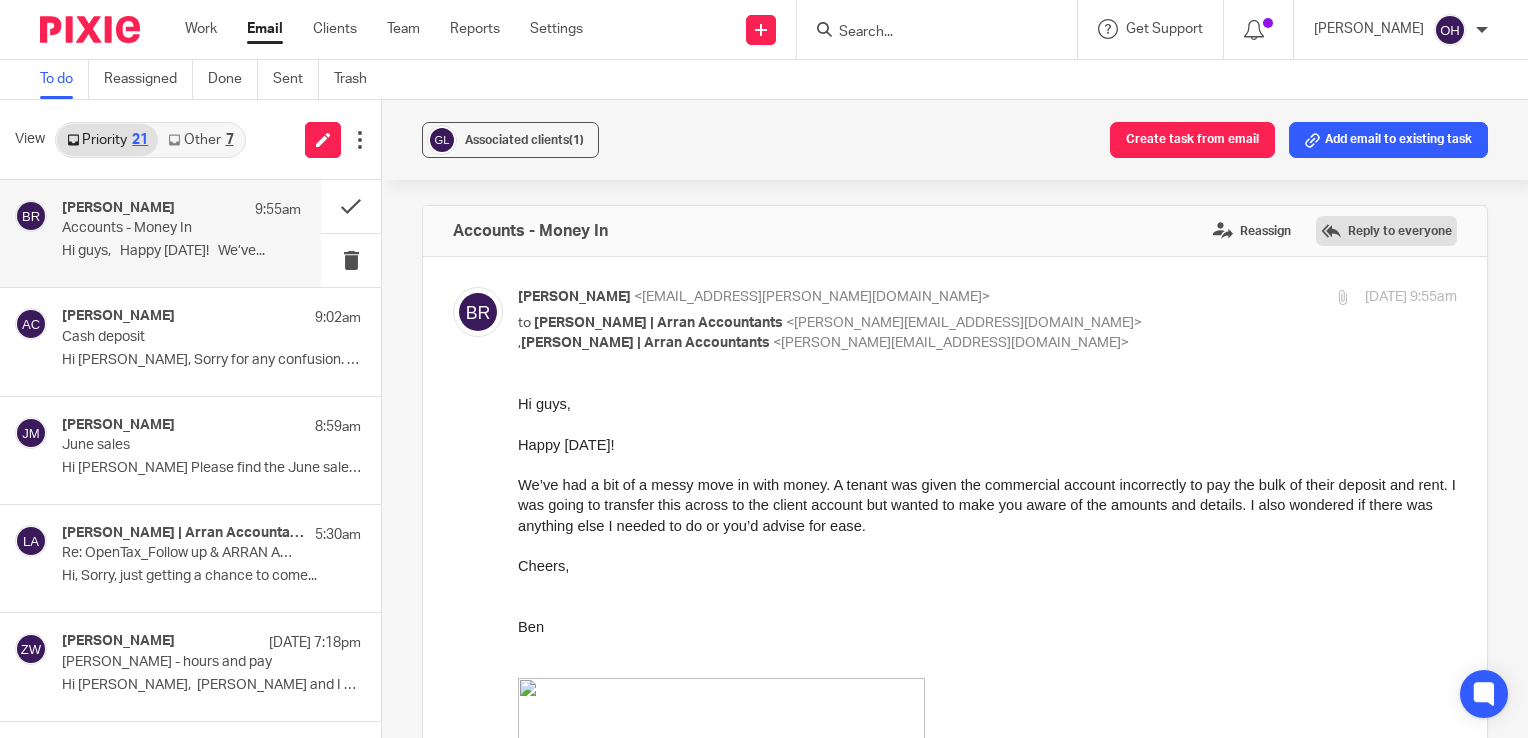 scroll, scrollTop: 0, scrollLeft: 0, axis: both 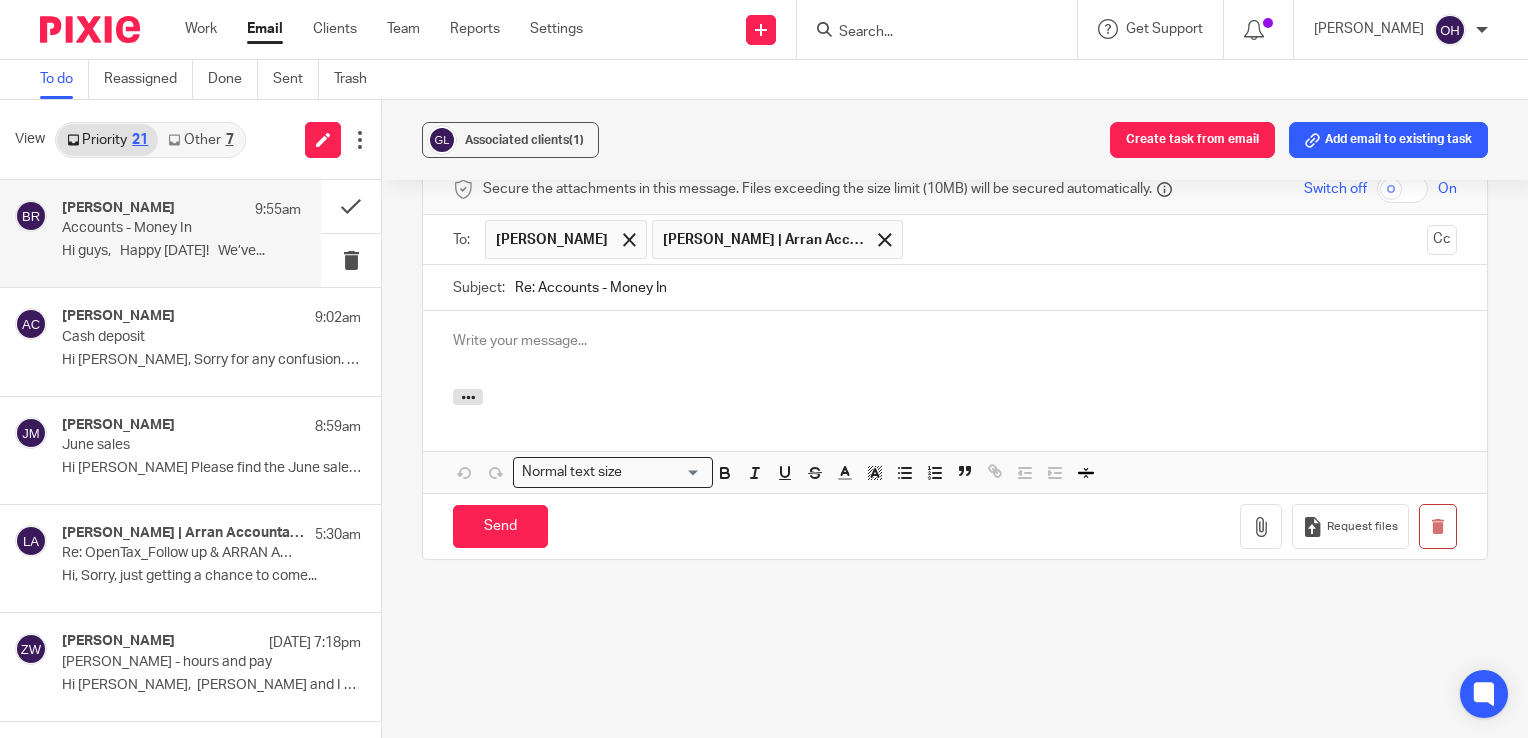 type 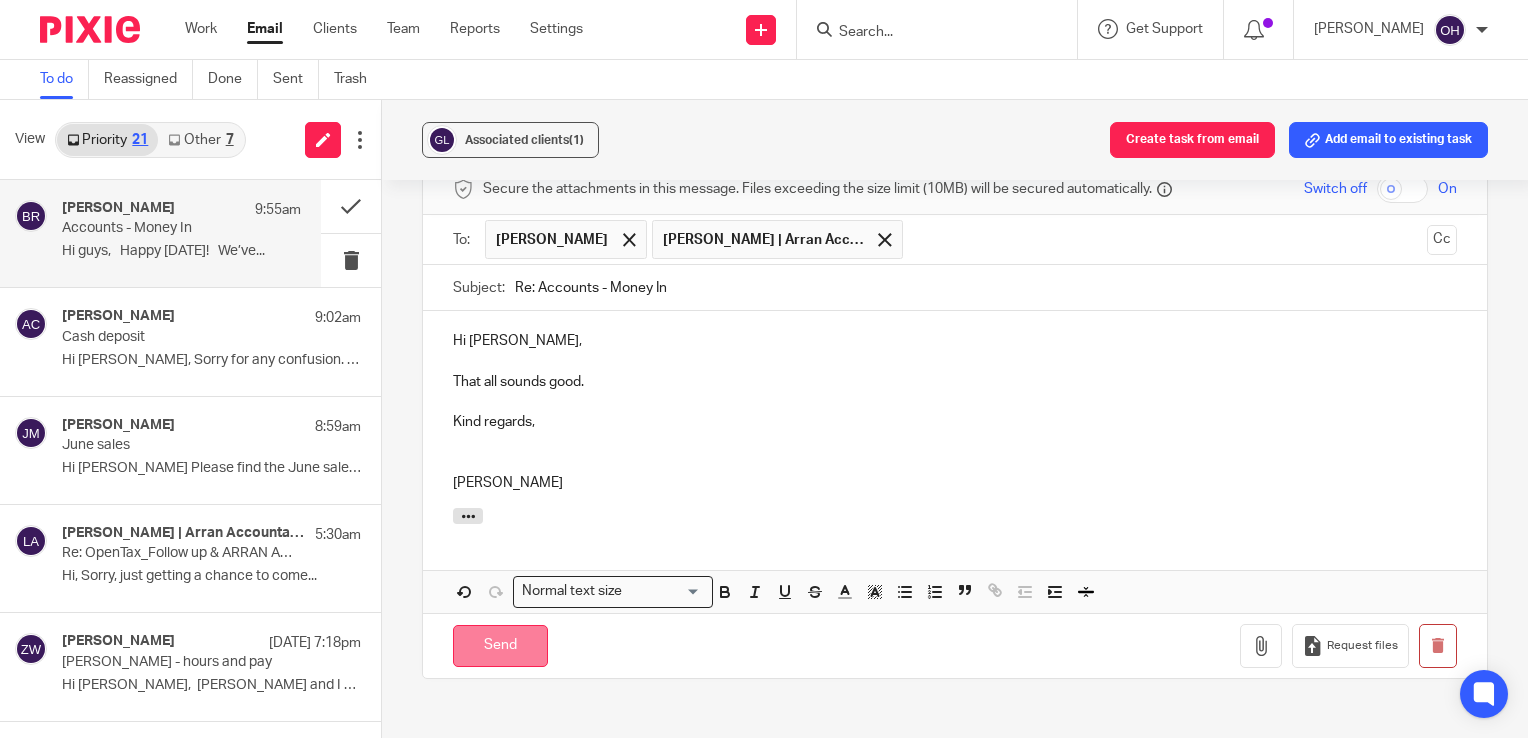 click on "Send" at bounding box center [500, 646] 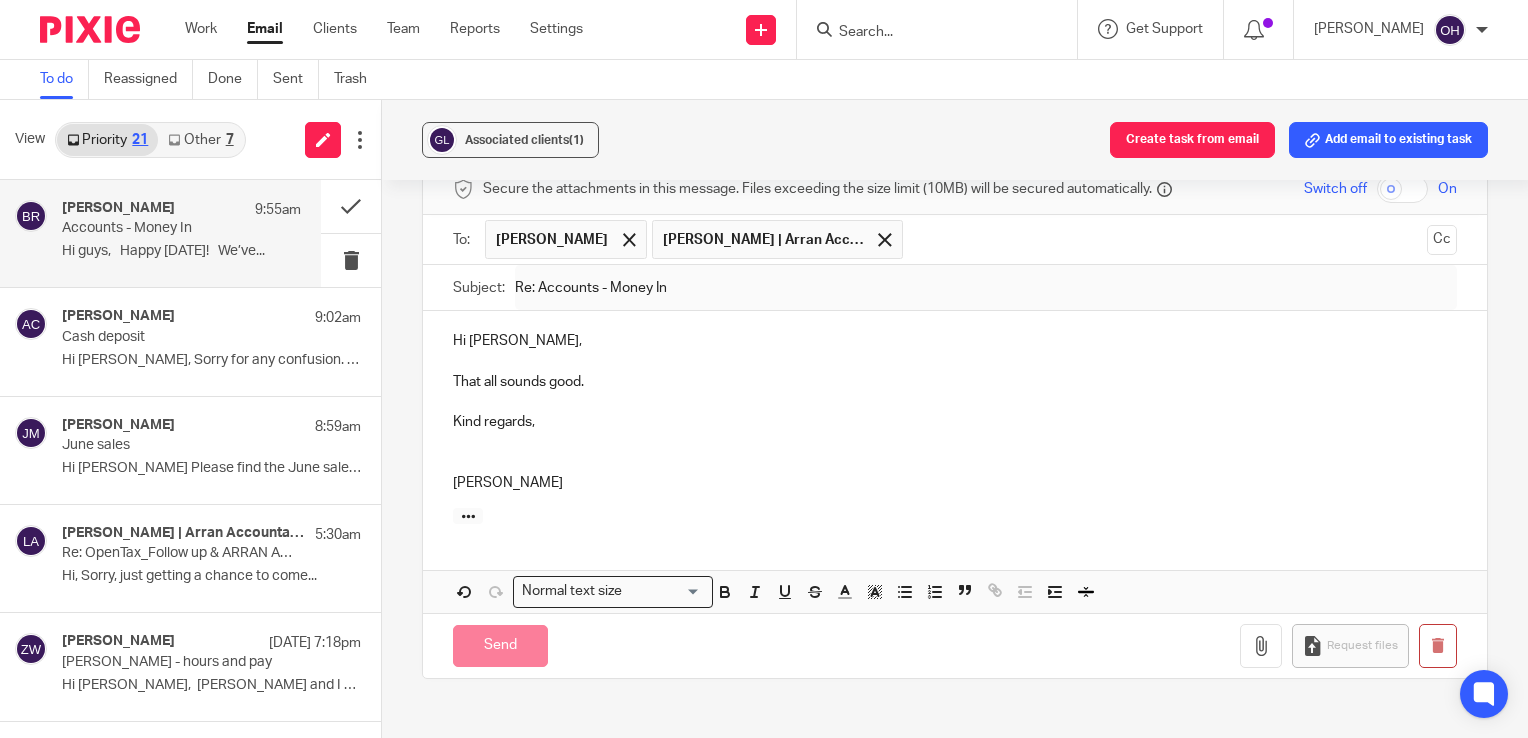 scroll, scrollTop: 607, scrollLeft: 0, axis: vertical 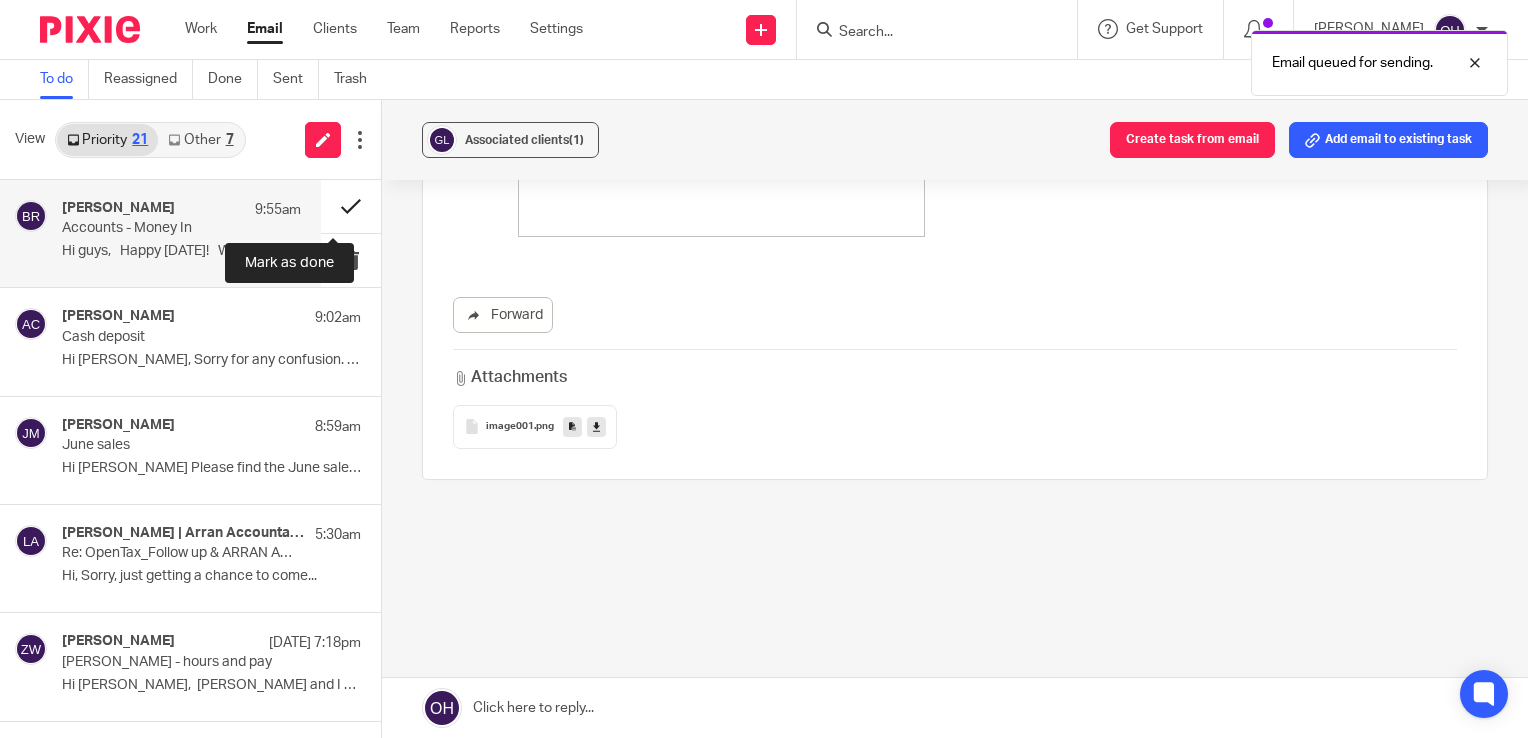 click at bounding box center [351, 206] 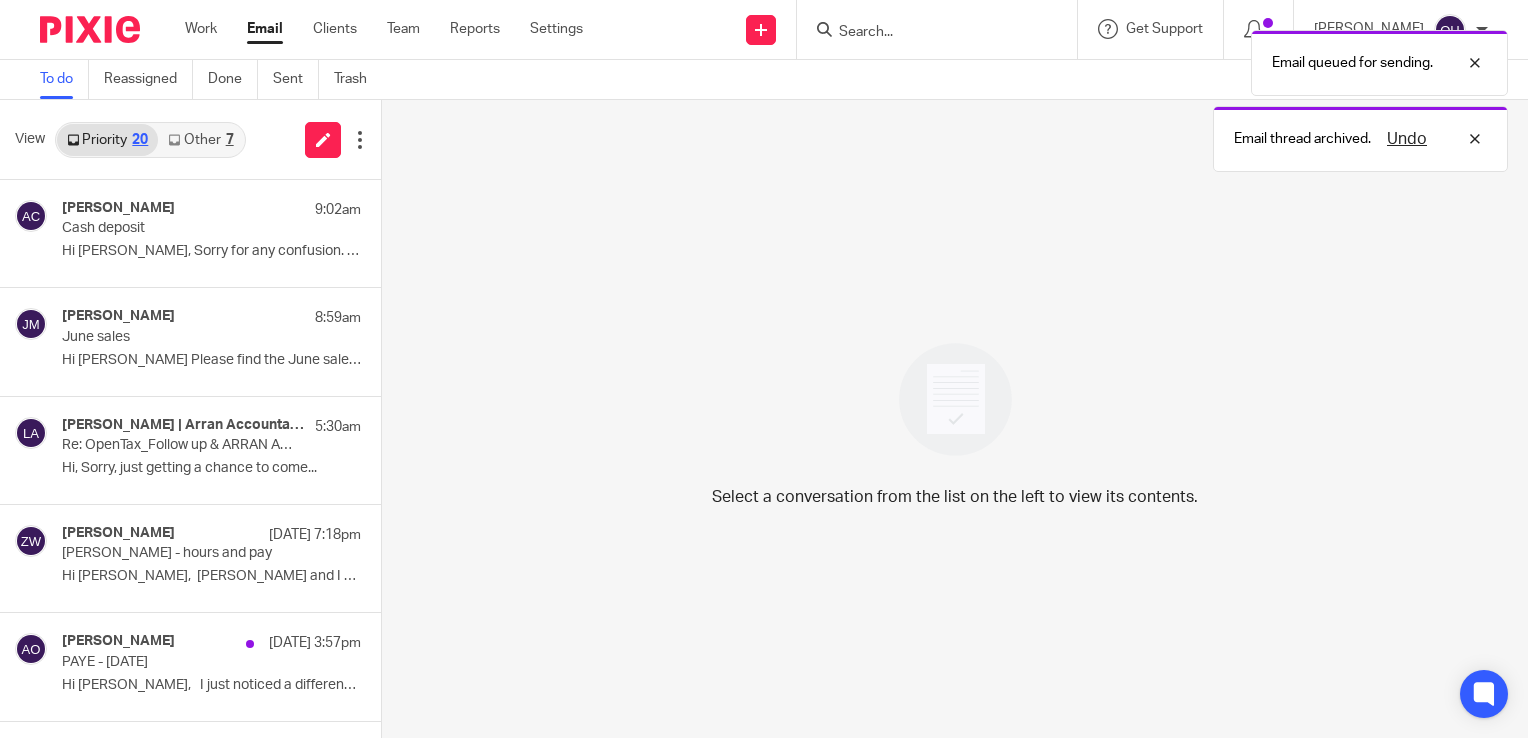 click on "Other
7" at bounding box center [200, 140] 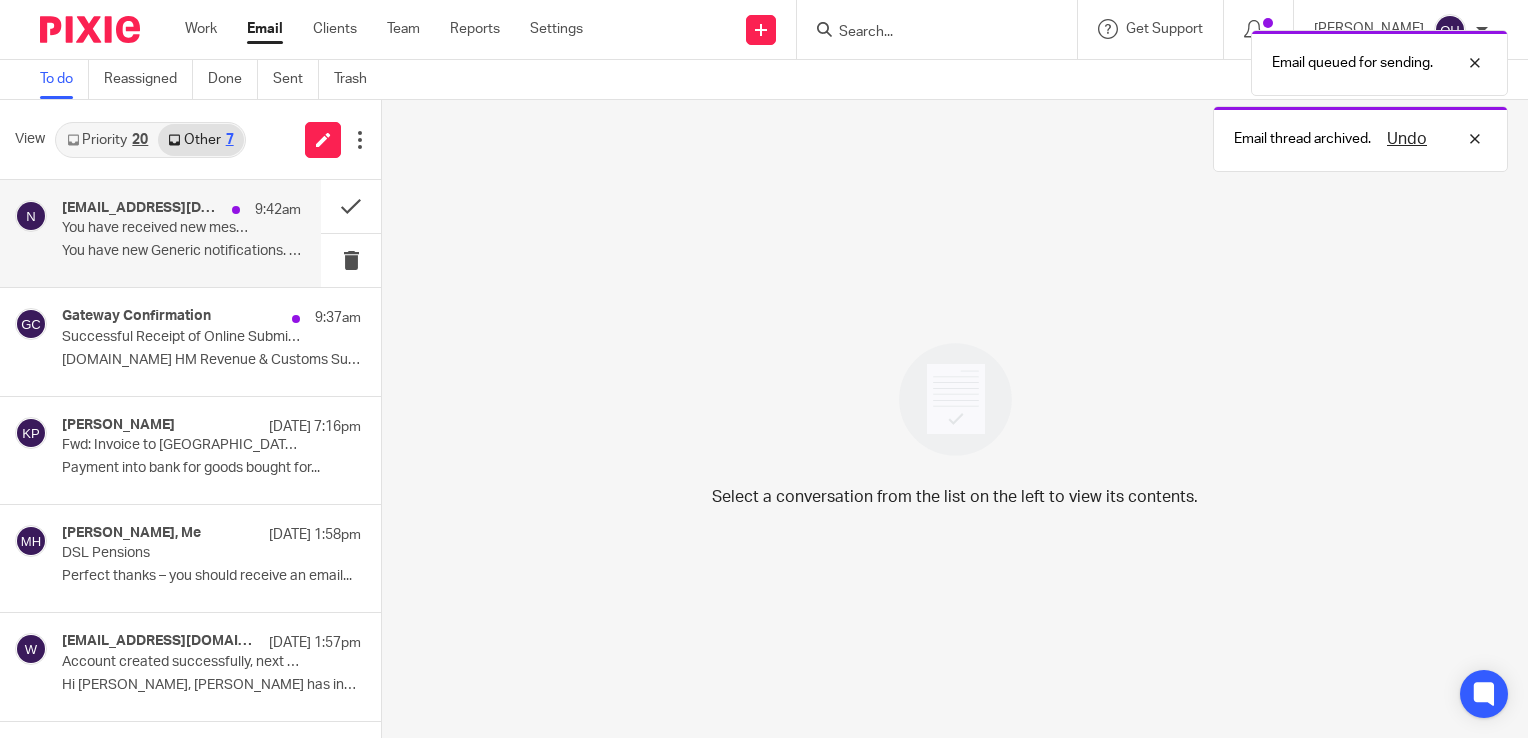click on "9:42am" at bounding box center [261, 210] 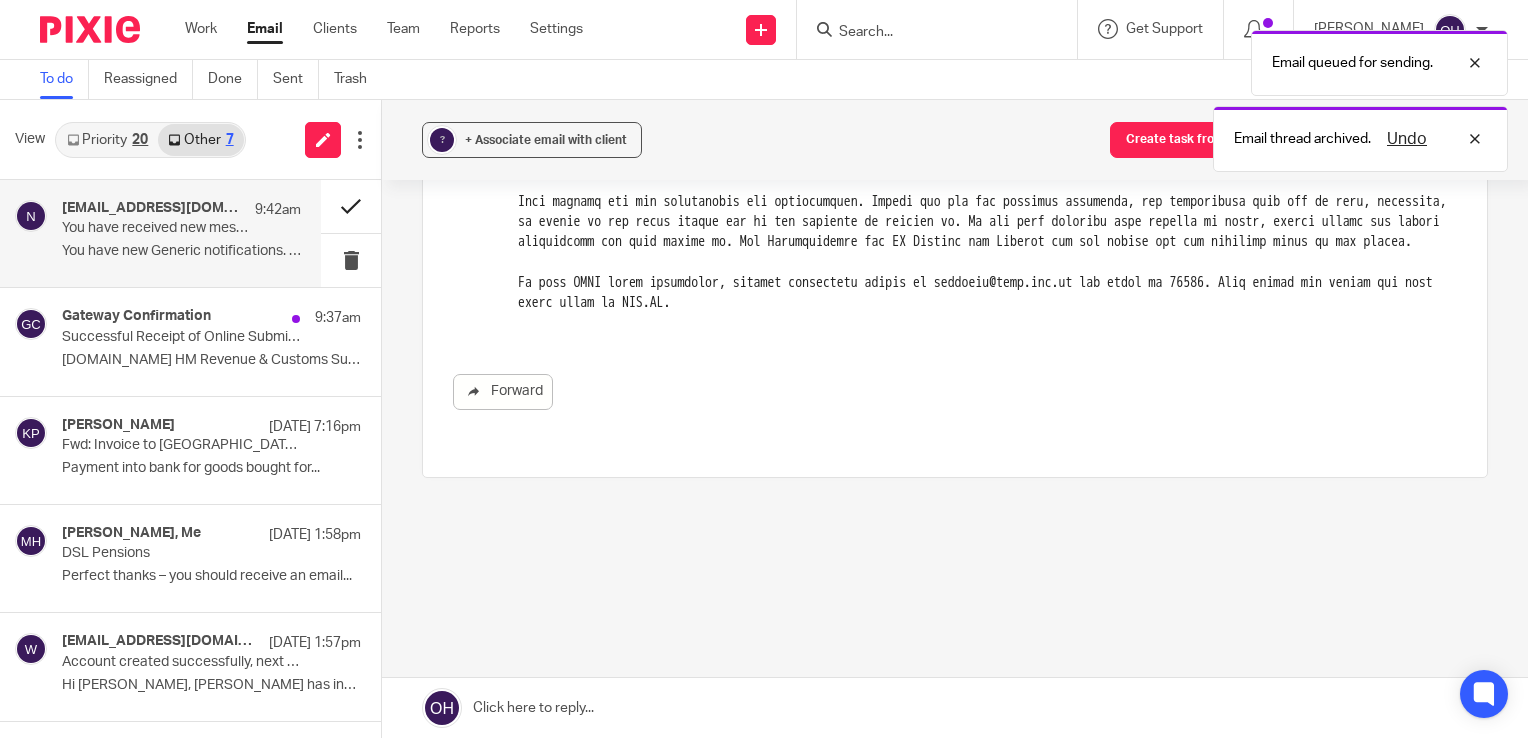 scroll, scrollTop: 0, scrollLeft: 0, axis: both 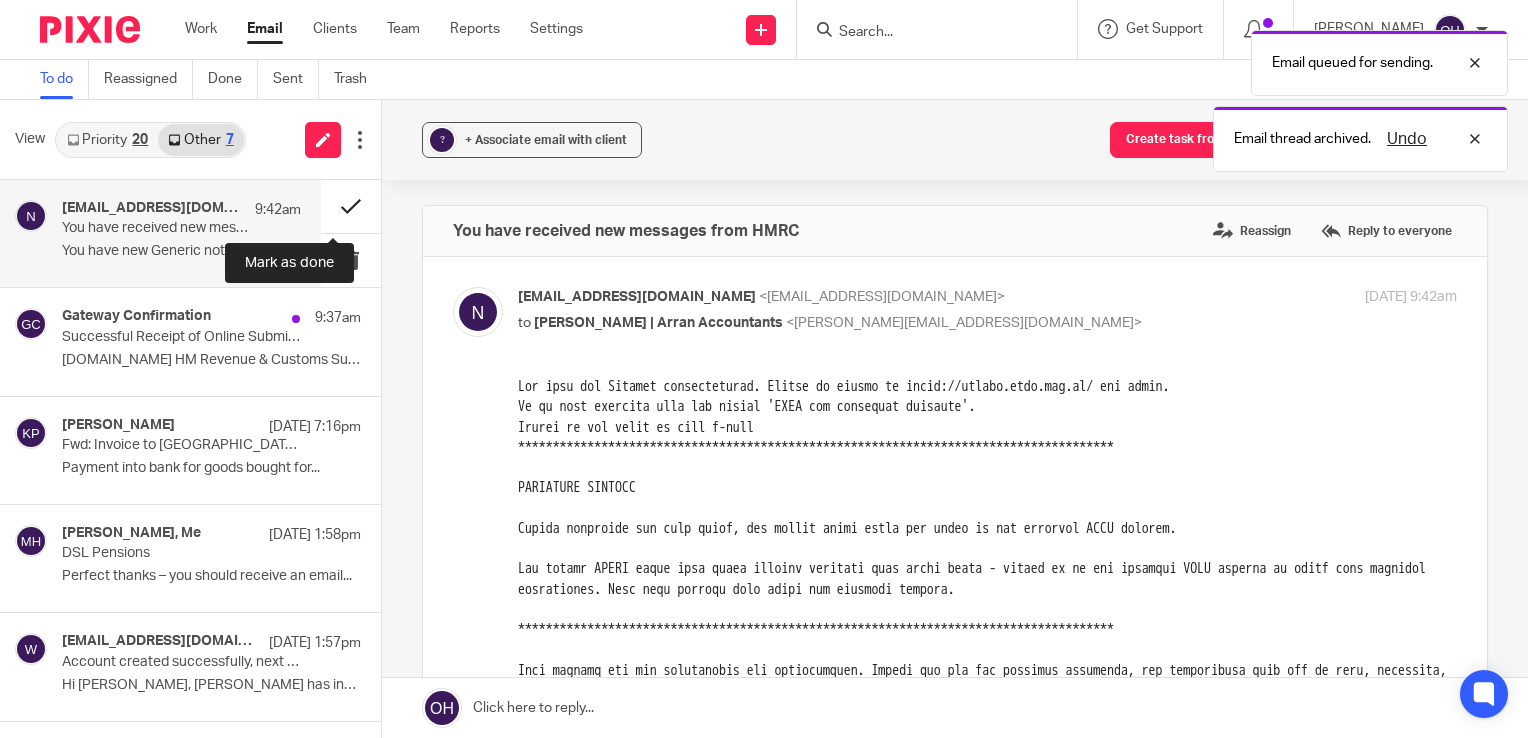 click at bounding box center (351, 206) 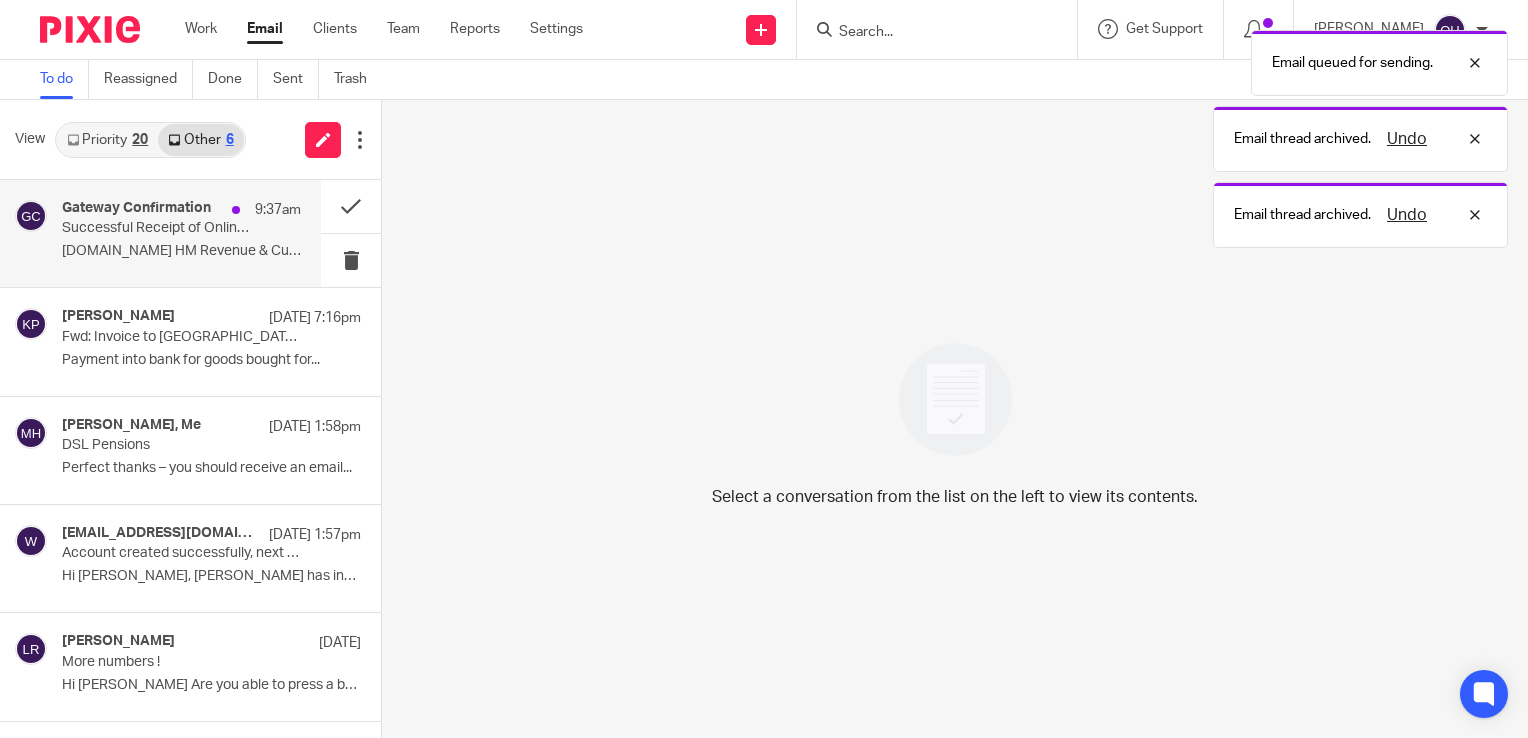 drag, startPoint x: 218, startPoint y: 241, endPoint x: 233, endPoint y: 238, distance: 15.297058 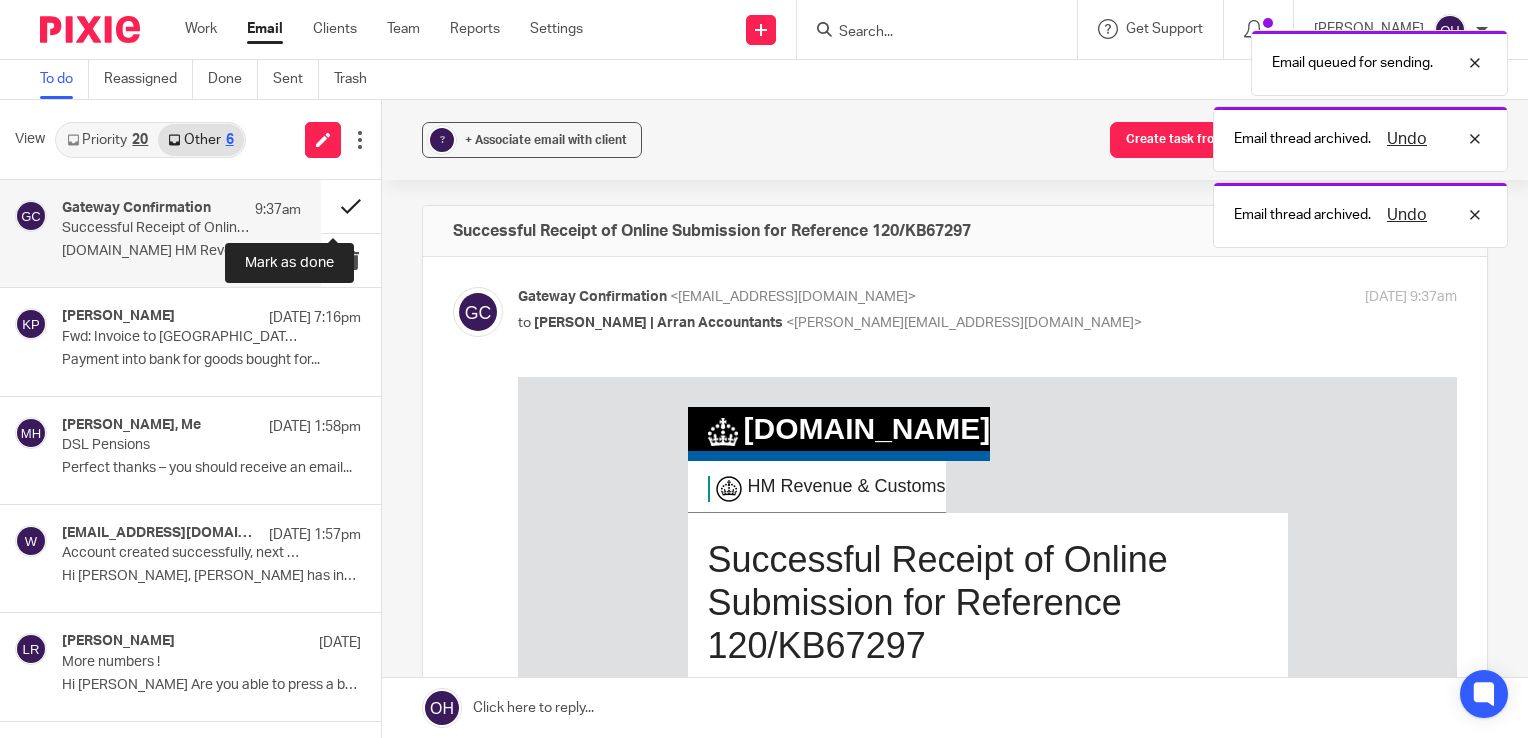 scroll, scrollTop: 0, scrollLeft: 0, axis: both 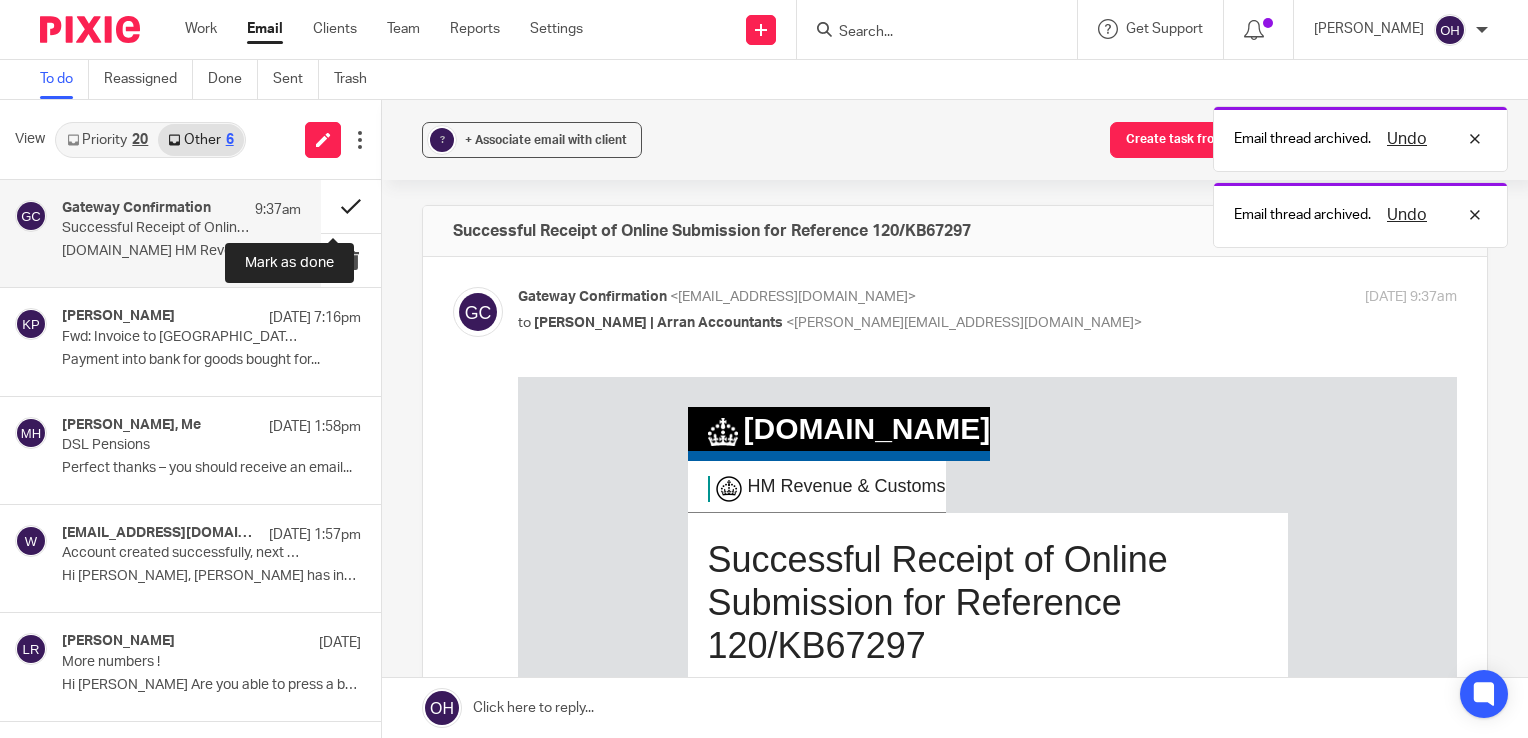 click at bounding box center [351, 206] 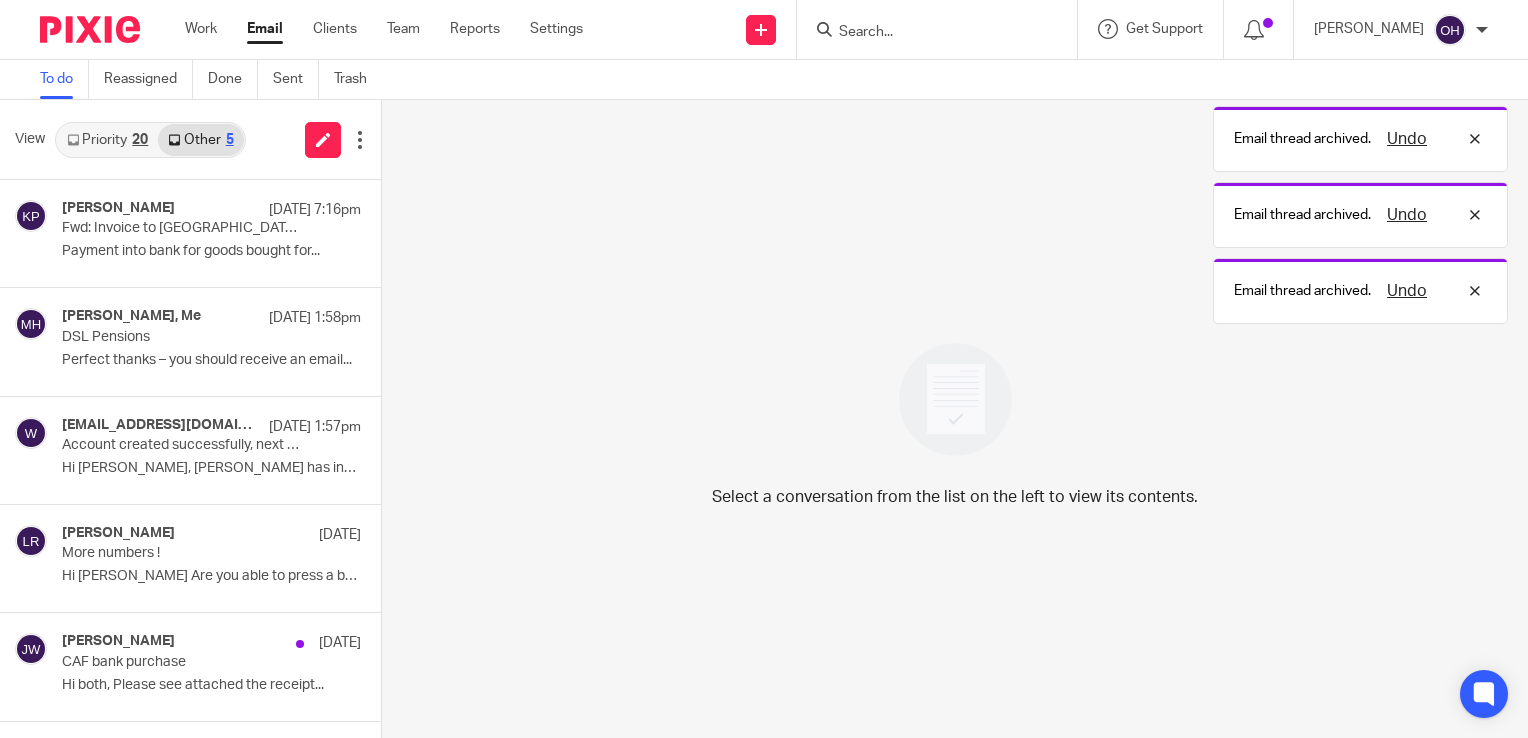 click on "Priority
20" at bounding box center [107, 140] 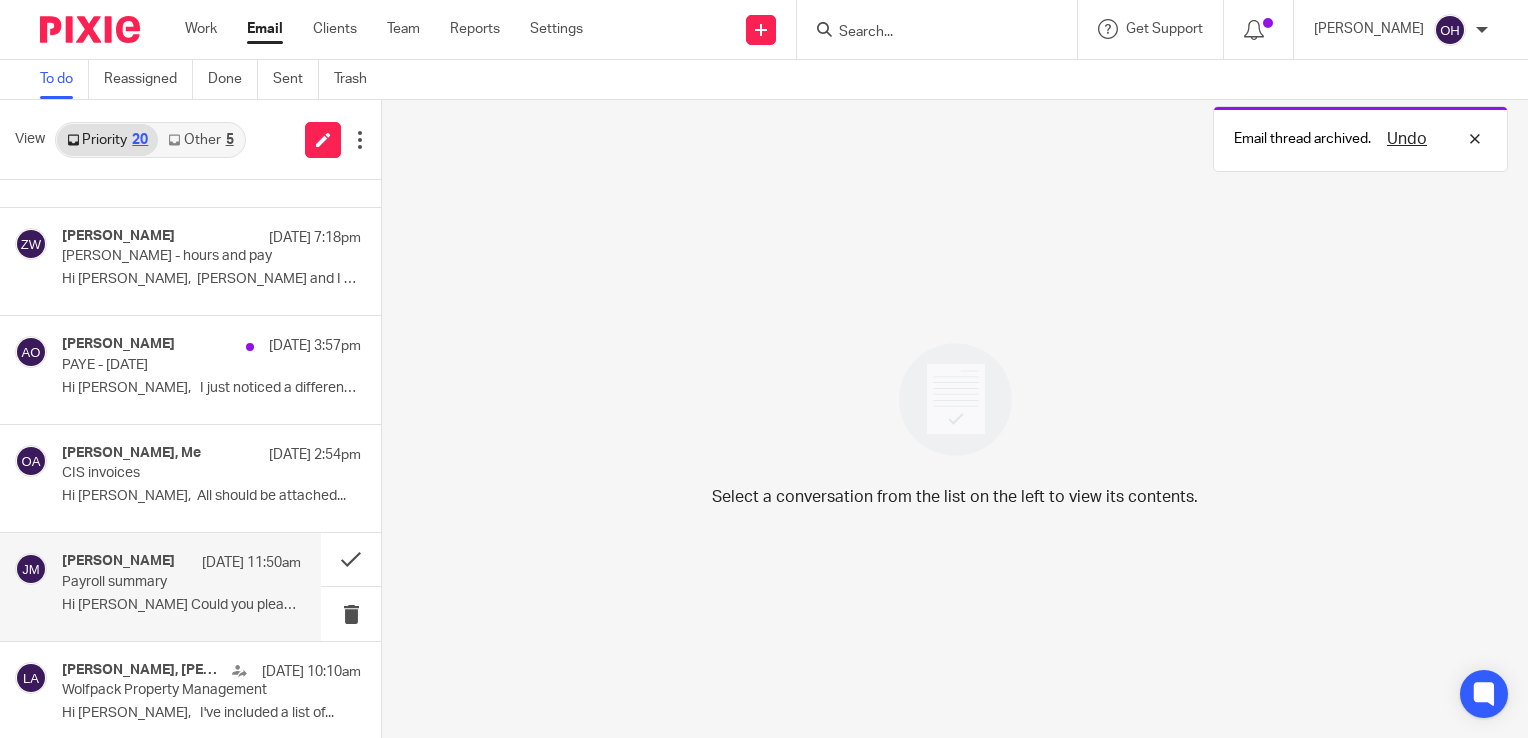 scroll, scrollTop: 300, scrollLeft: 0, axis: vertical 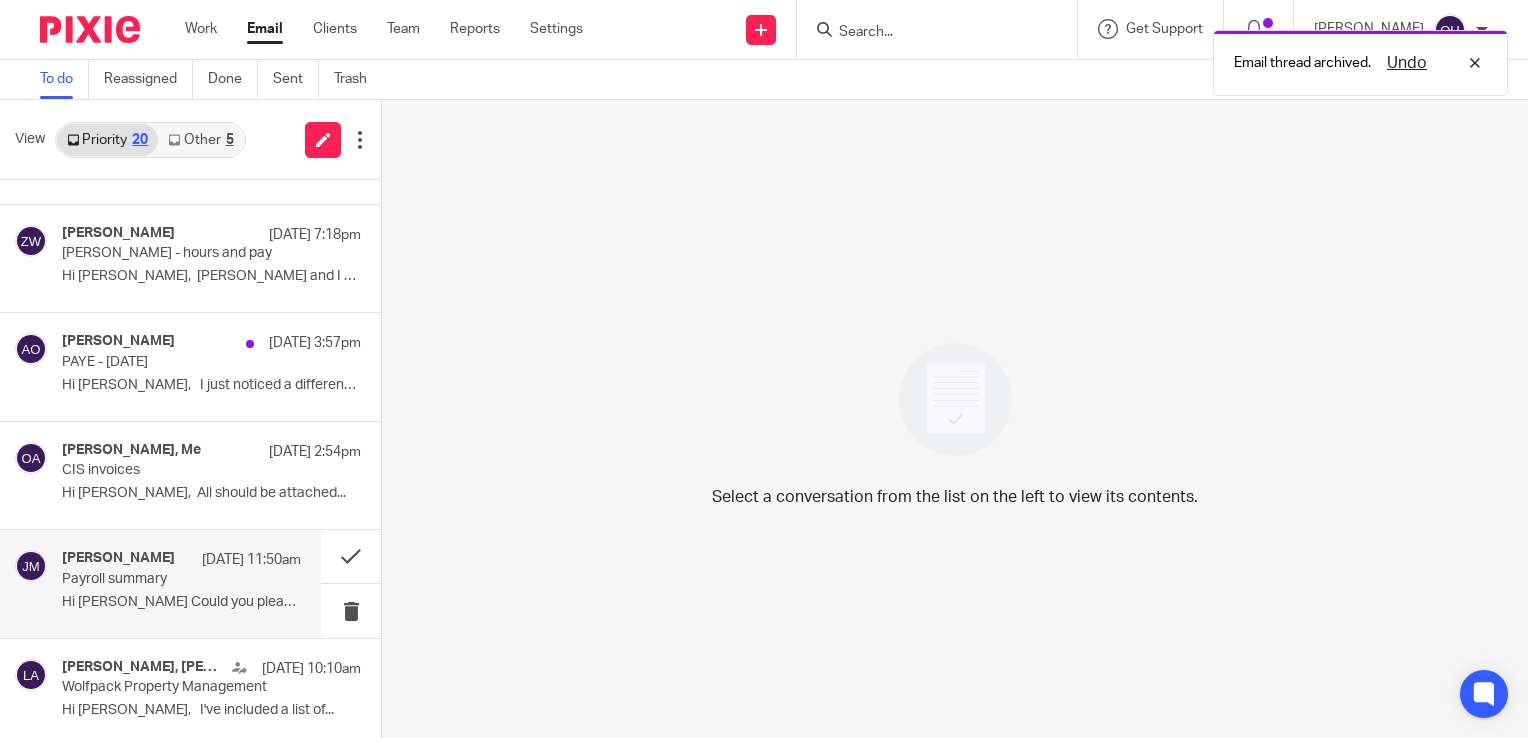 click on "John May
10 Jul 11:50am" at bounding box center [181, 560] 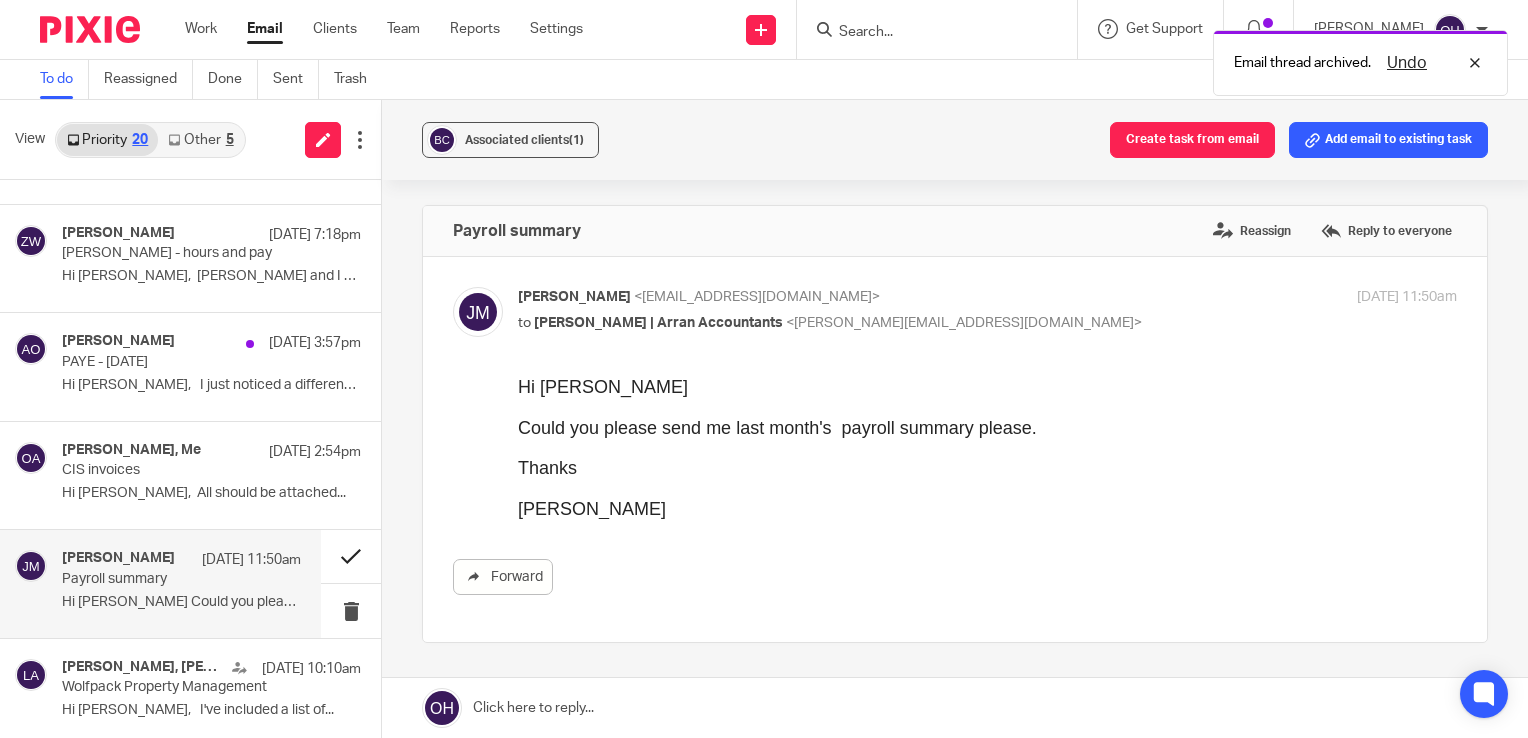 scroll, scrollTop: 0, scrollLeft: 0, axis: both 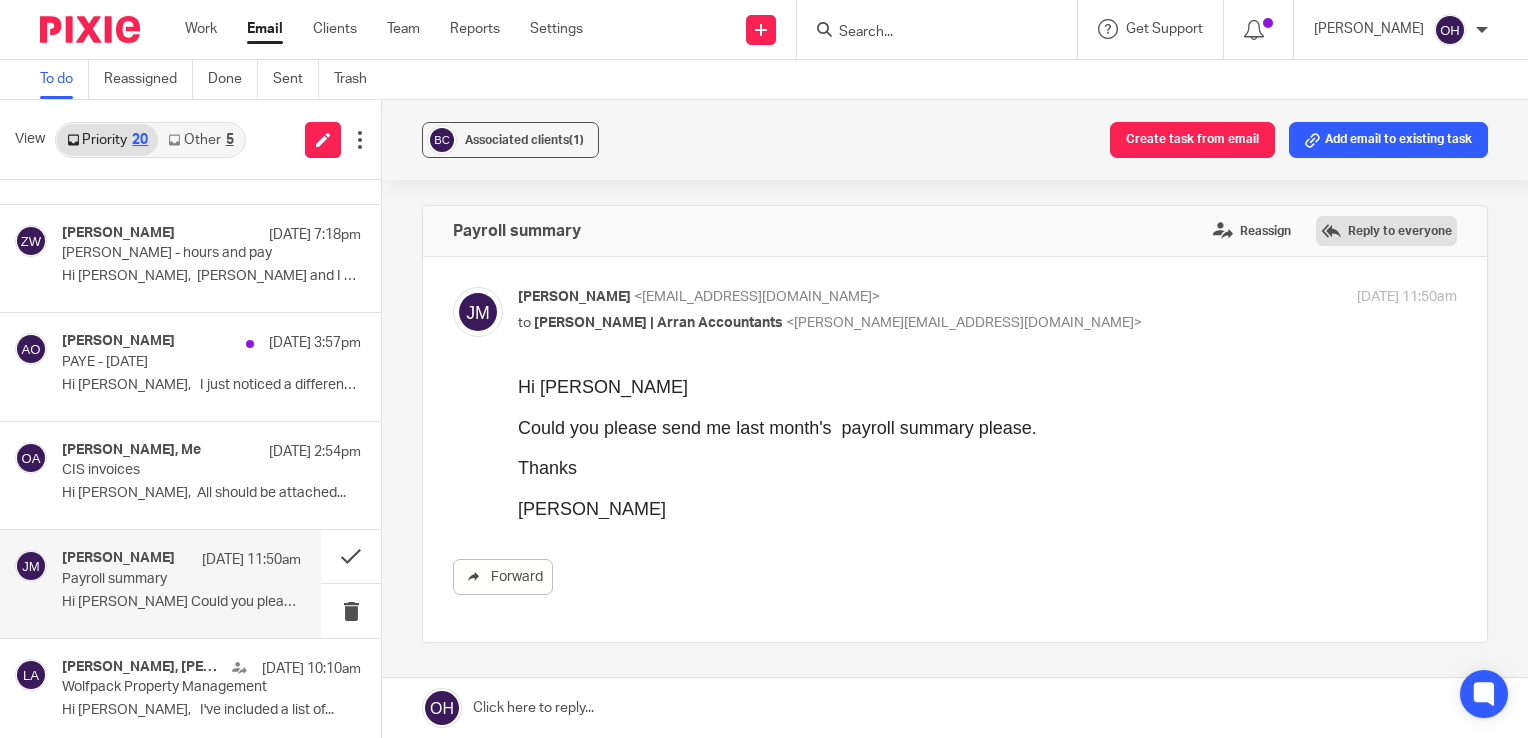 click on "Reply to everyone" at bounding box center (1386, 231) 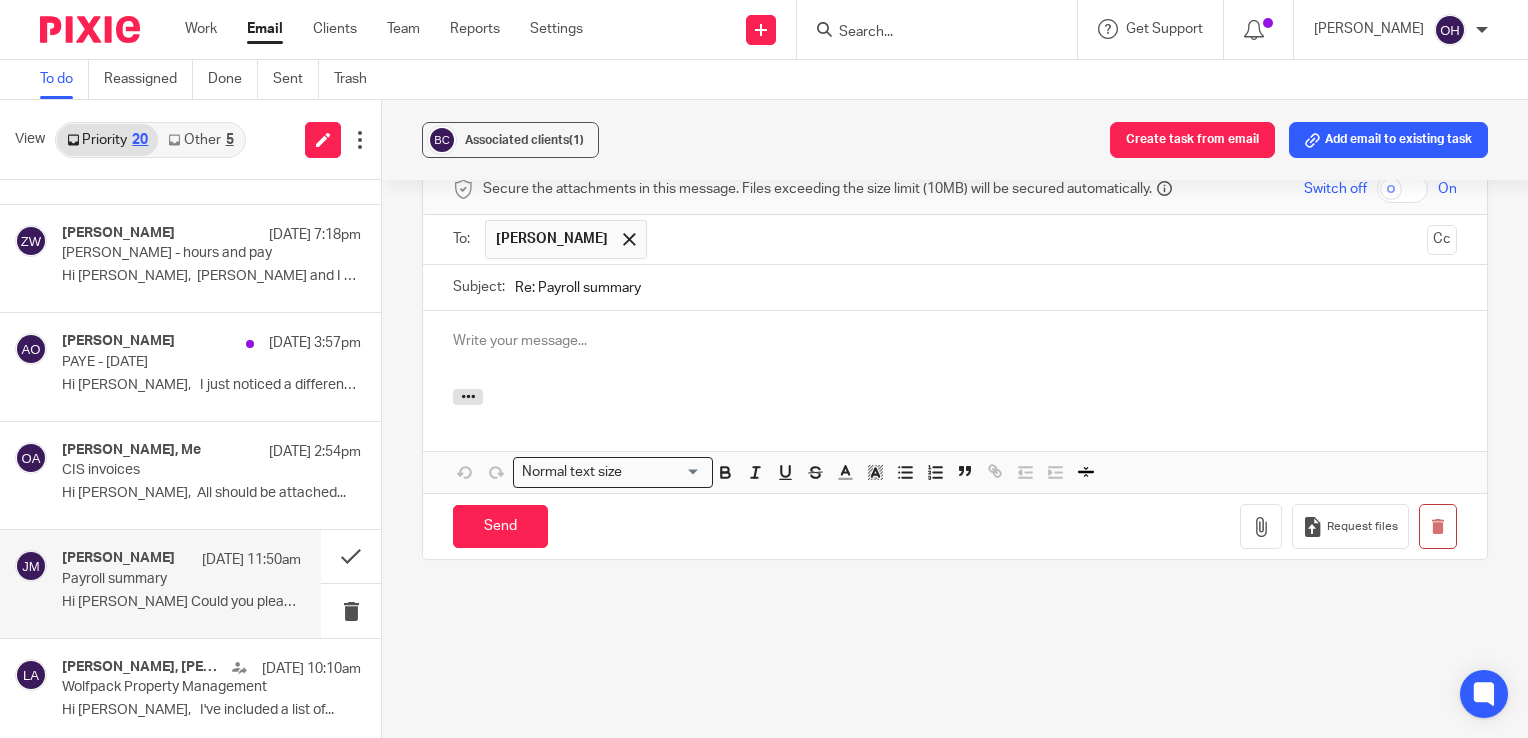 scroll, scrollTop: 0, scrollLeft: 0, axis: both 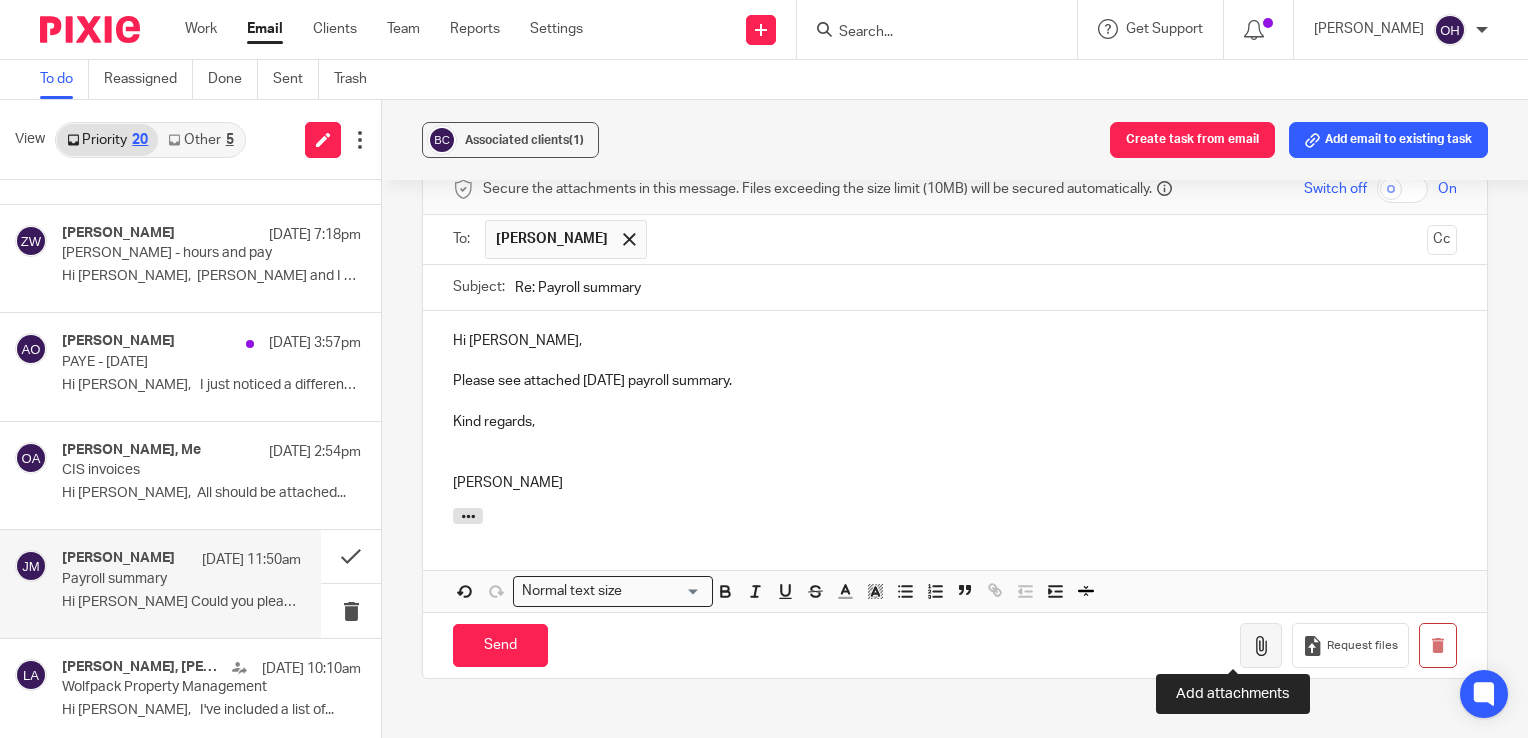 click at bounding box center [1261, 646] 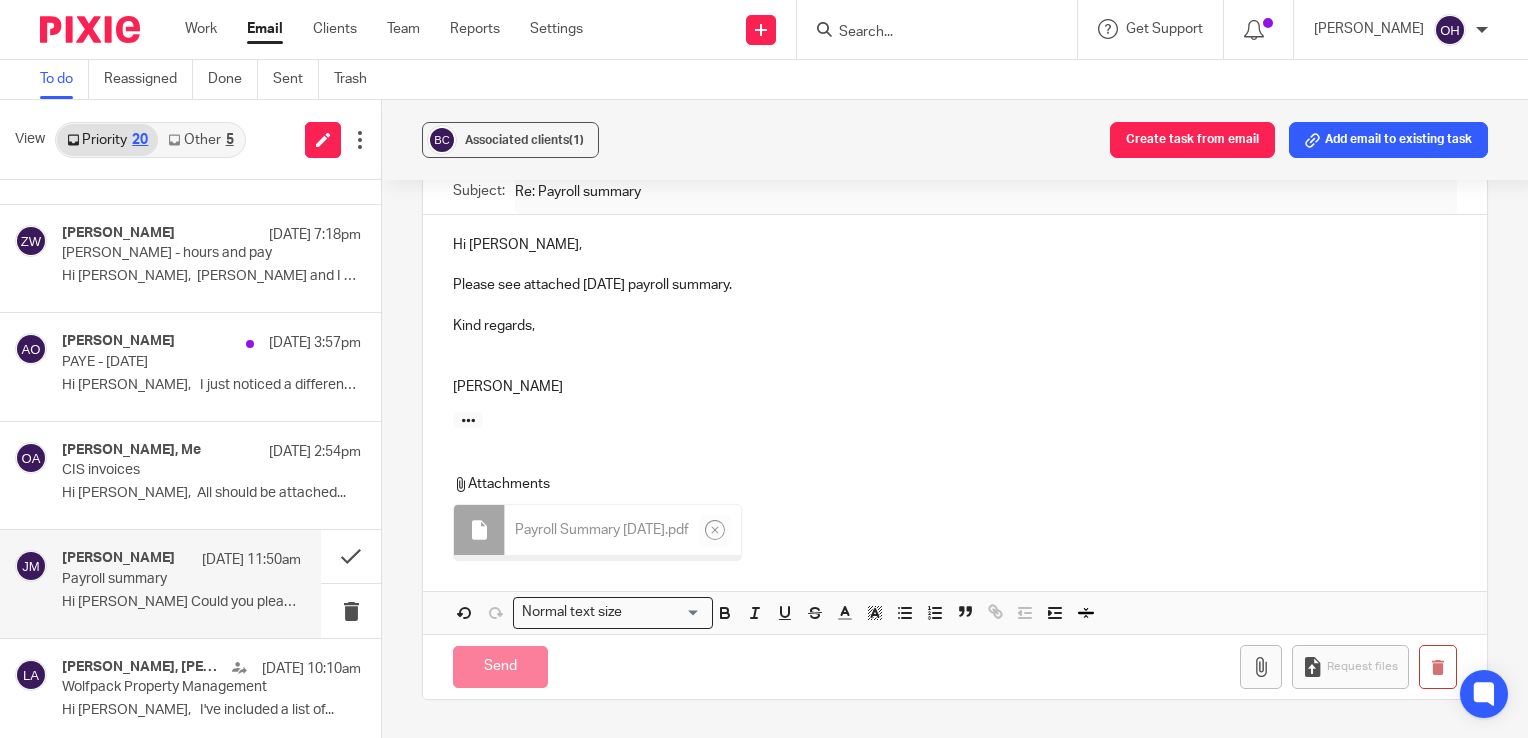 scroll, scrollTop: 610, scrollLeft: 0, axis: vertical 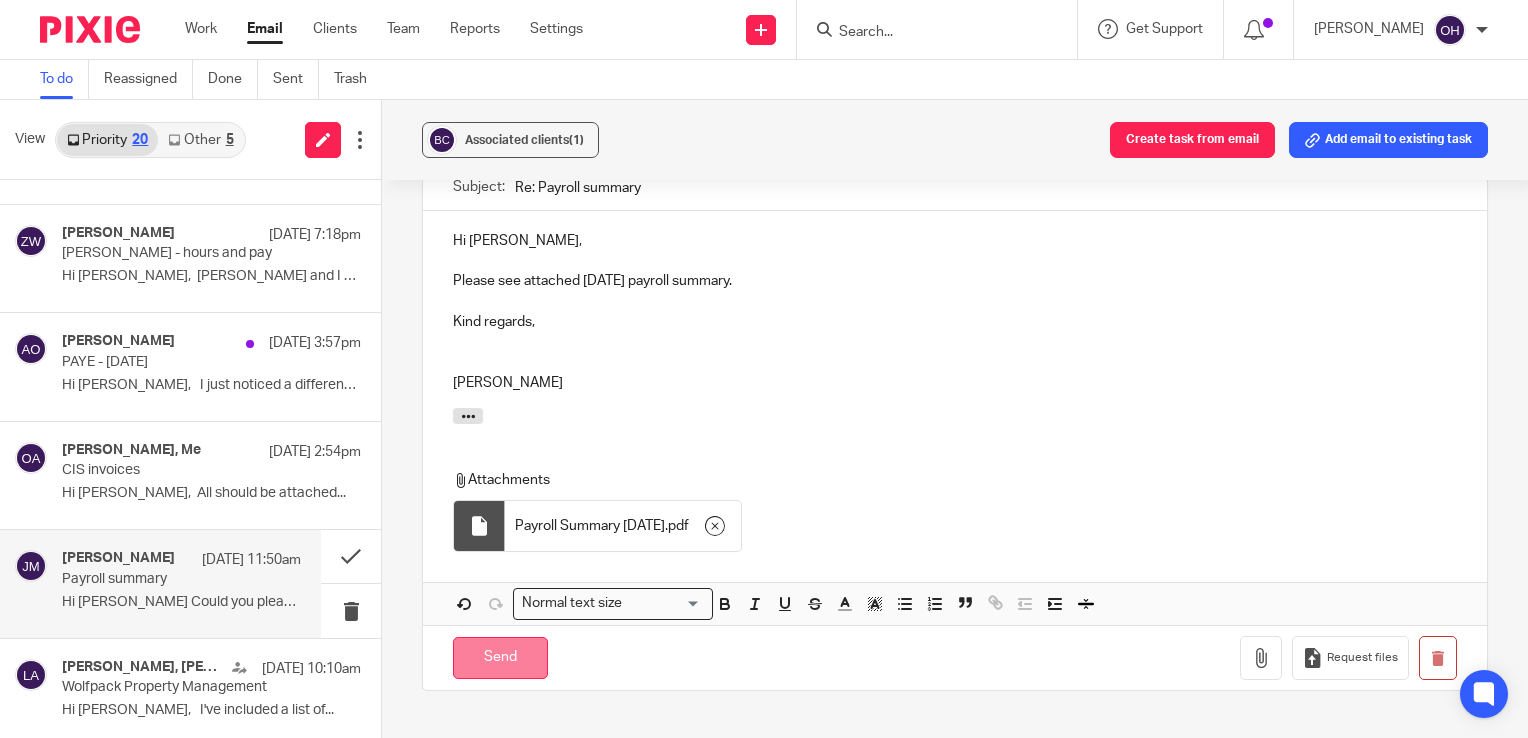 click on "Send" at bounding box center (500, 658) 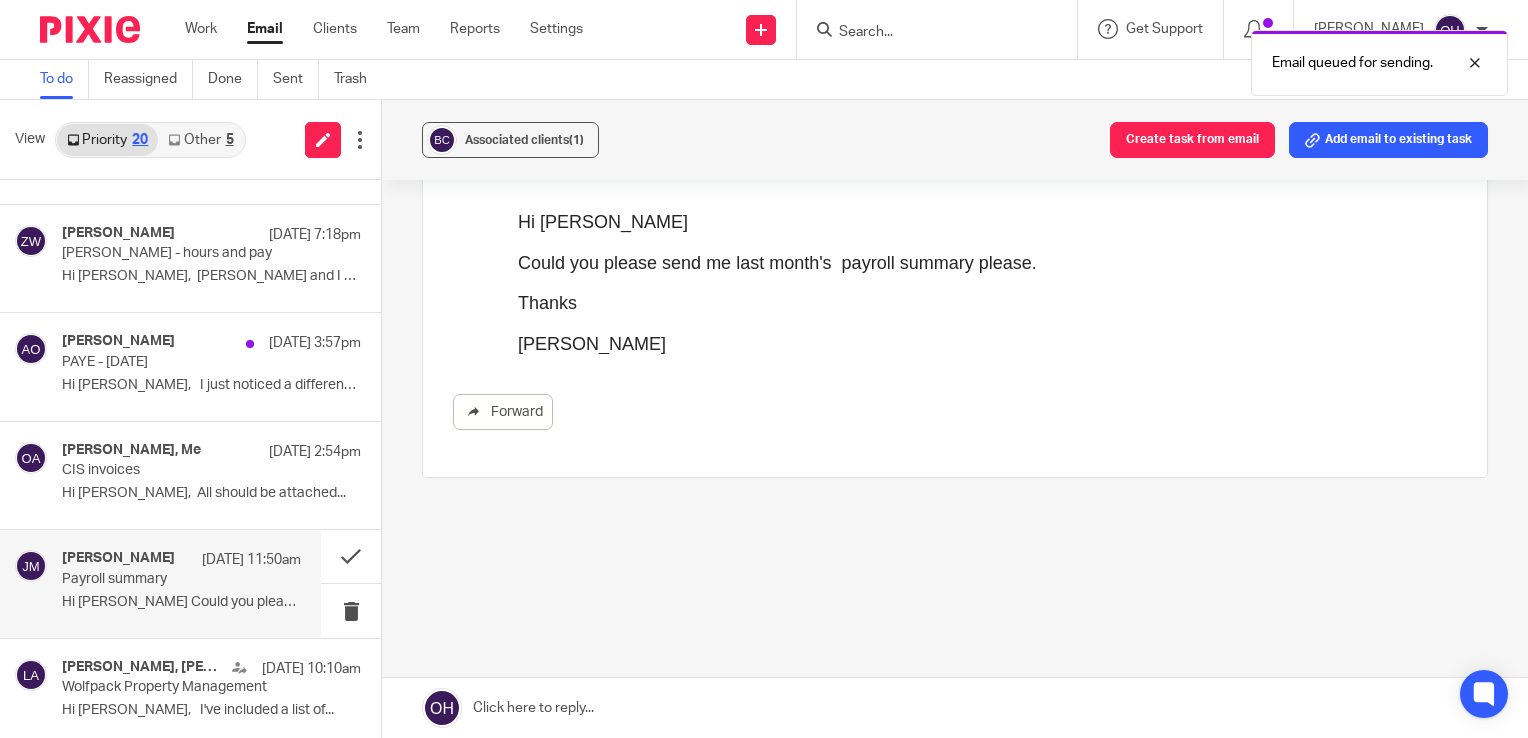 scroll, scrollTop: 163, scrollLeft: 0, axis: vertical 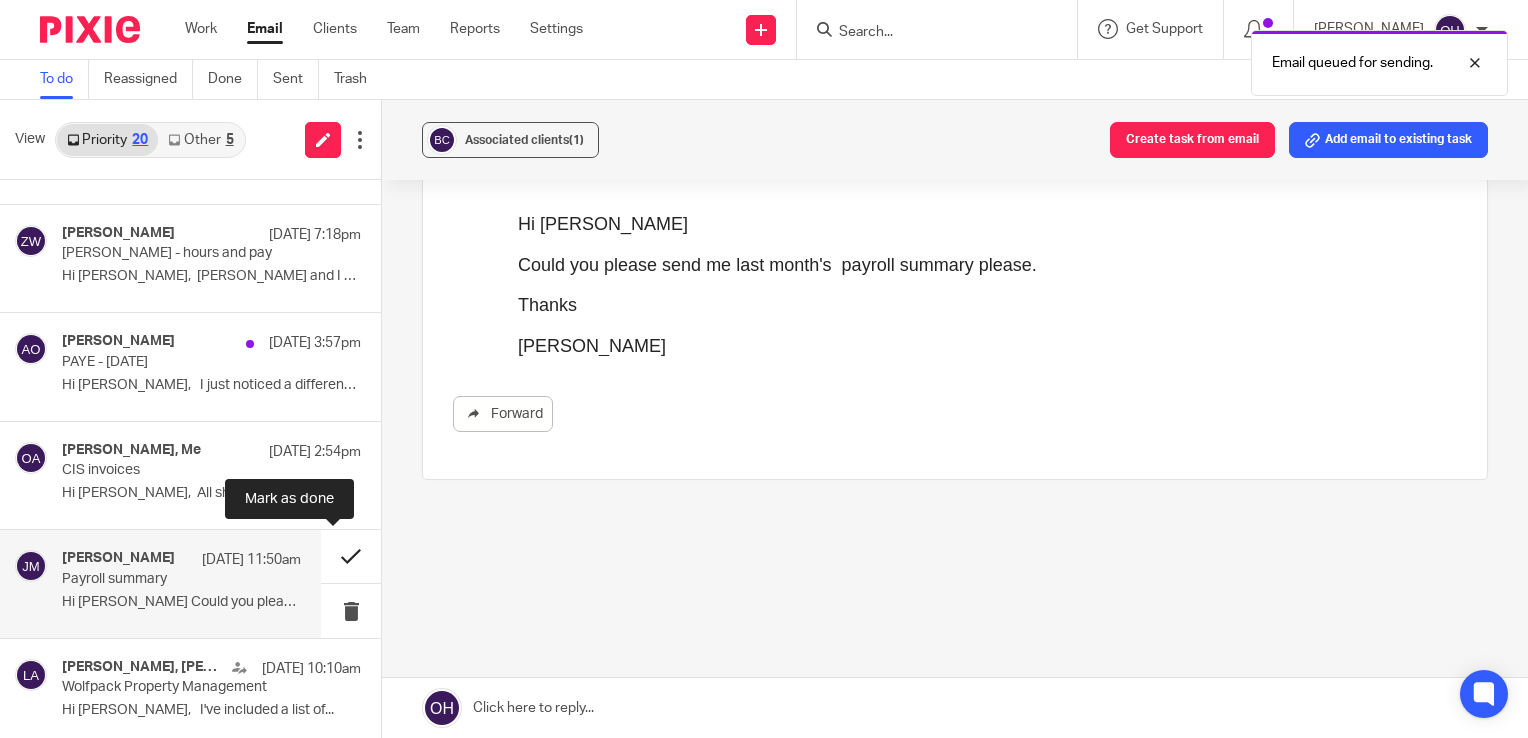 click at bounding box center [351, 556] 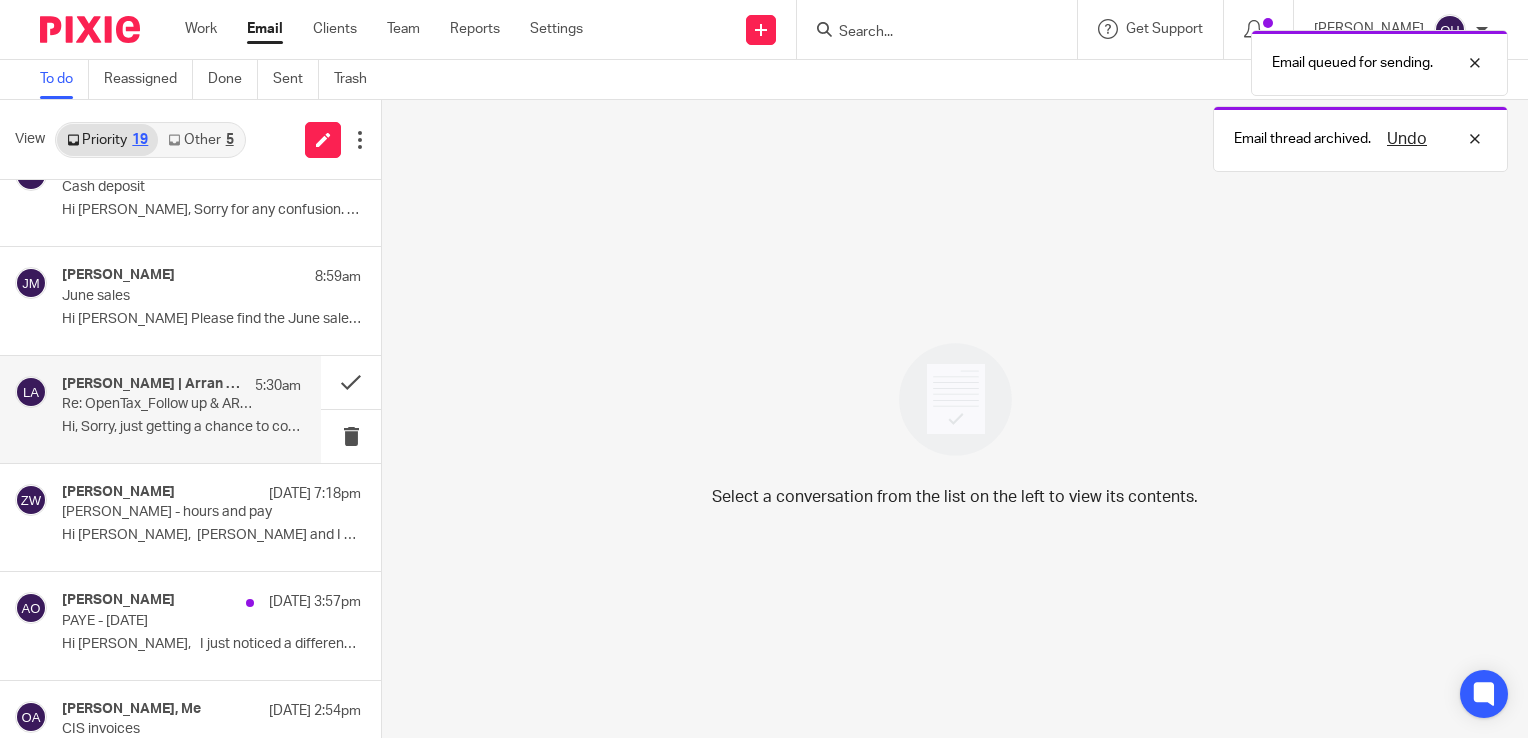 scroll, scrollTop: 0, scrollLeft: 0, axis: both 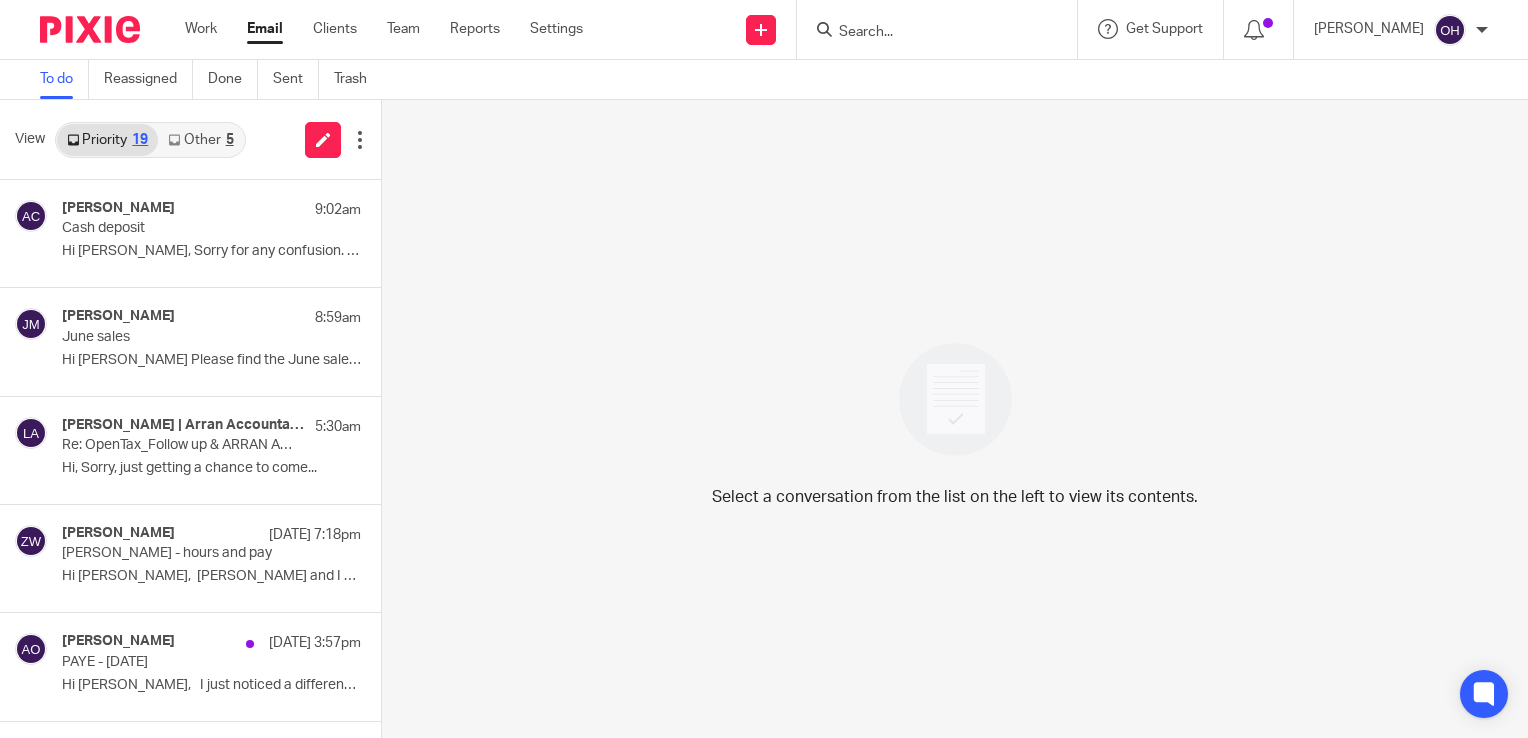 click on "Other
5" at bounding box center (200, 140) 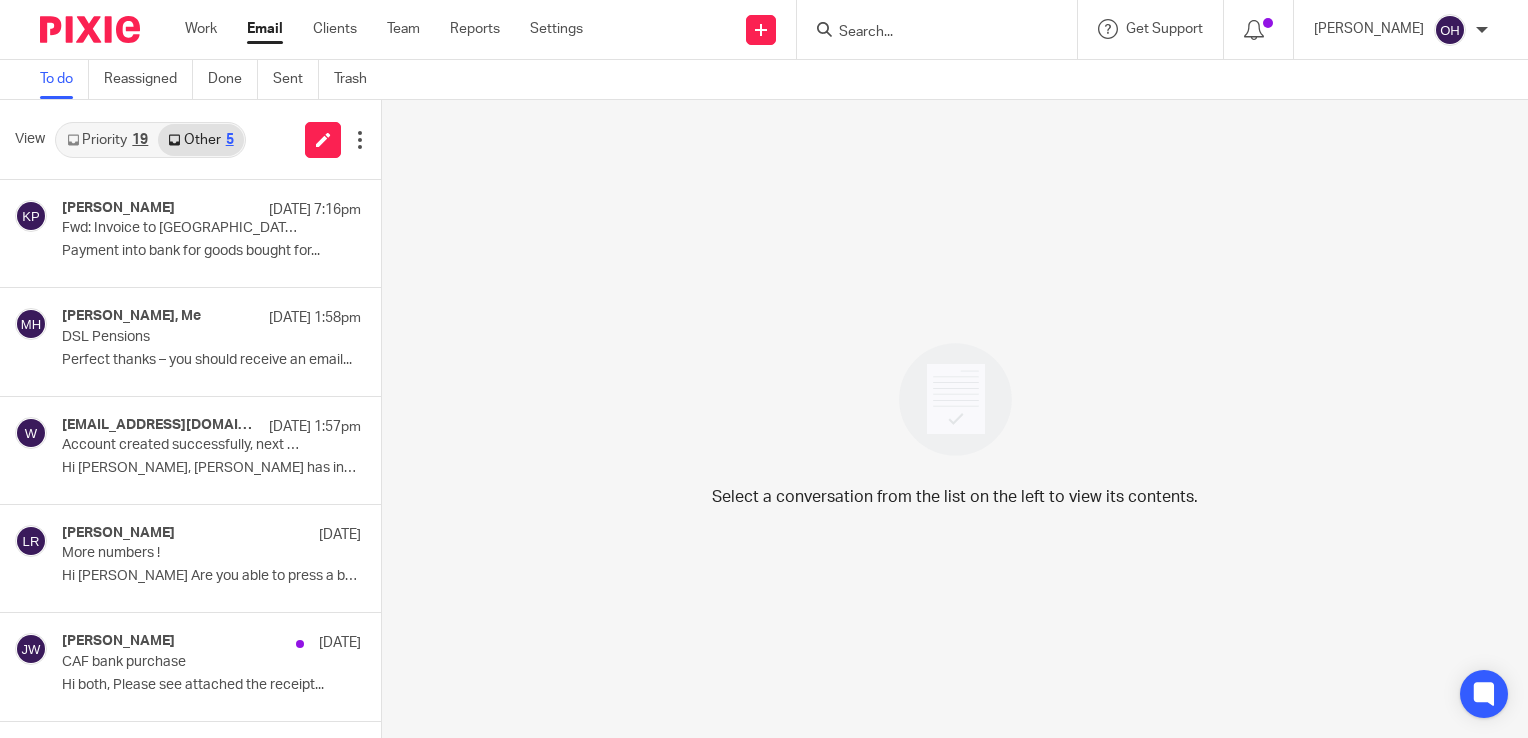 click on "19" at bounding box center (140, 140) 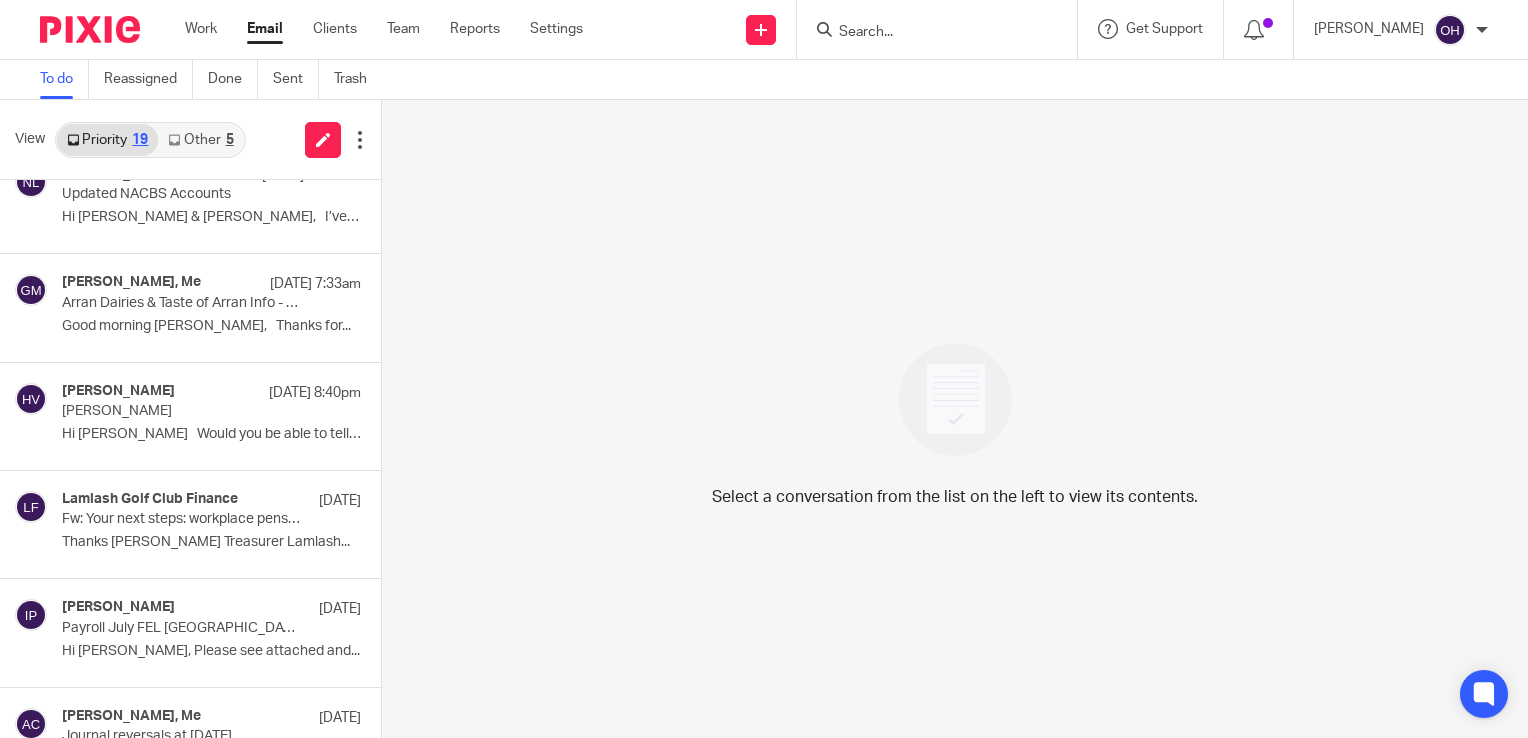 scroll, scrollTop: 1388, scrollLeft: 0, axis: vertical 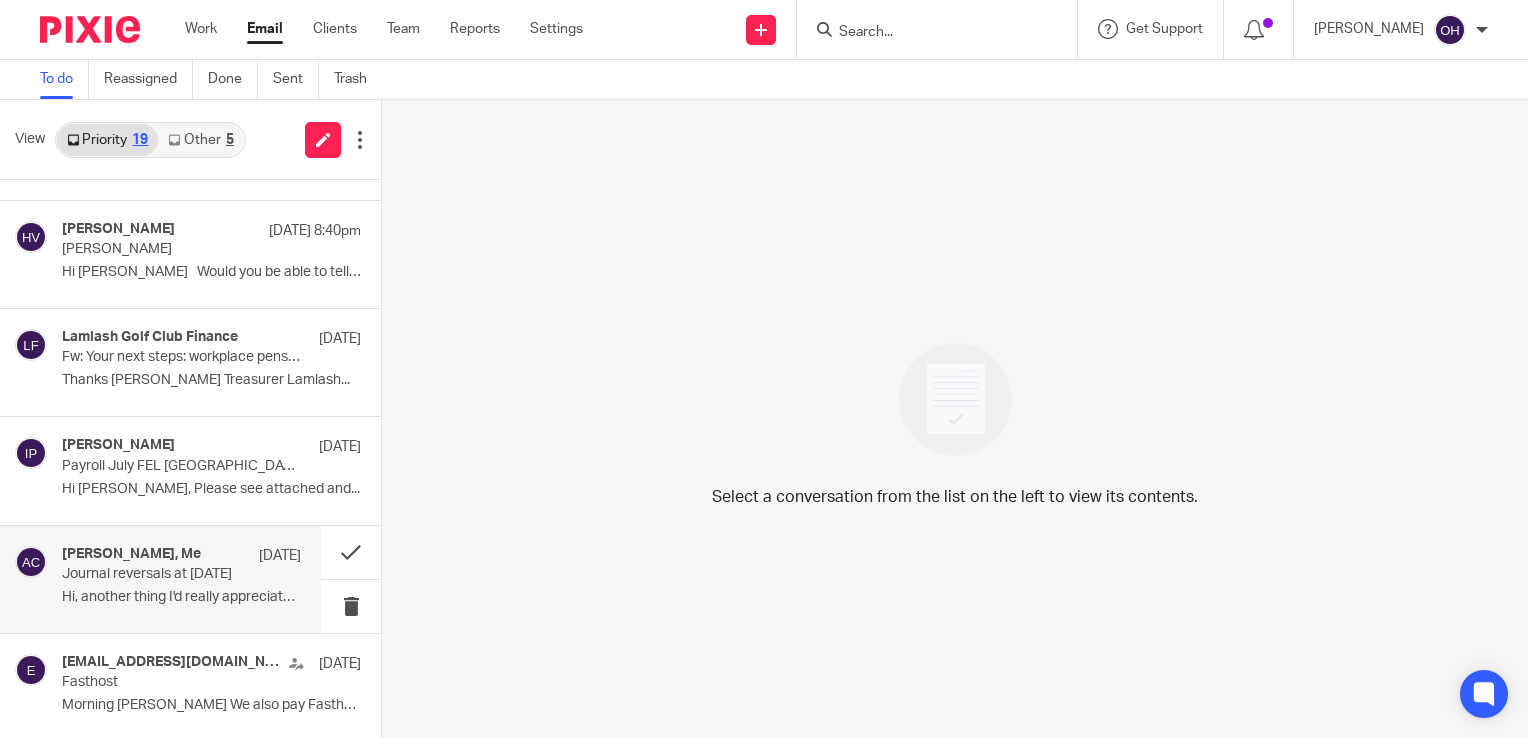 click on "Journal reversals at 6 Apr 24" at bounding box center (157, 574) 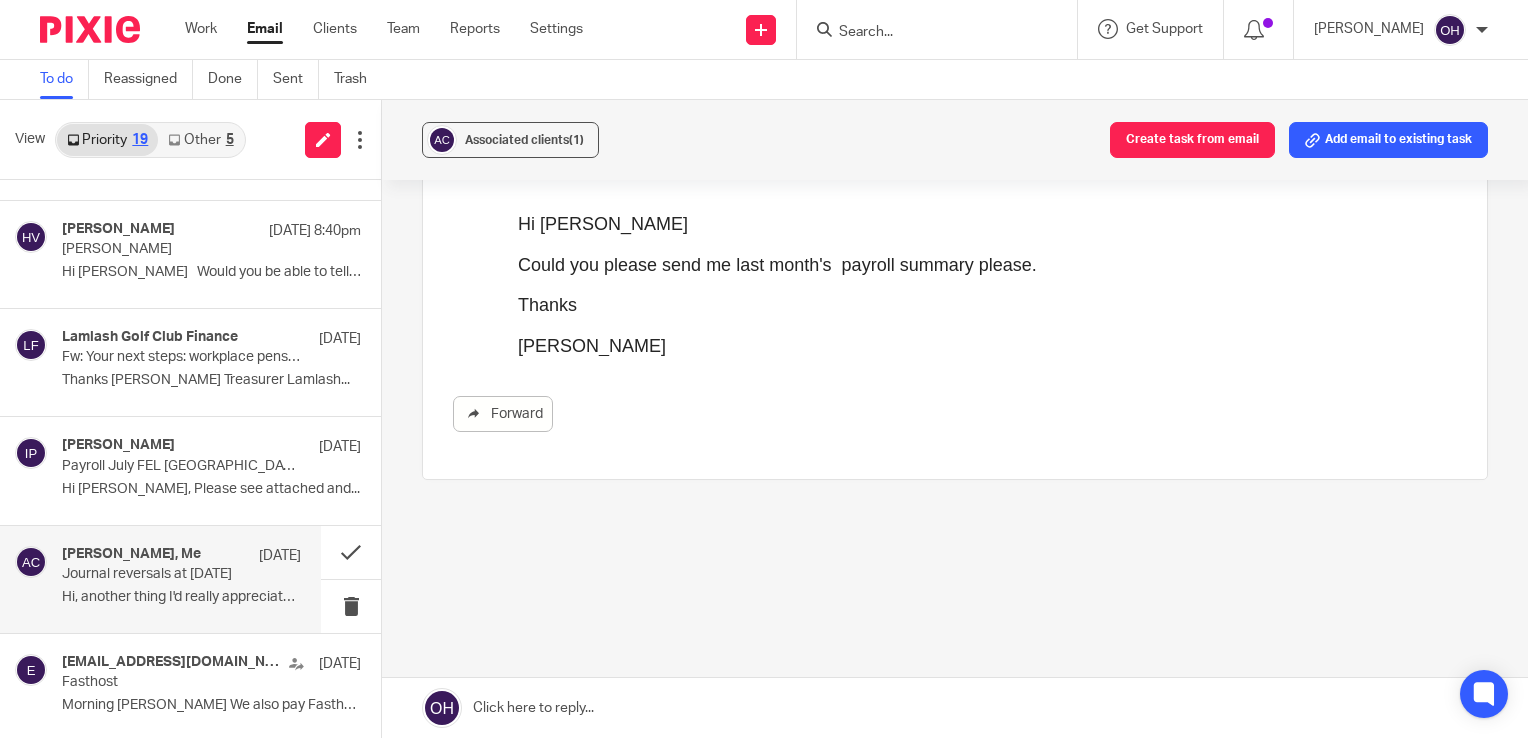 scroll, scrollTop: 0, scrollLeft: 0, axis: both 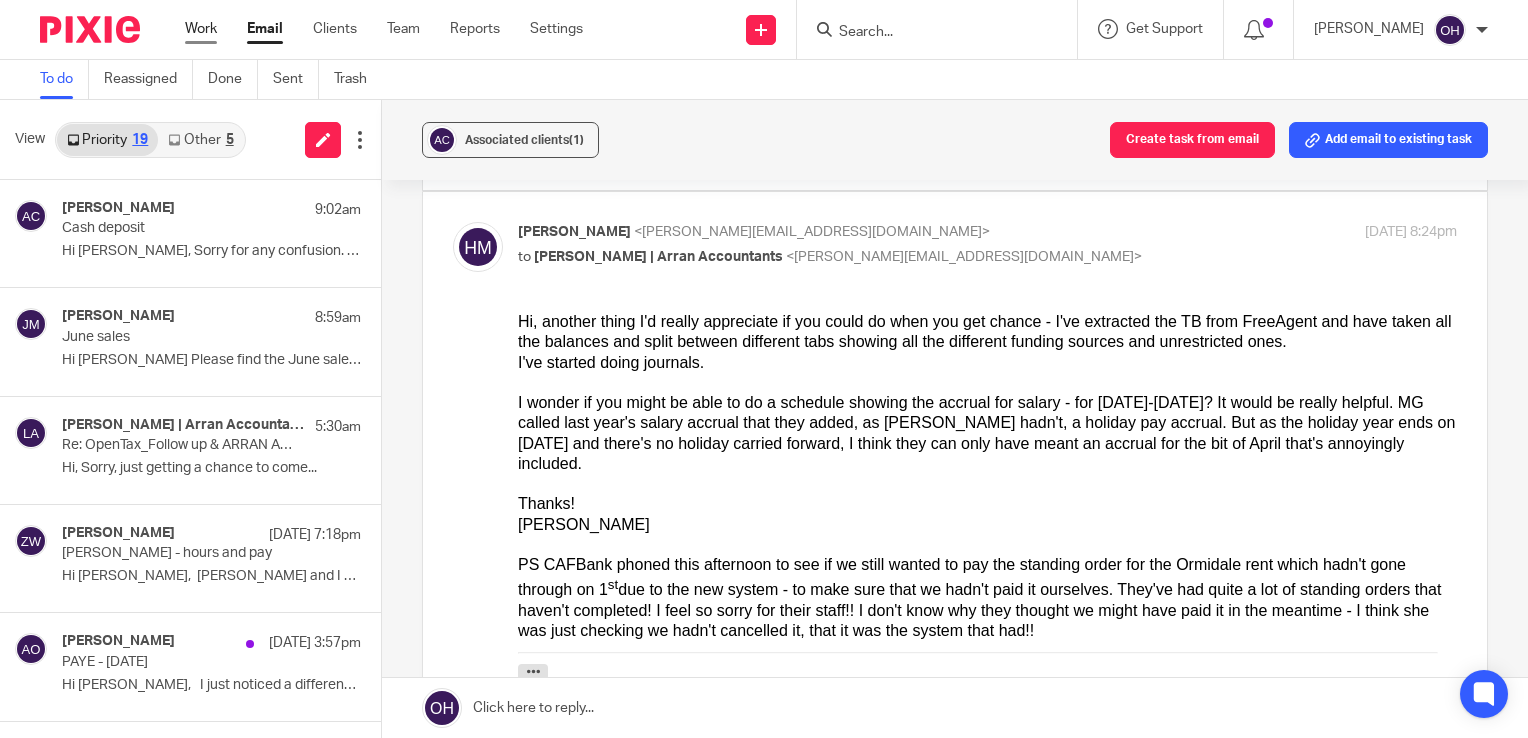 click on "Work" at bounding box center [201, 29] 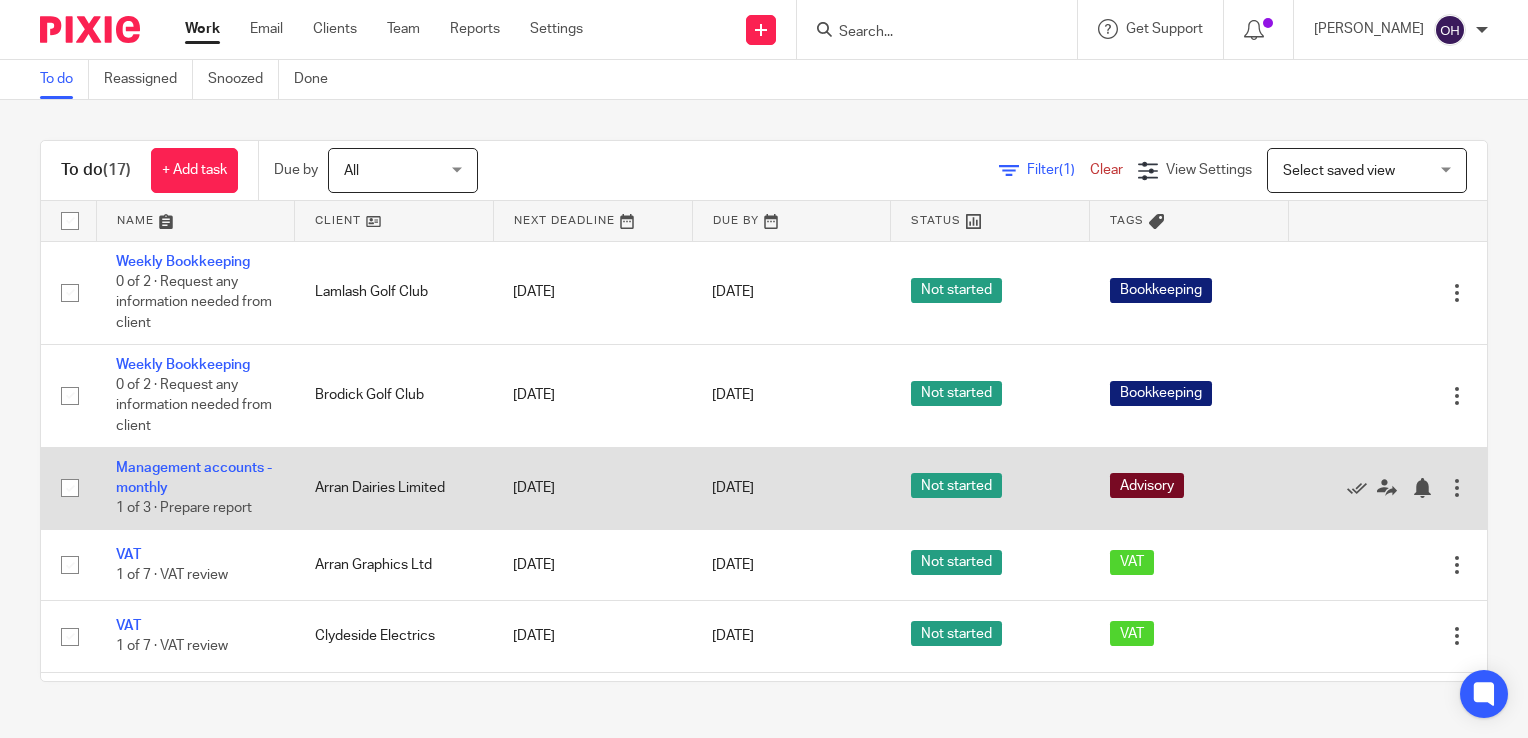 scroll, scrollTop: 0, scrollLeft: 0, axis: both 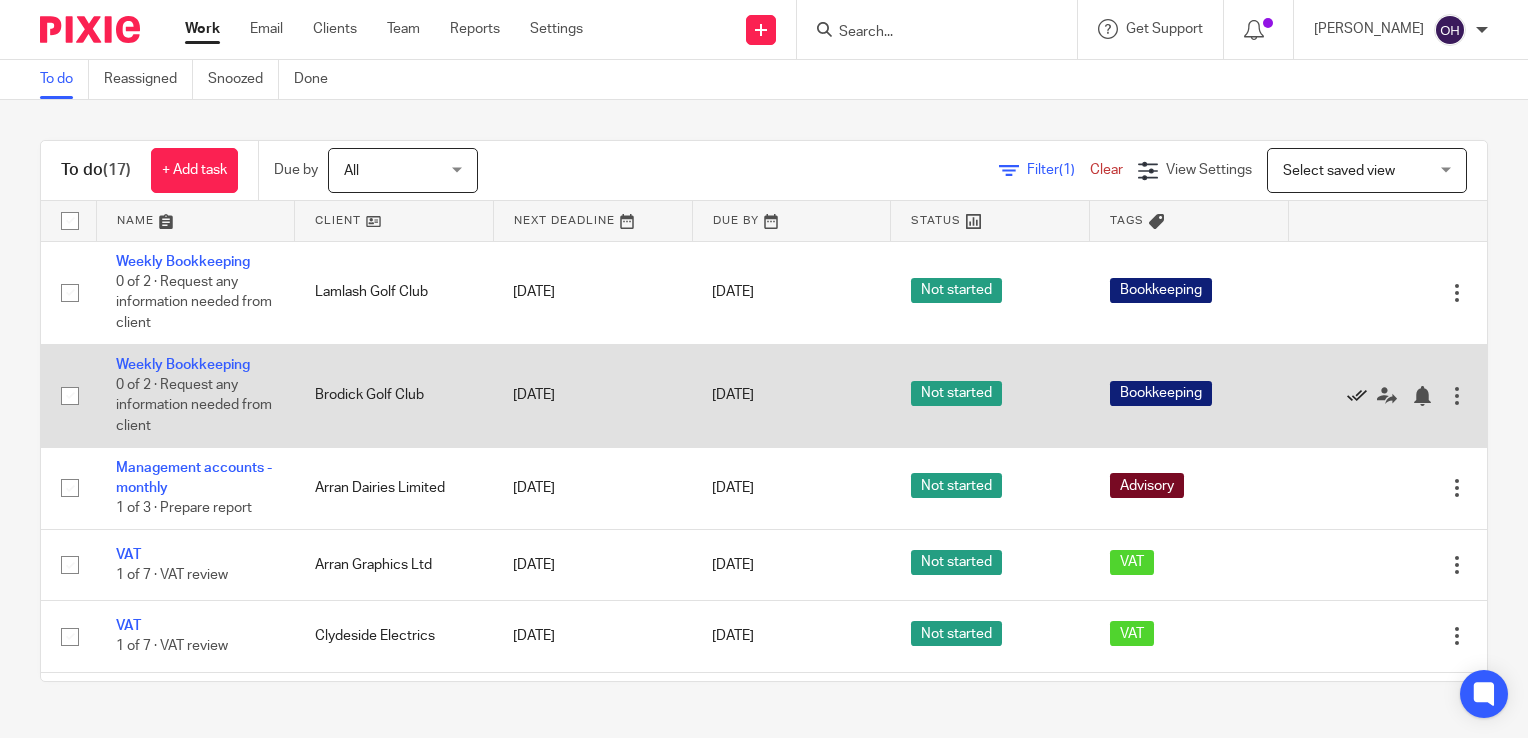 click at bounding box center (1357, 396) 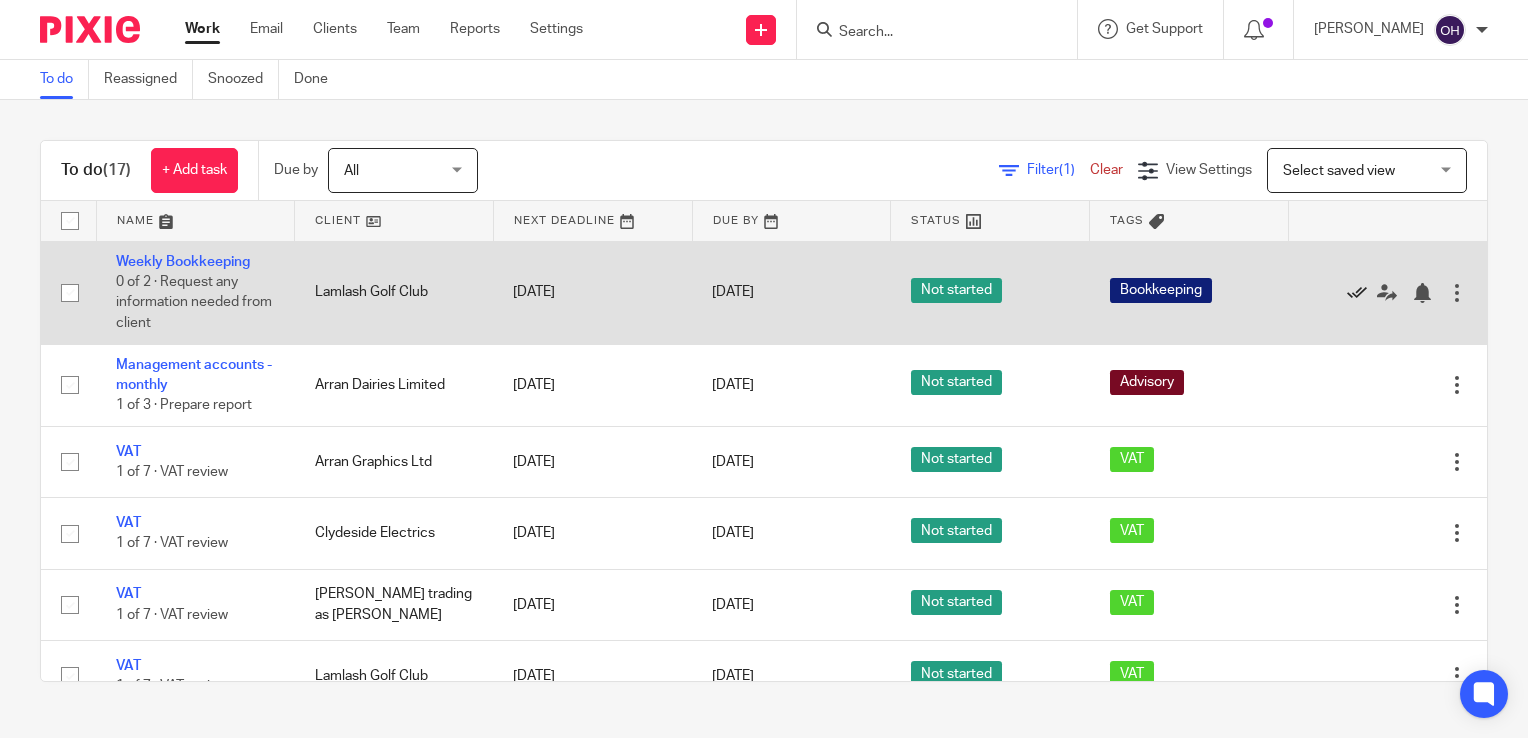 click at bounding box center [1357, 293] 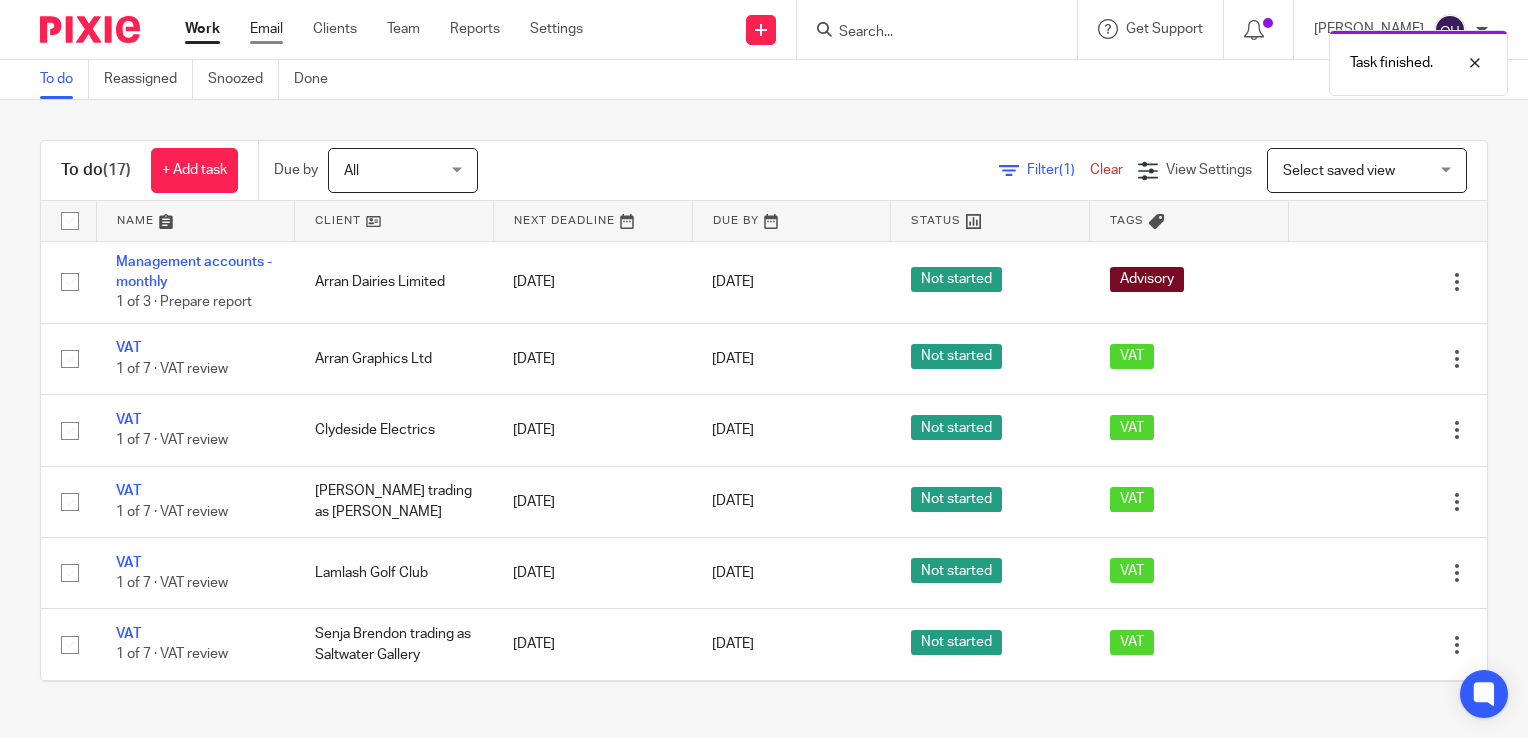 click on "Email" at bounding box center [266, 29] 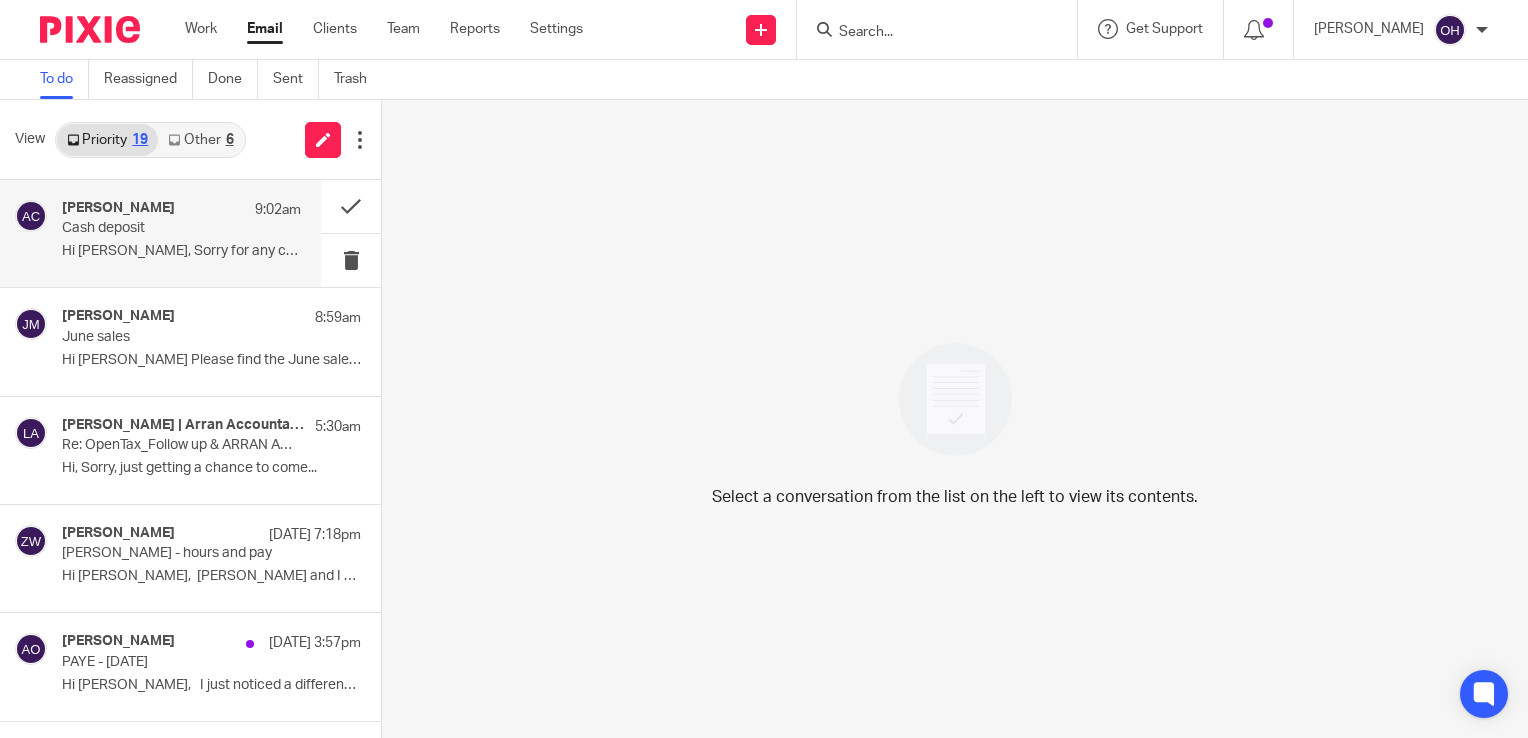 scroll, scrollTop: 0, scrollLeft: 0, axis: both 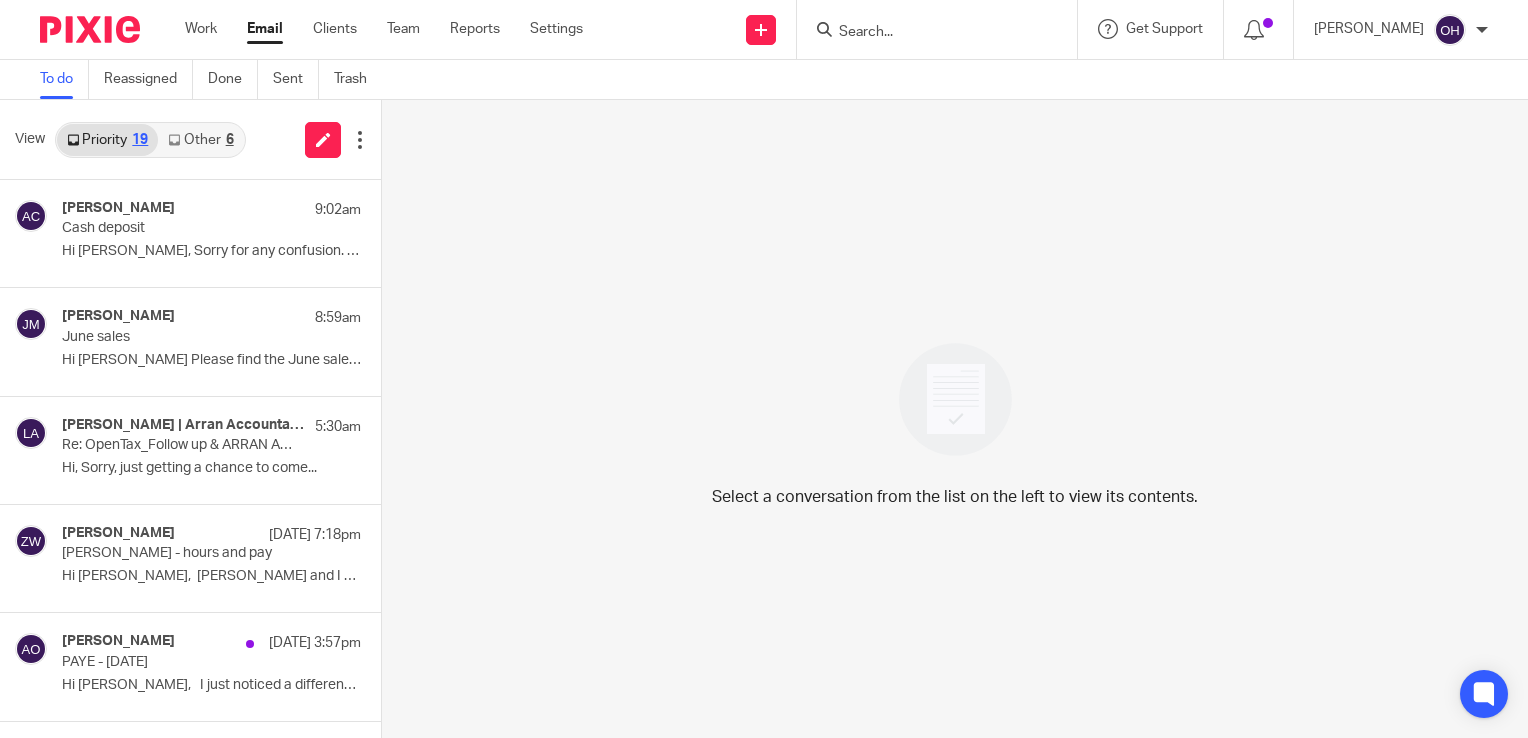 click on "Other
6" at bounding box center (200, 140) 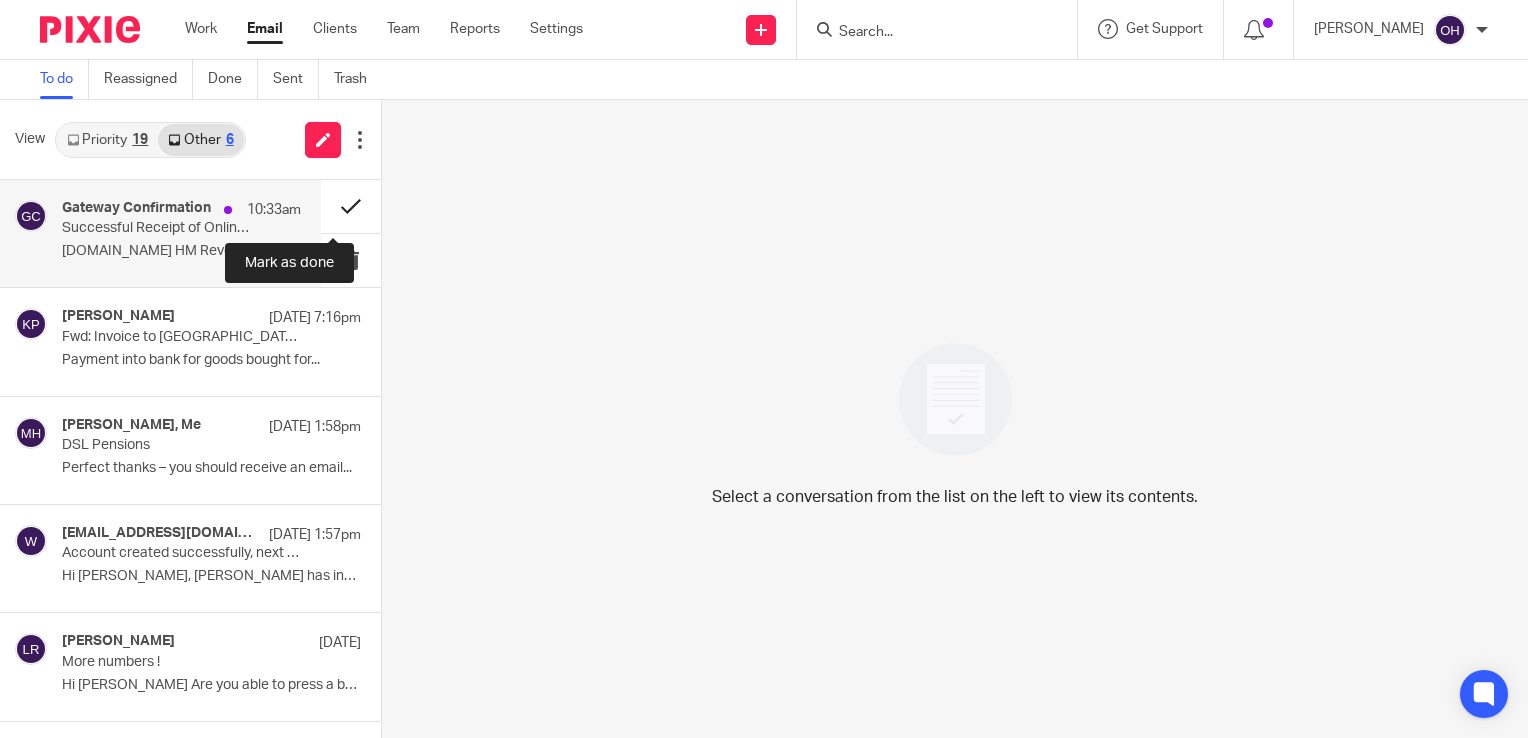 click at bounding box center (351, 206) 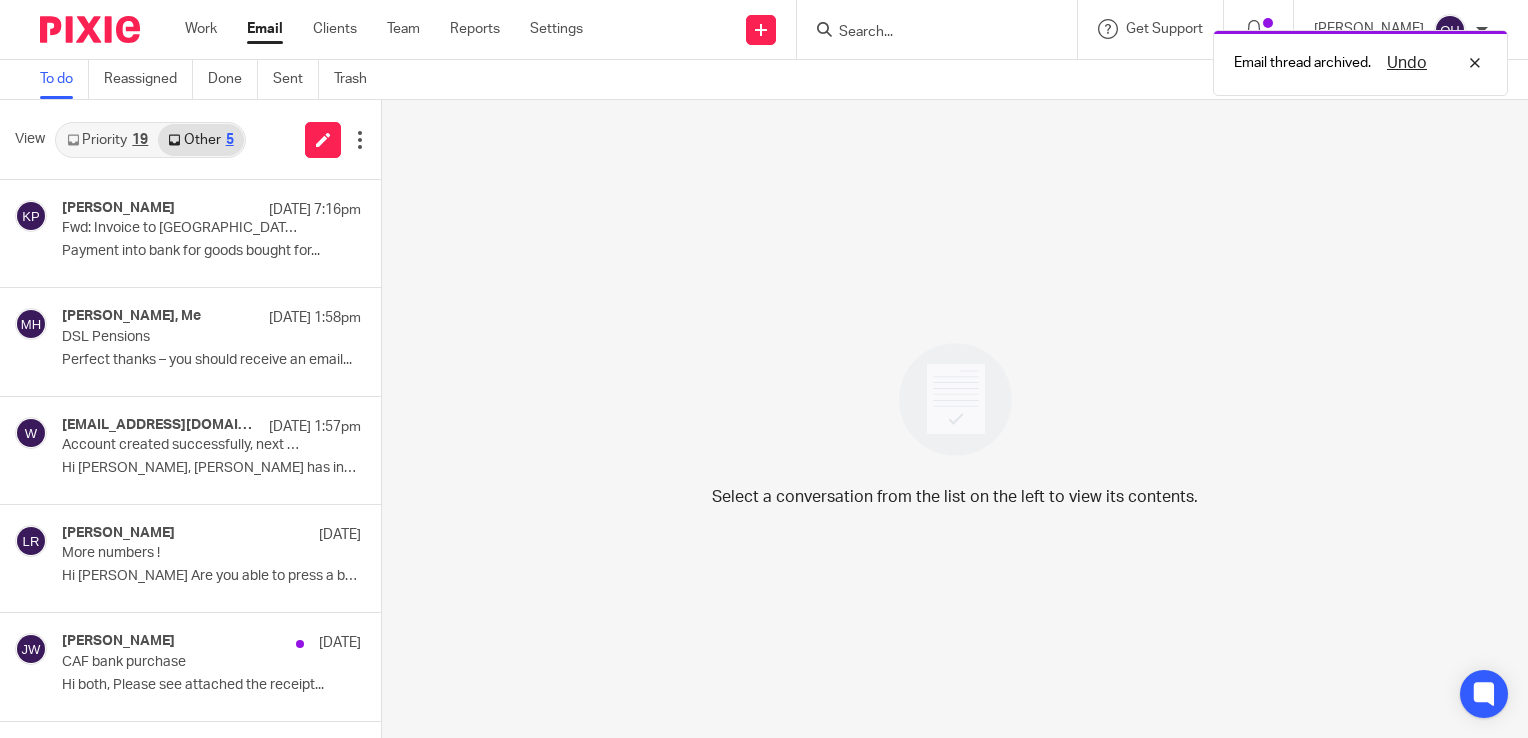 click on "Priority
19" at bounding box center [107, 140] 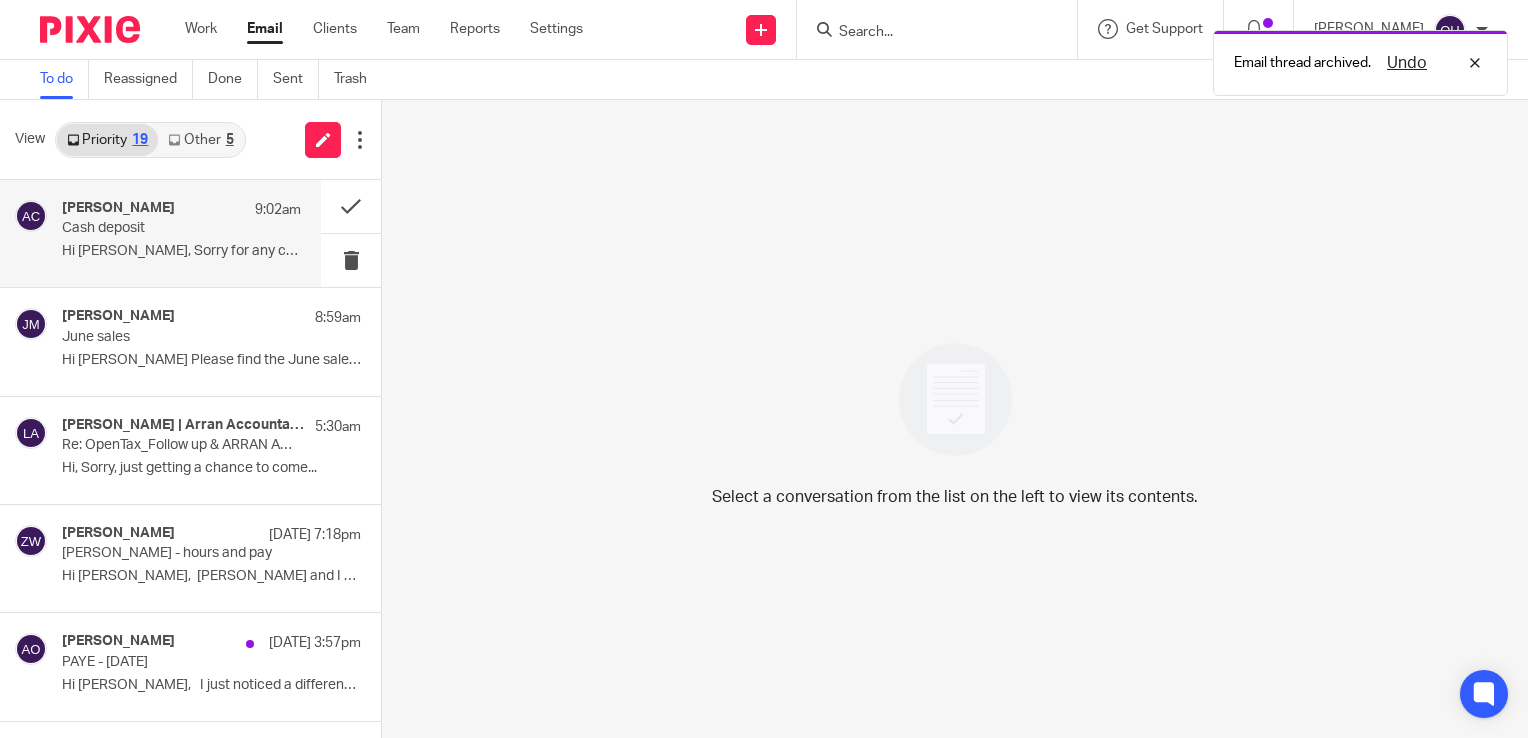 click on "Alastair Crawford
9:02am   Cash deposit   Hi Olivia, Sorry for any confusion. The photo..." at bounding box center [160, 233] 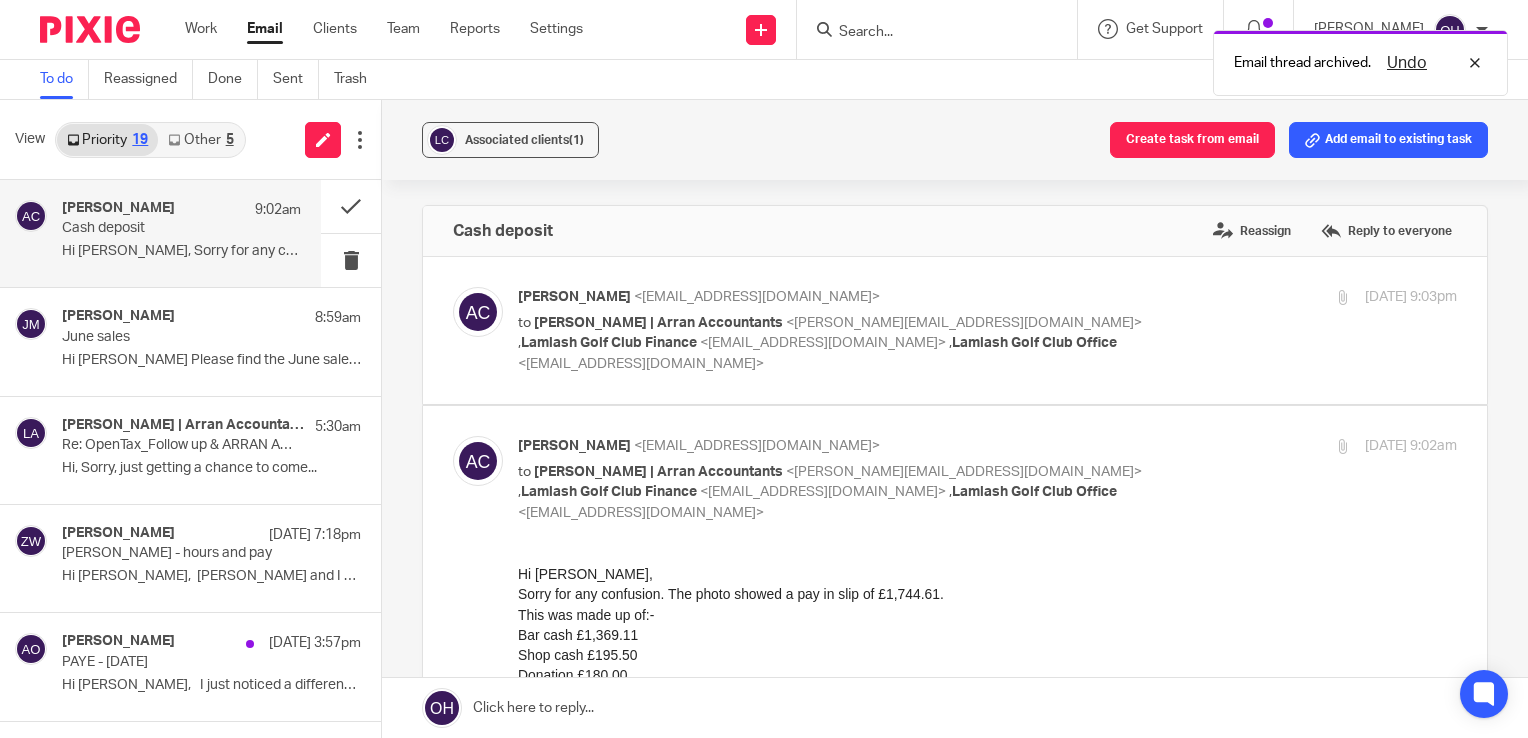 scroll, scrollTop: 0, scrollLeft: 0, axis: both 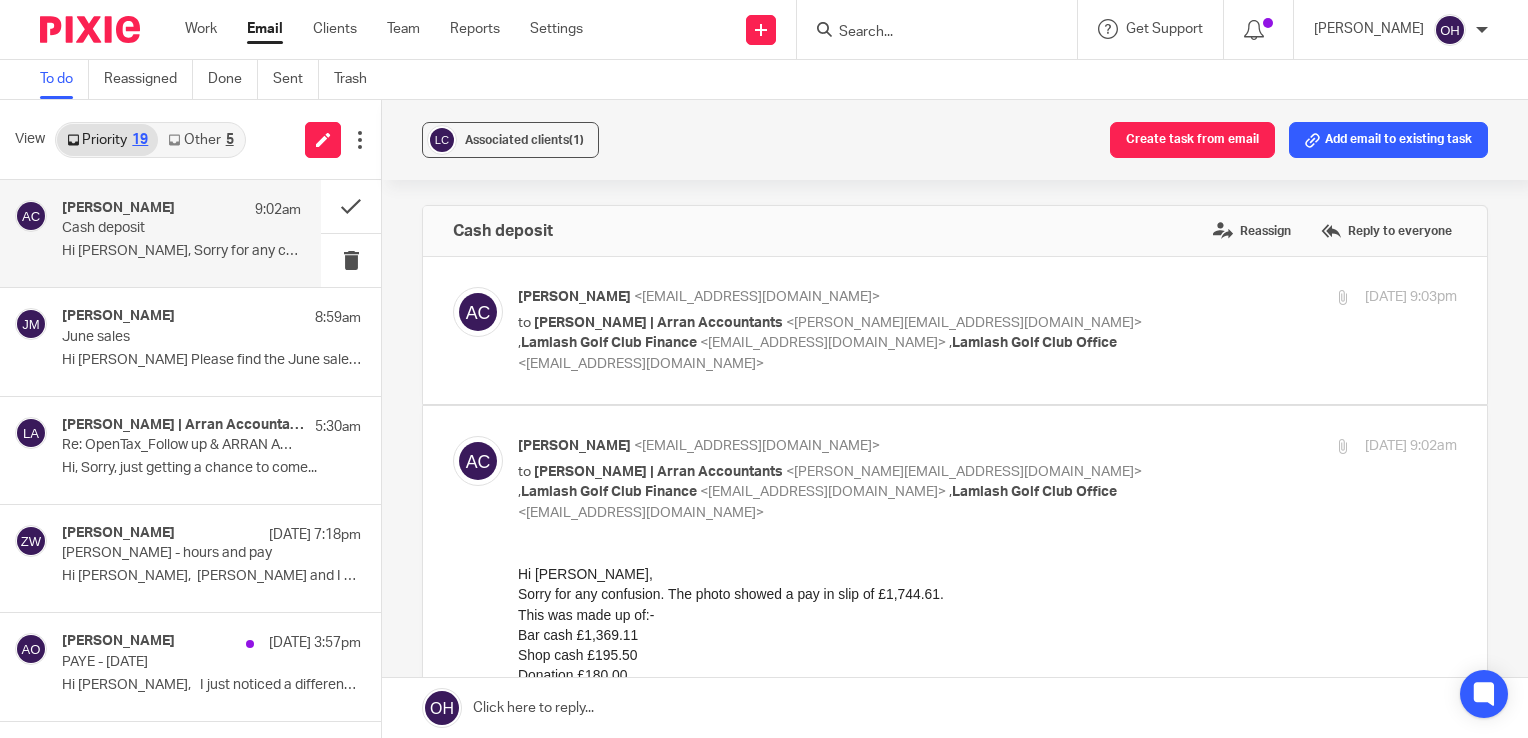 click at bounding box center (955, 330) 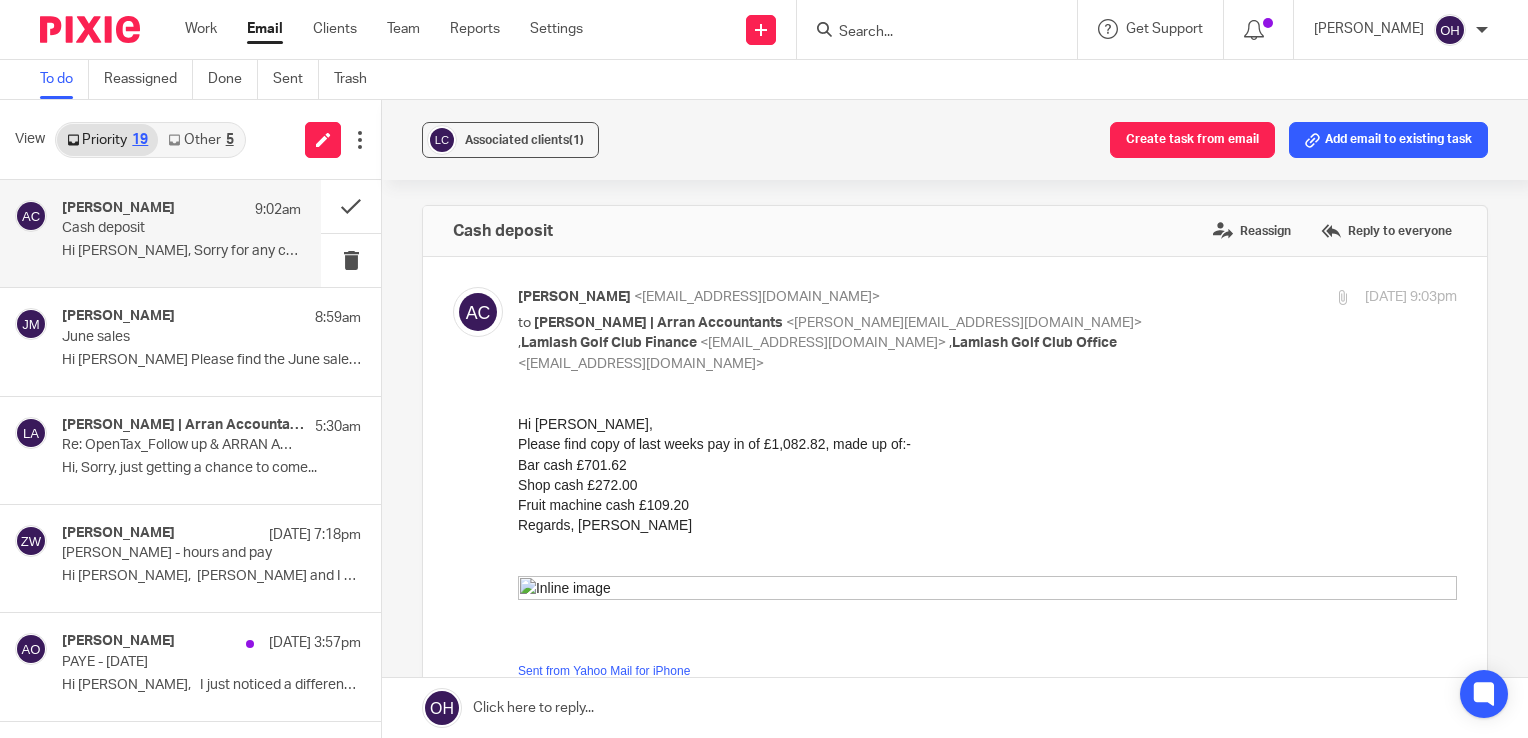 scroll, scrollTop: 0, scrollLeft: 0, axis: both 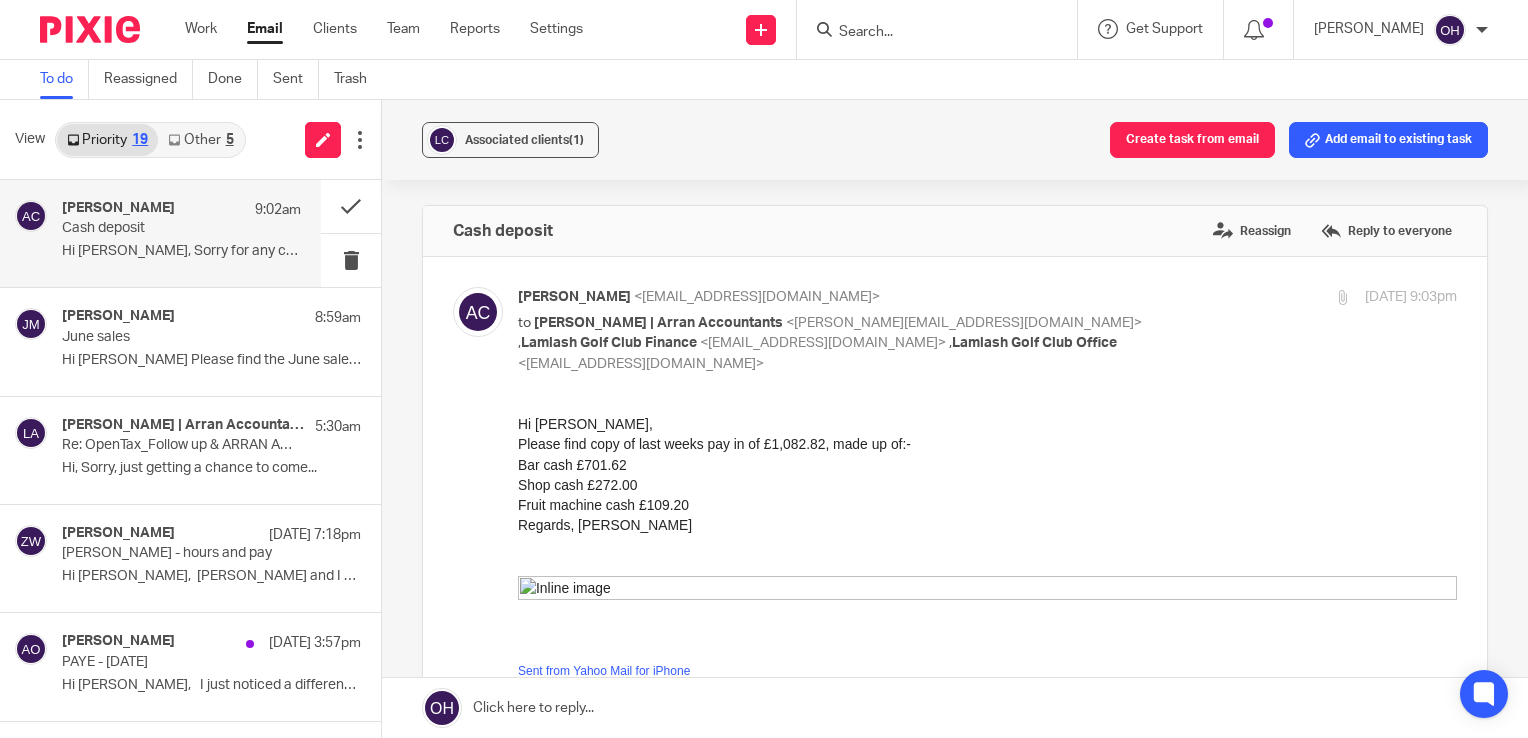 click at bounding box center [955, 580] 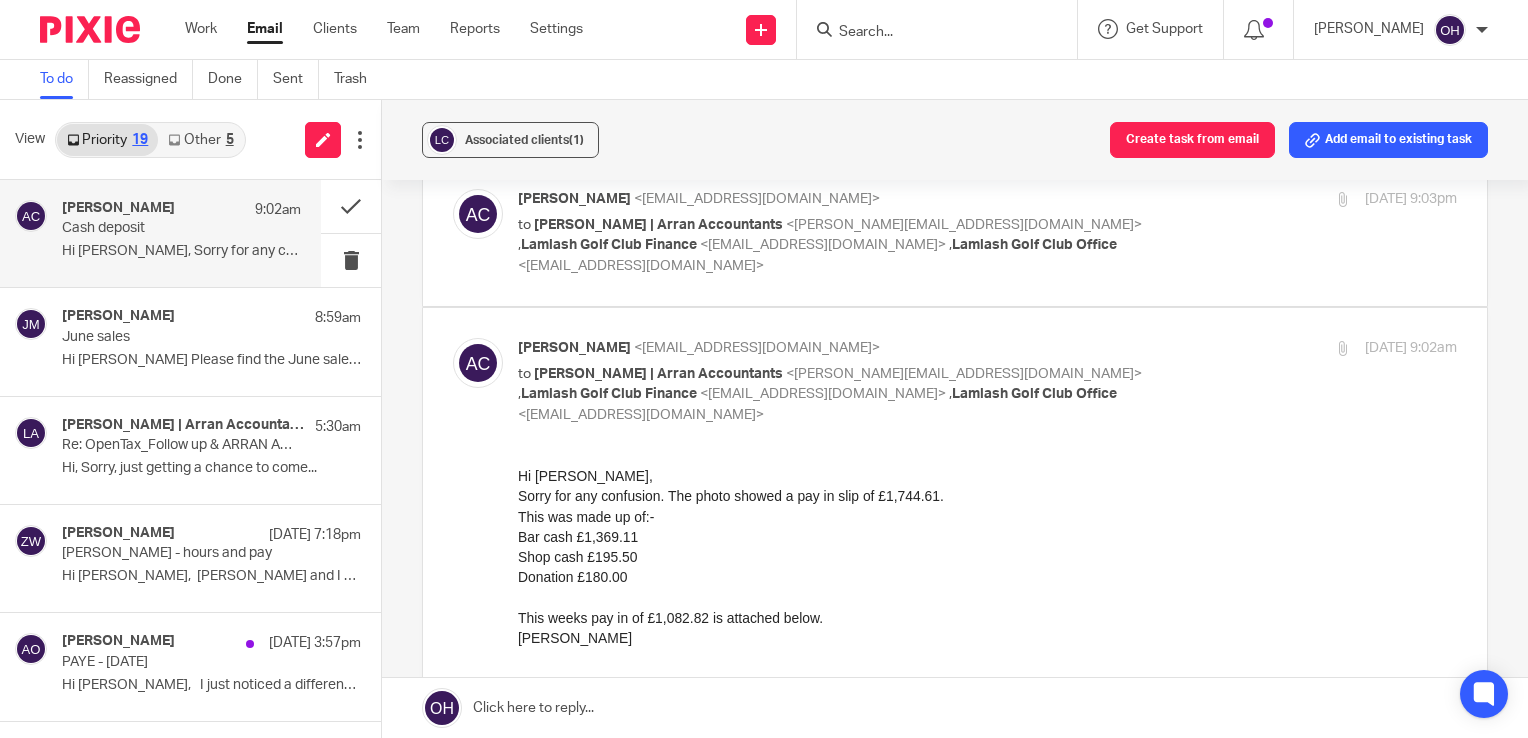scroll, scrollTop: 100, scrollLeft: 0, axis: vertical 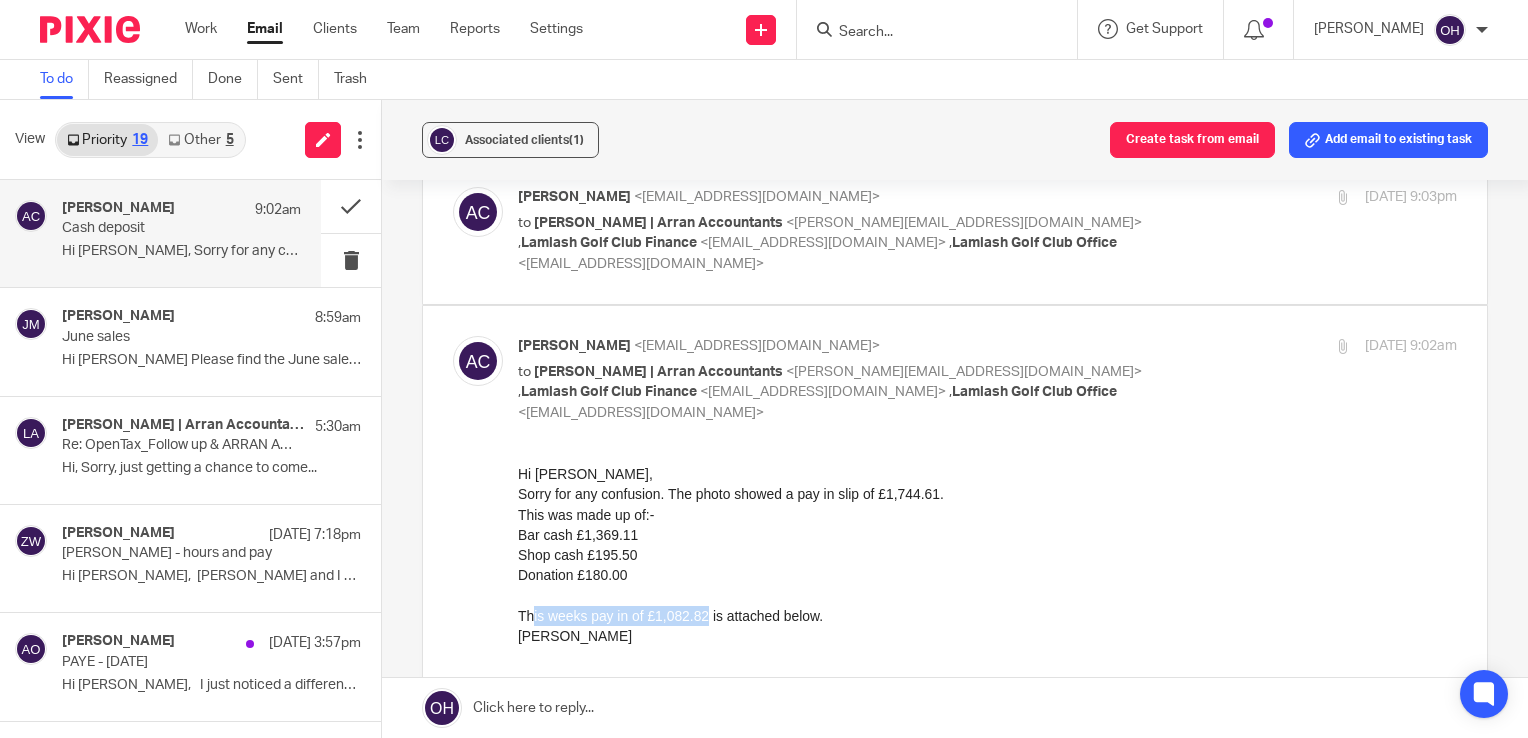 drag, startPoint x: 530, startPoint y: 614, endPoint x: 704, endPoint y: 618, distance: 174.04597 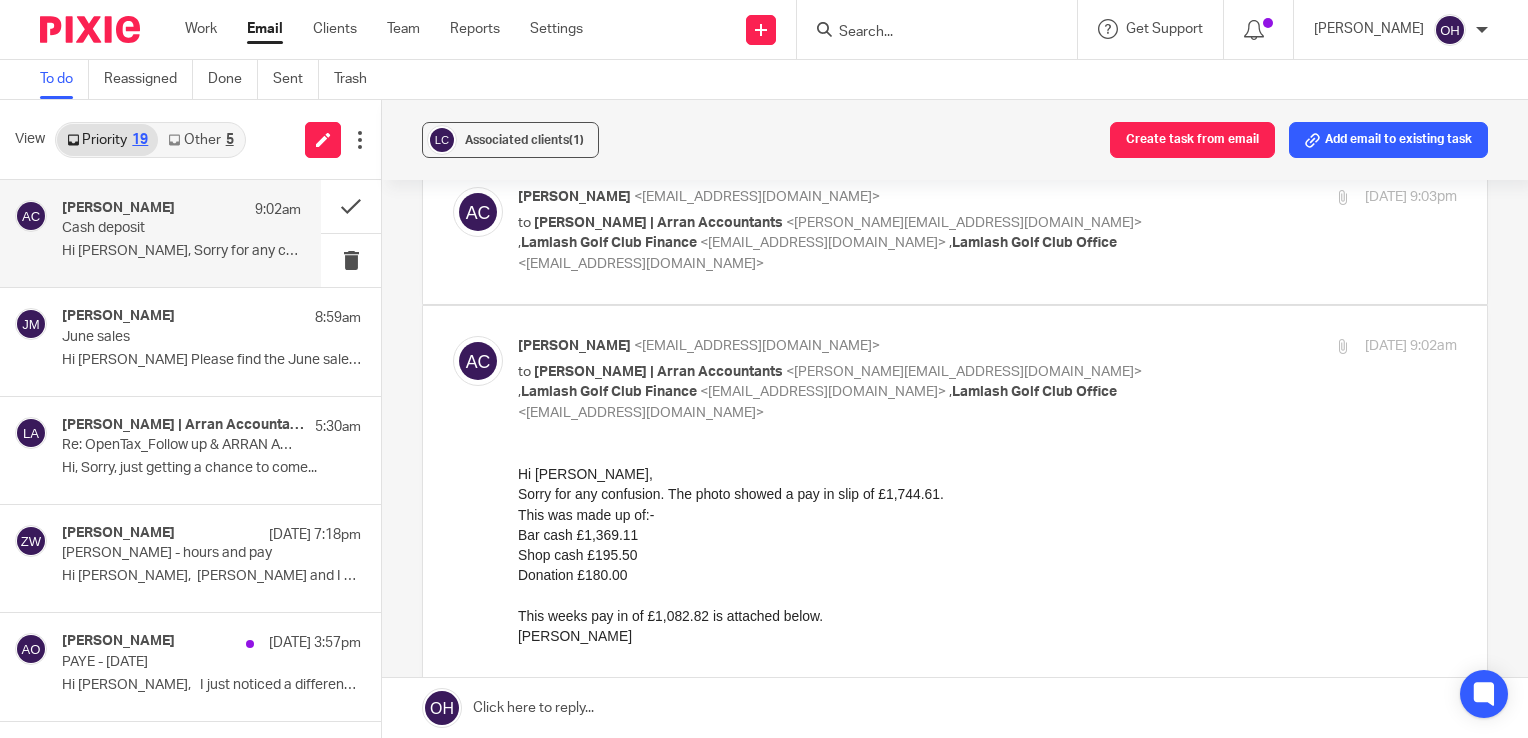drag, startPoint x: 704, startPoint y: 618, endPoint x: 916, endPoint y: 592, distance: 213.5884 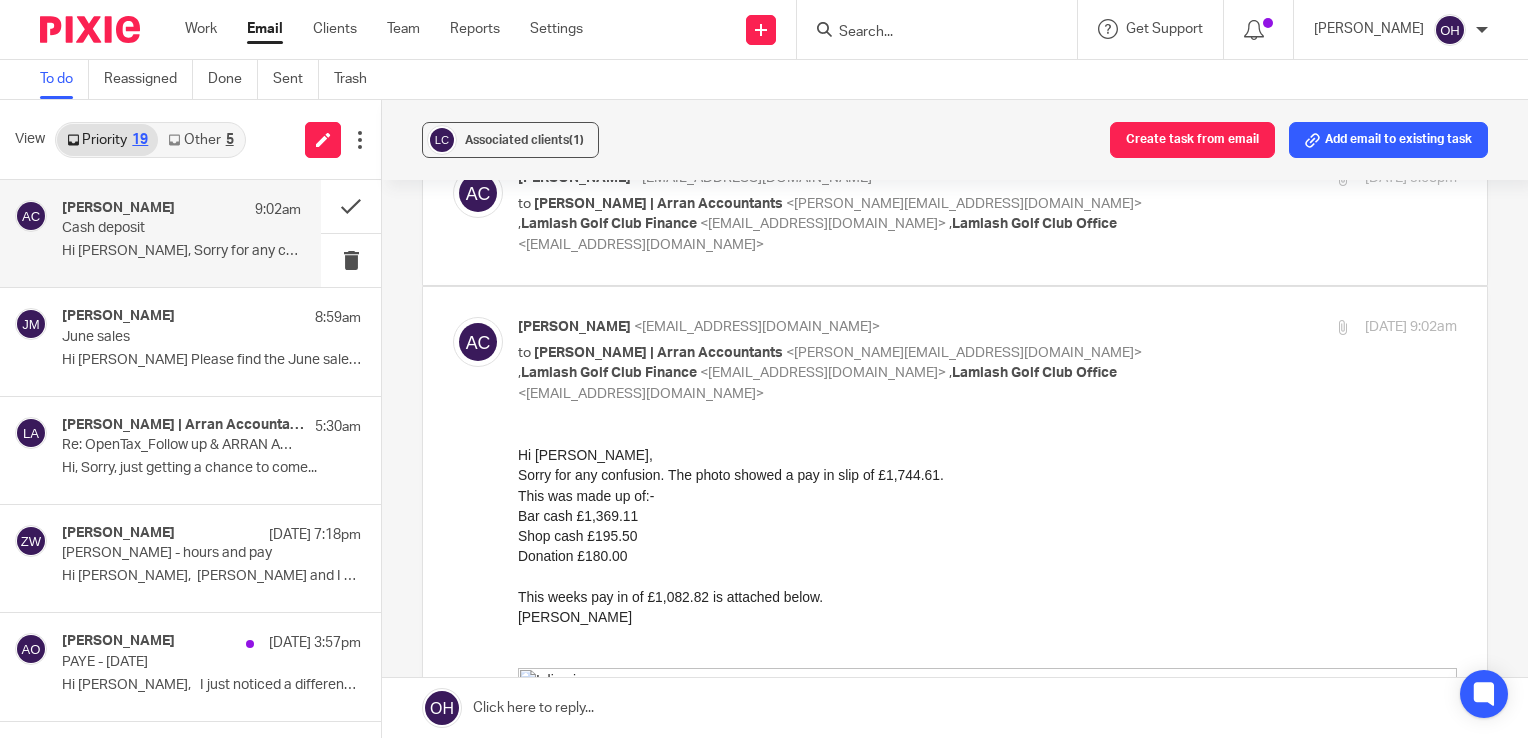 scroll, scrollTop: 300, scrollLeft: 0, axis: vertical 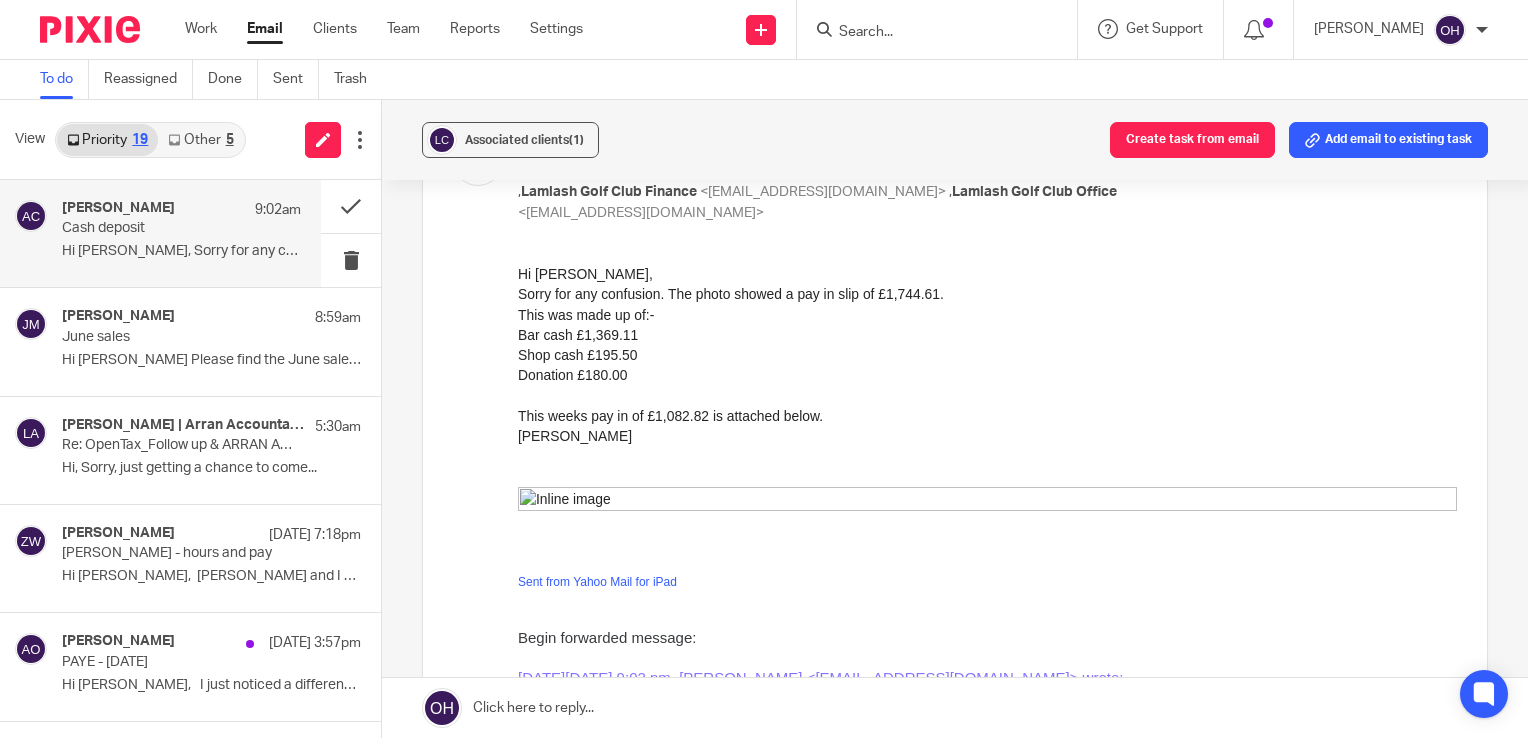 click on "Hi Olivia, Sorry for any confusion. The photo..." at bounding box center [181, 251] 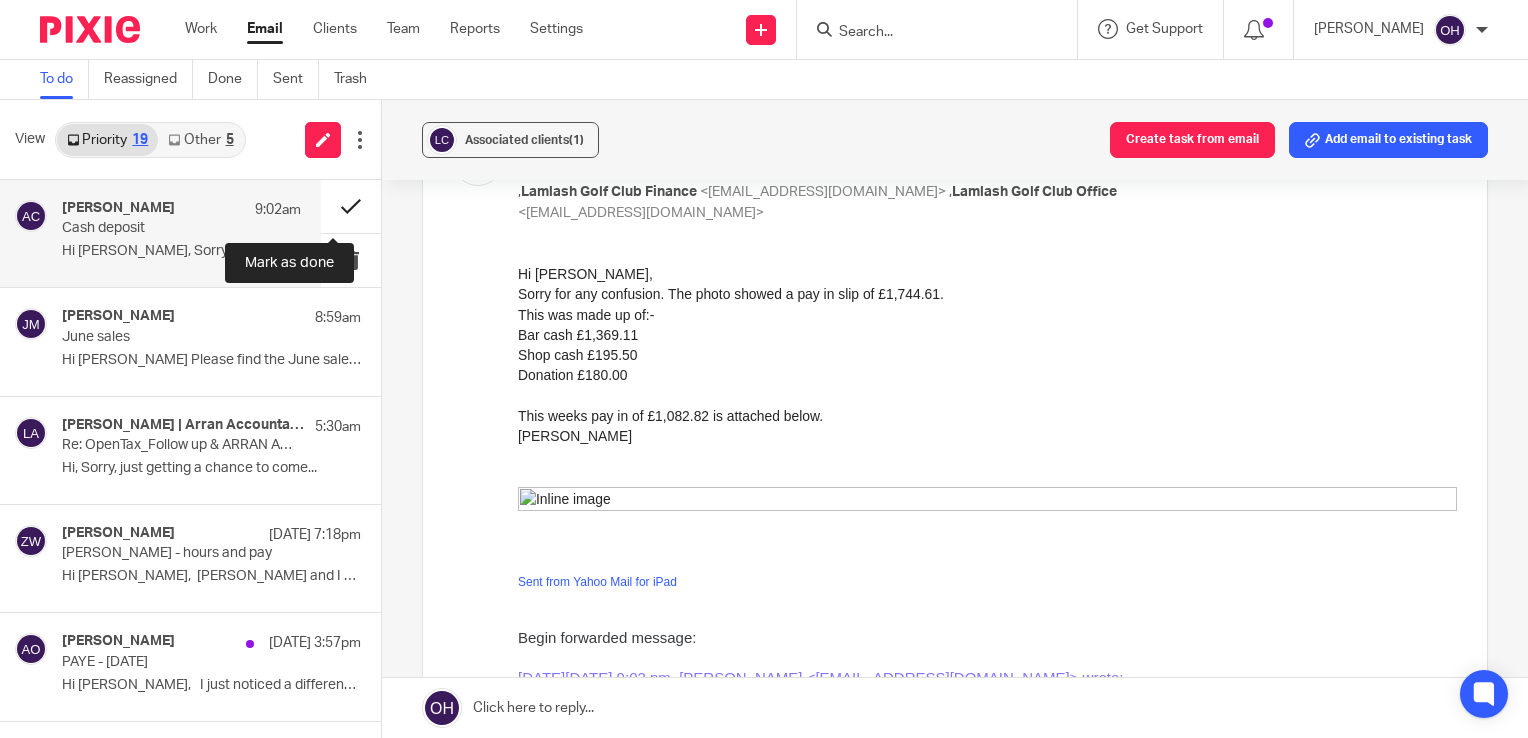 click at bounding box center (351, 206) 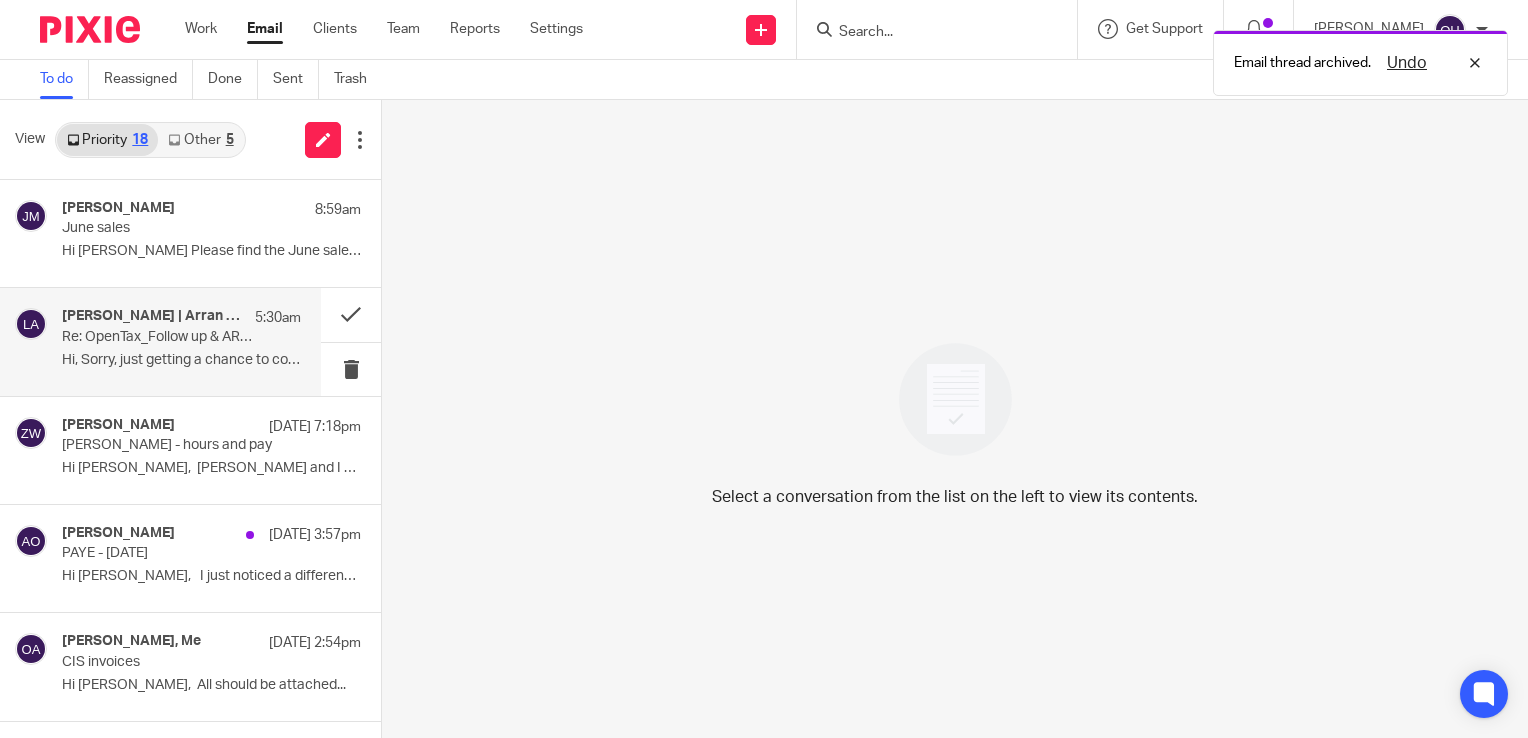 click on "Re: OpenTax_Follow up & ARRAN ACCOUNTANTS" at bounding box center (157, 337) 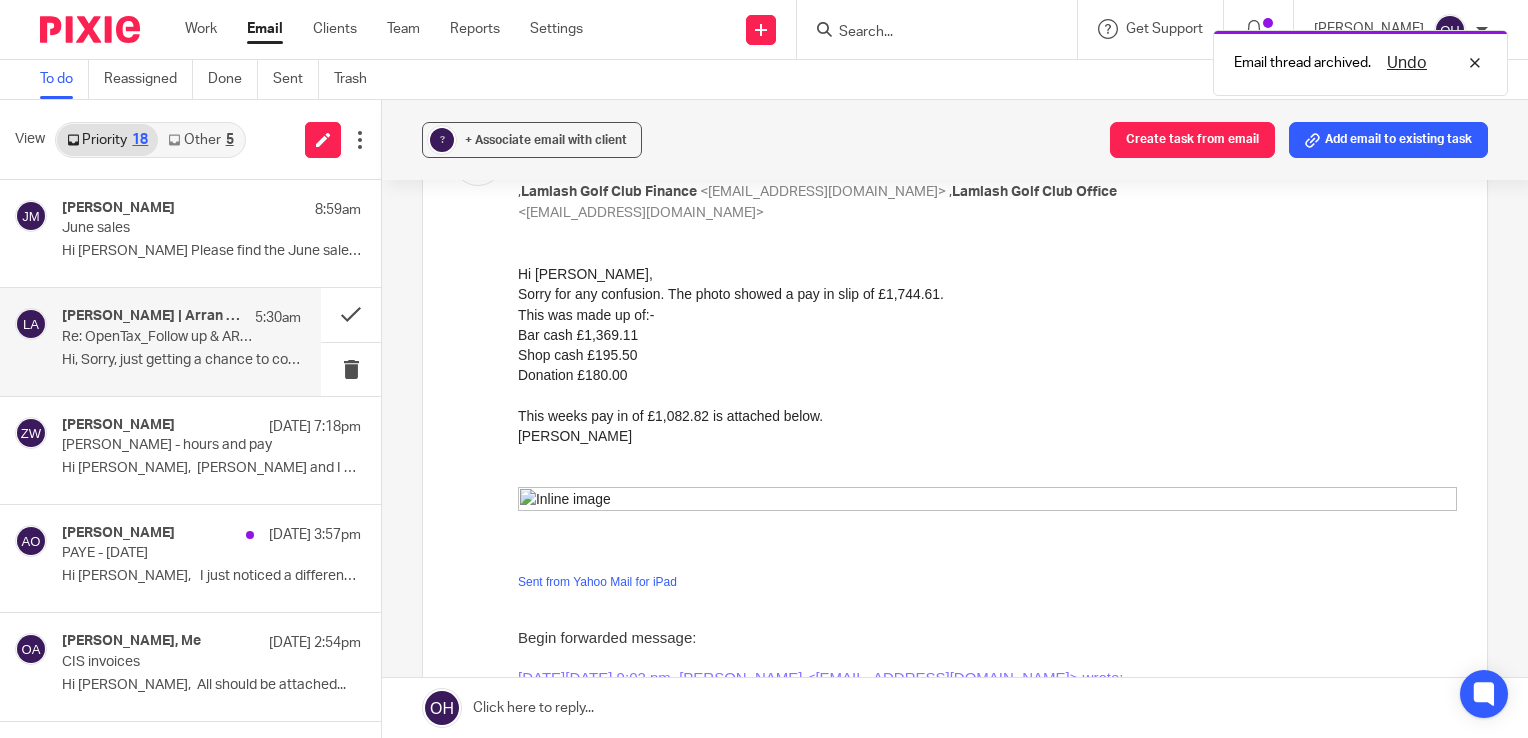 scroll, scrollTop: 0, scrollLeft: 0, axis: both 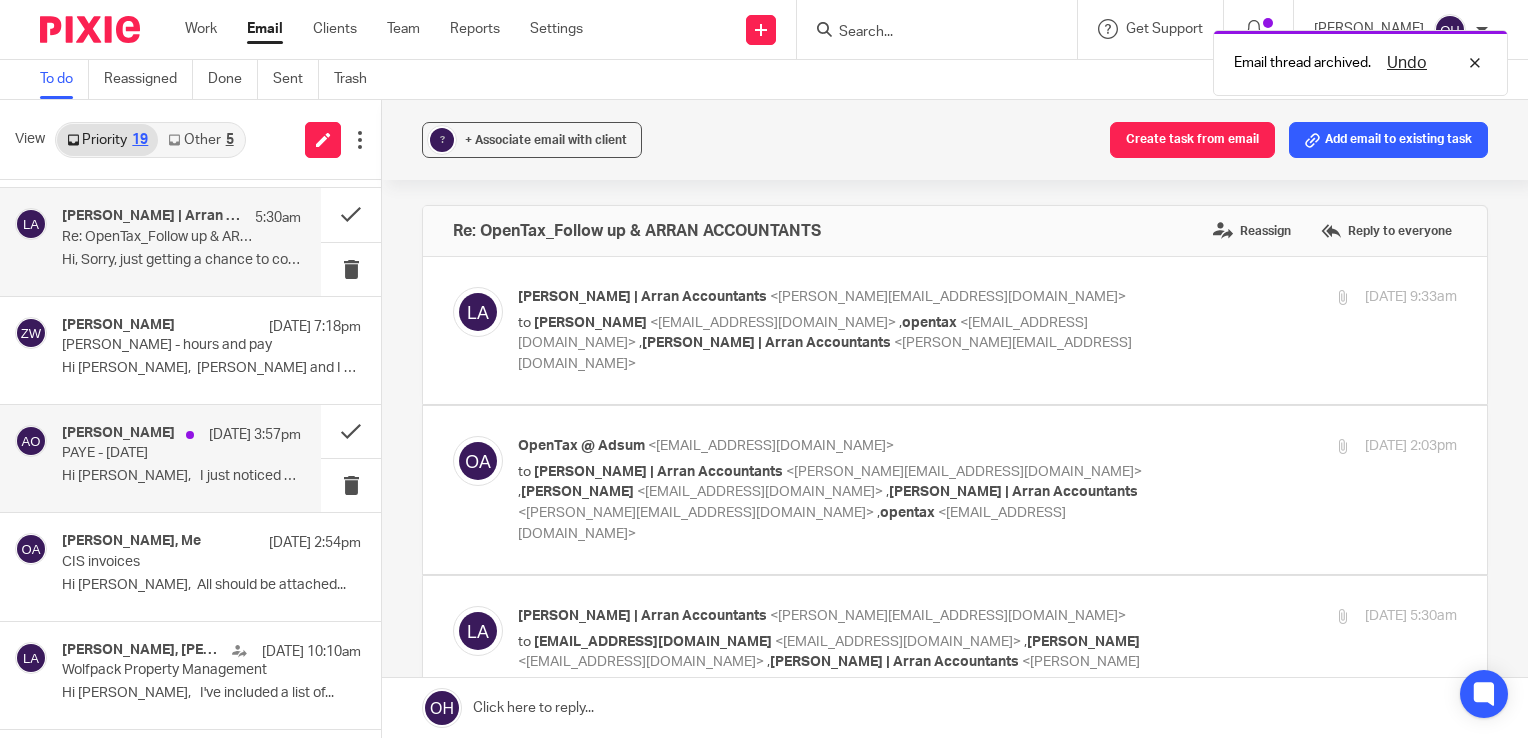click on "[PERSON_NAME]" at bounding box center [118, 433] 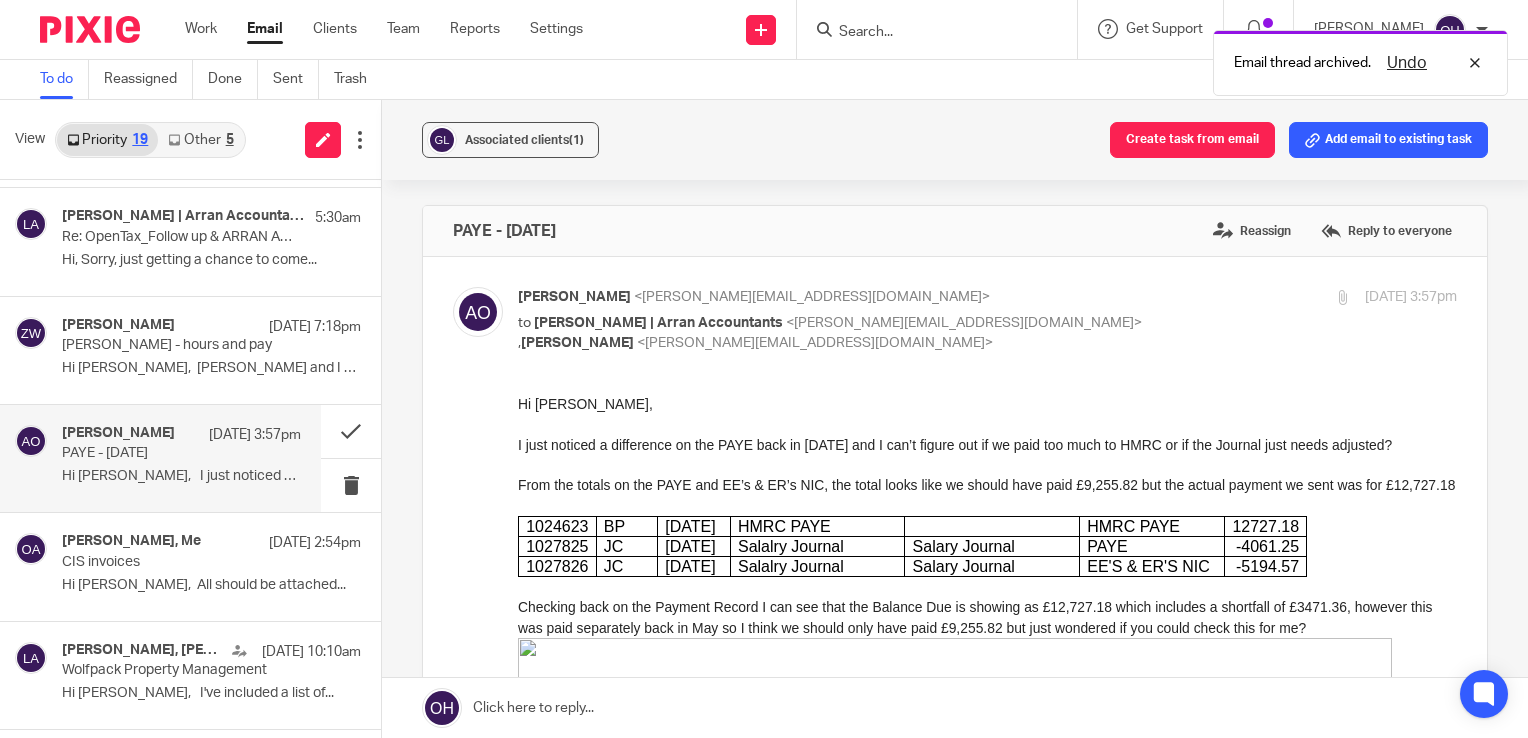 scroll, scrollTop: 0, scrollLeft: 0, axis: both 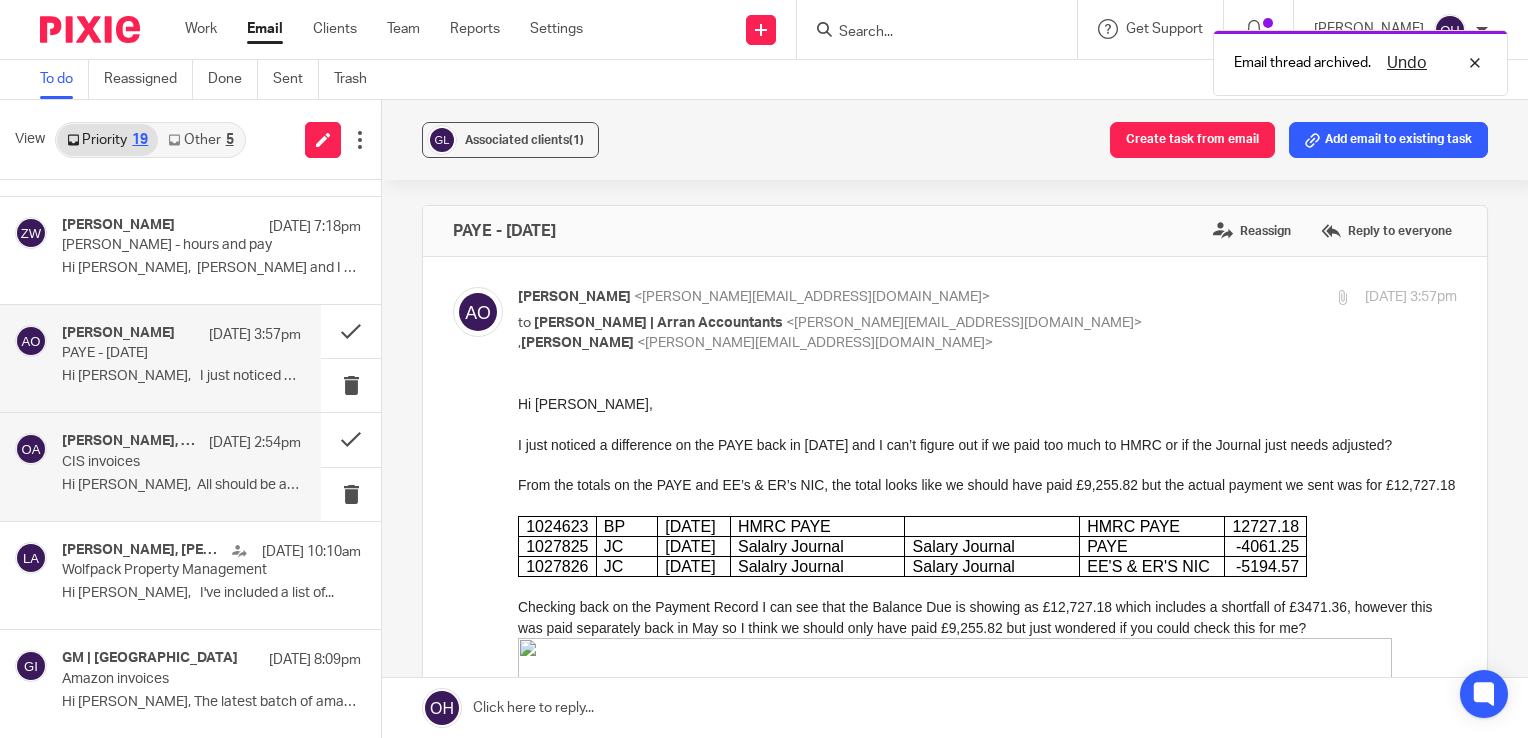 click on "Tony Malone, Me" at bounding box center (130, 441) 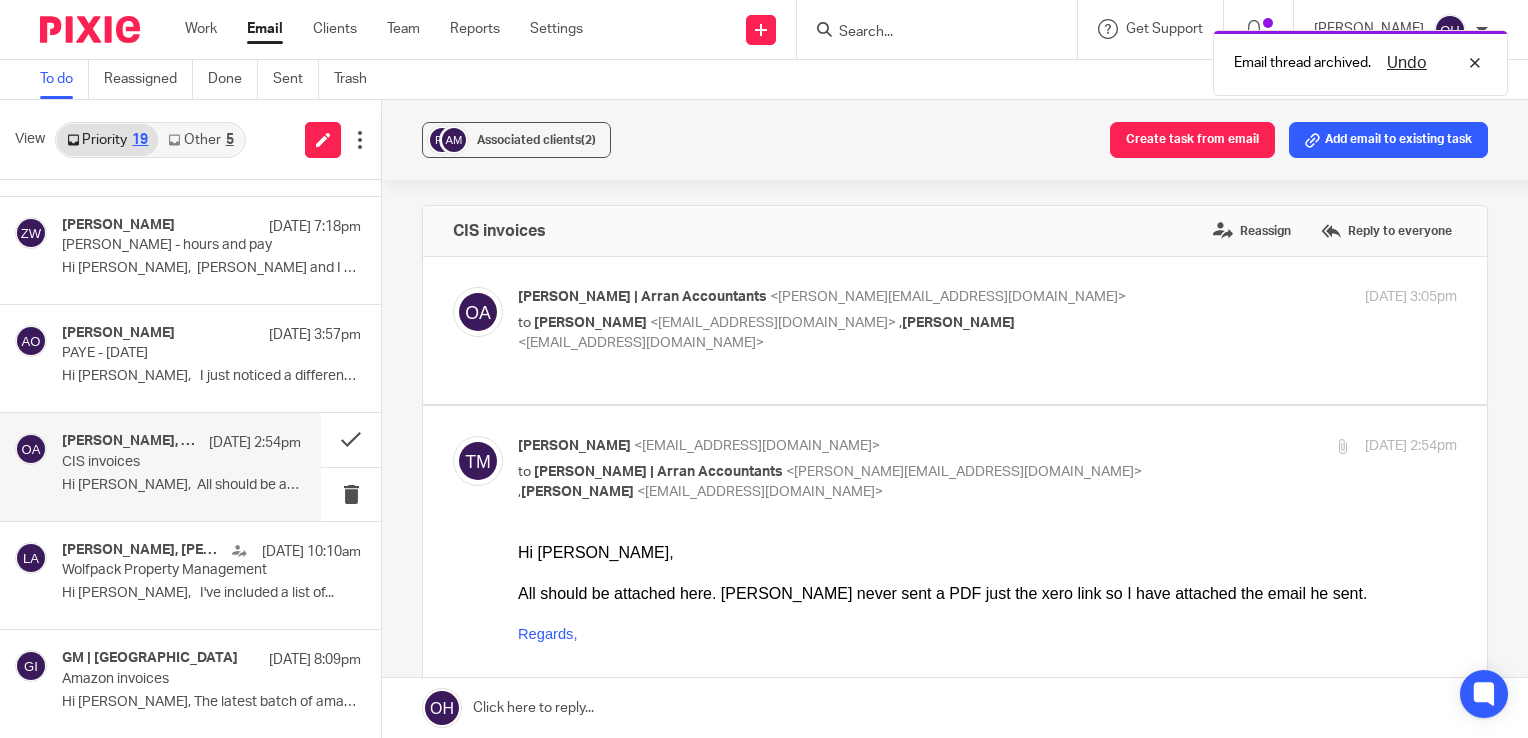 scroll, scrollTop: 0, scrollLeft: 0, axis: both 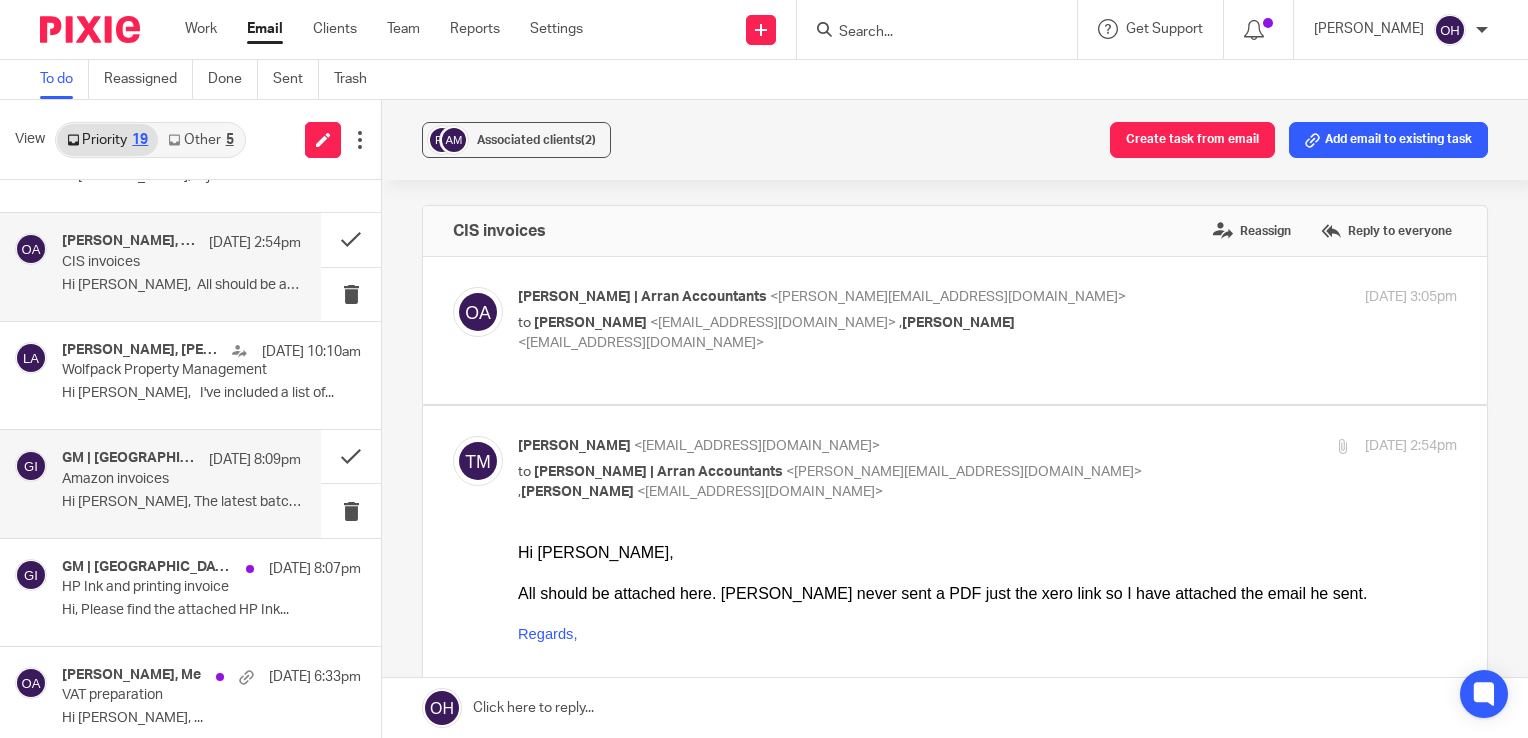 click on "Amazon invoices" at bounding box center (157, 479) 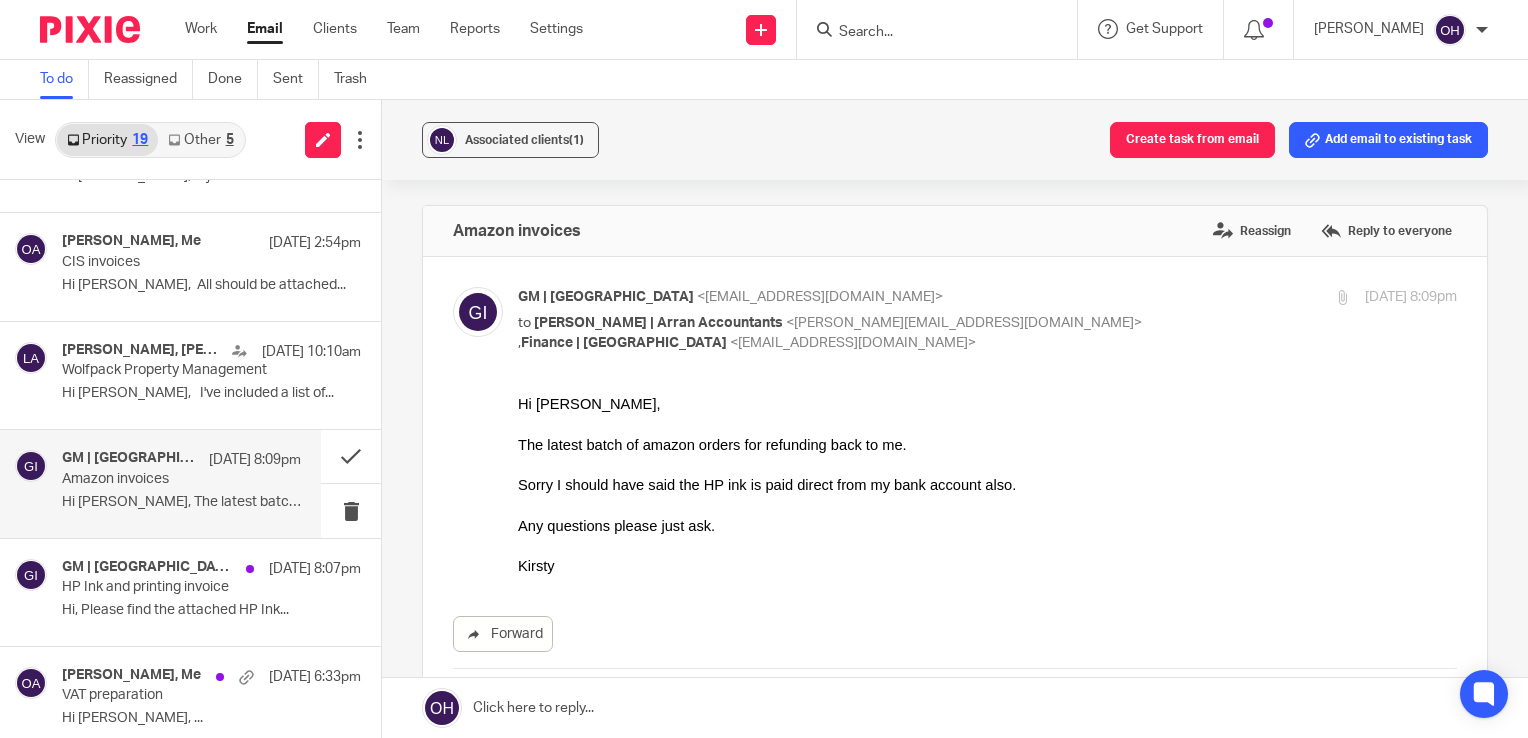 scroll, scrollTop: 0, scrollLeft: 0, axis: both 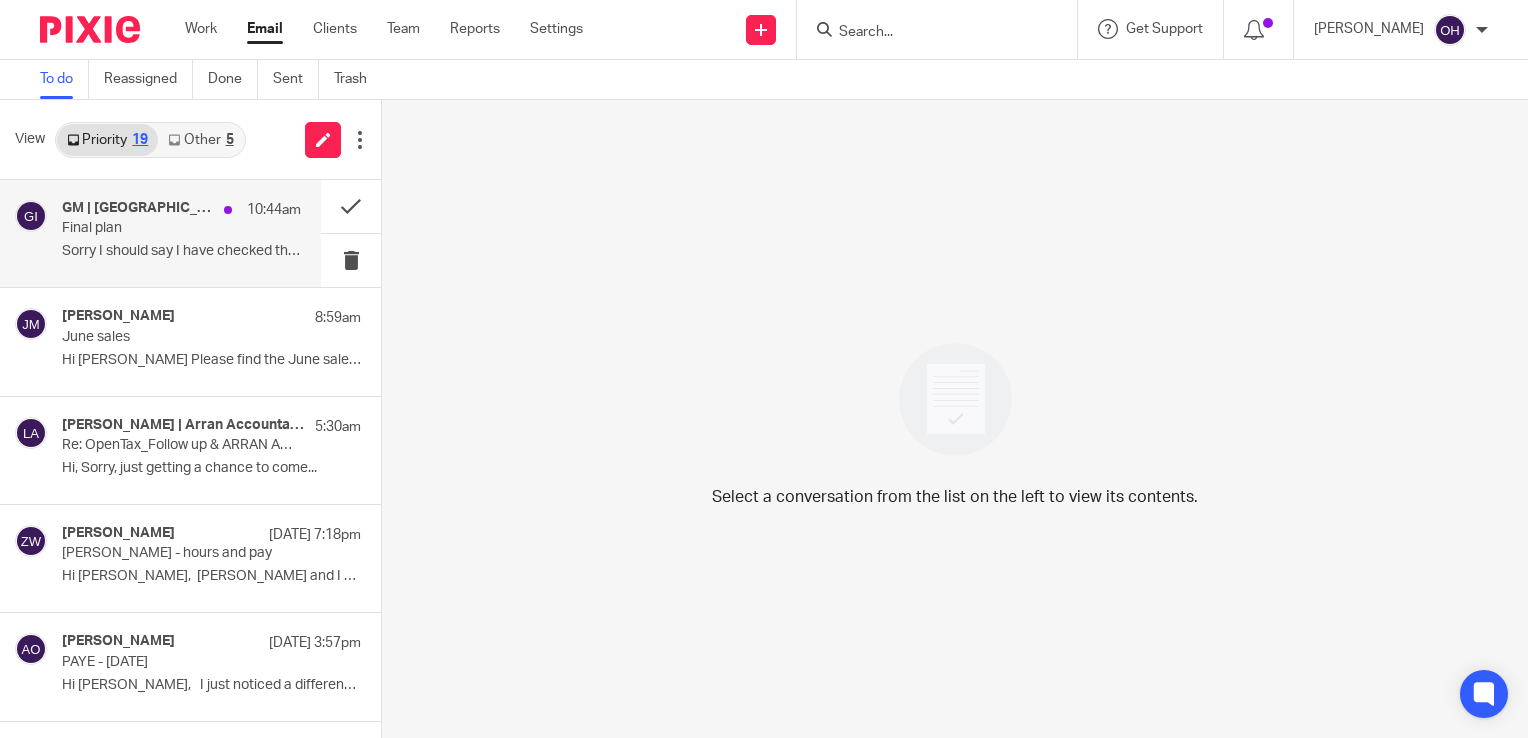click on "Sorry I should say I have checked the pay slop..." at bounding box center [181, 251] 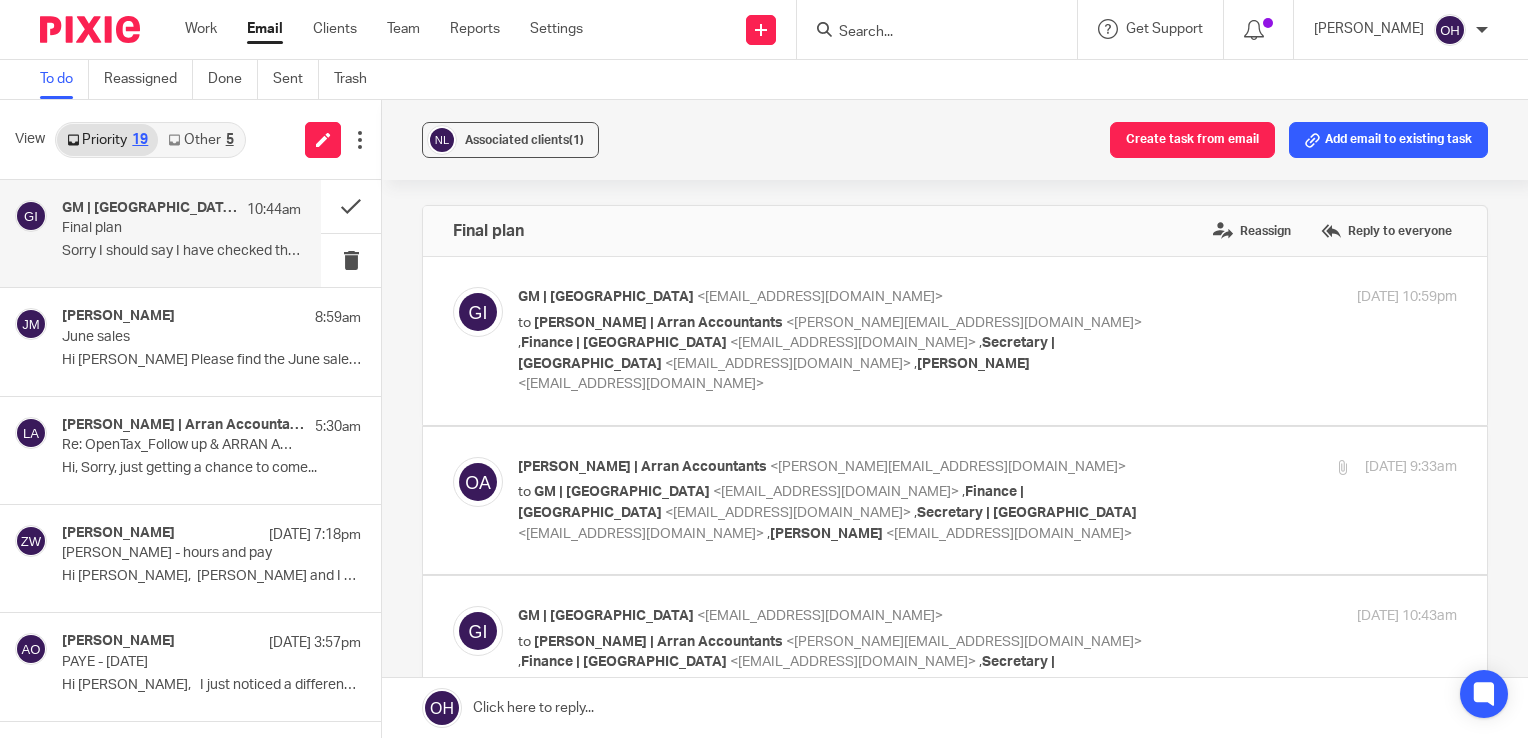 scroll, scrollTop: 0, scrollLeft: 0, axis: both 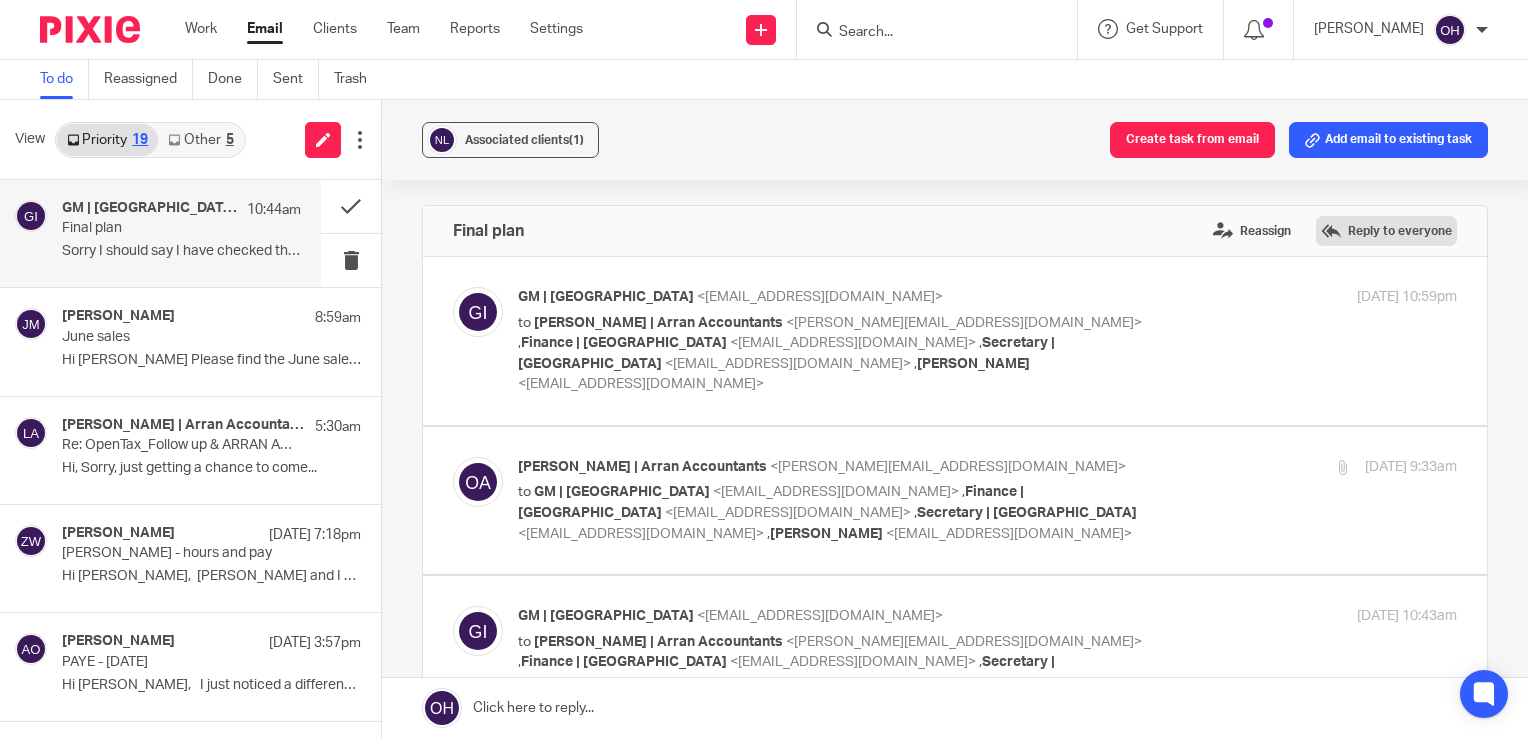 click on "Reply to everyone" at bounding box center [1386, 231] 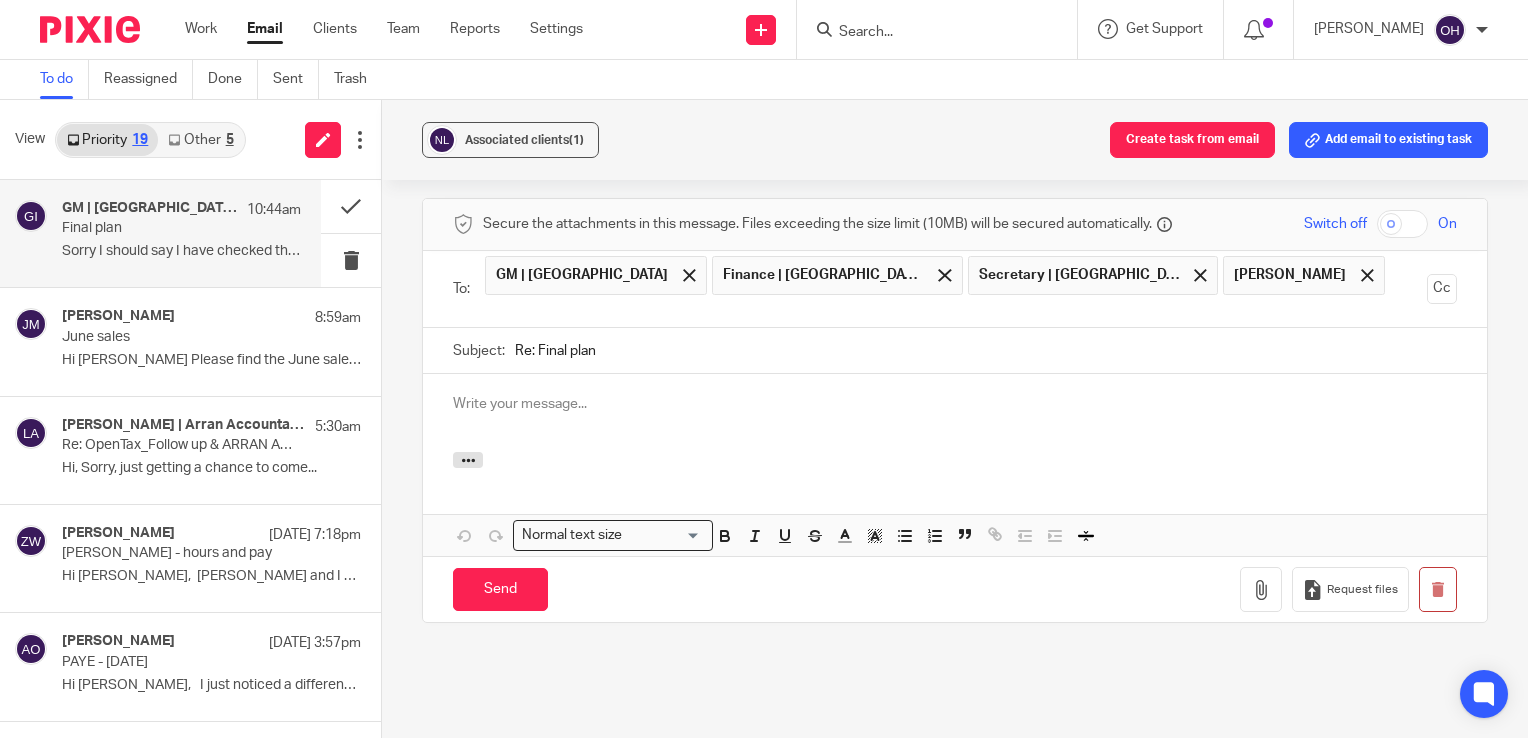 scroll, scrollTop: 0, scrollLeft: 0, axis: both 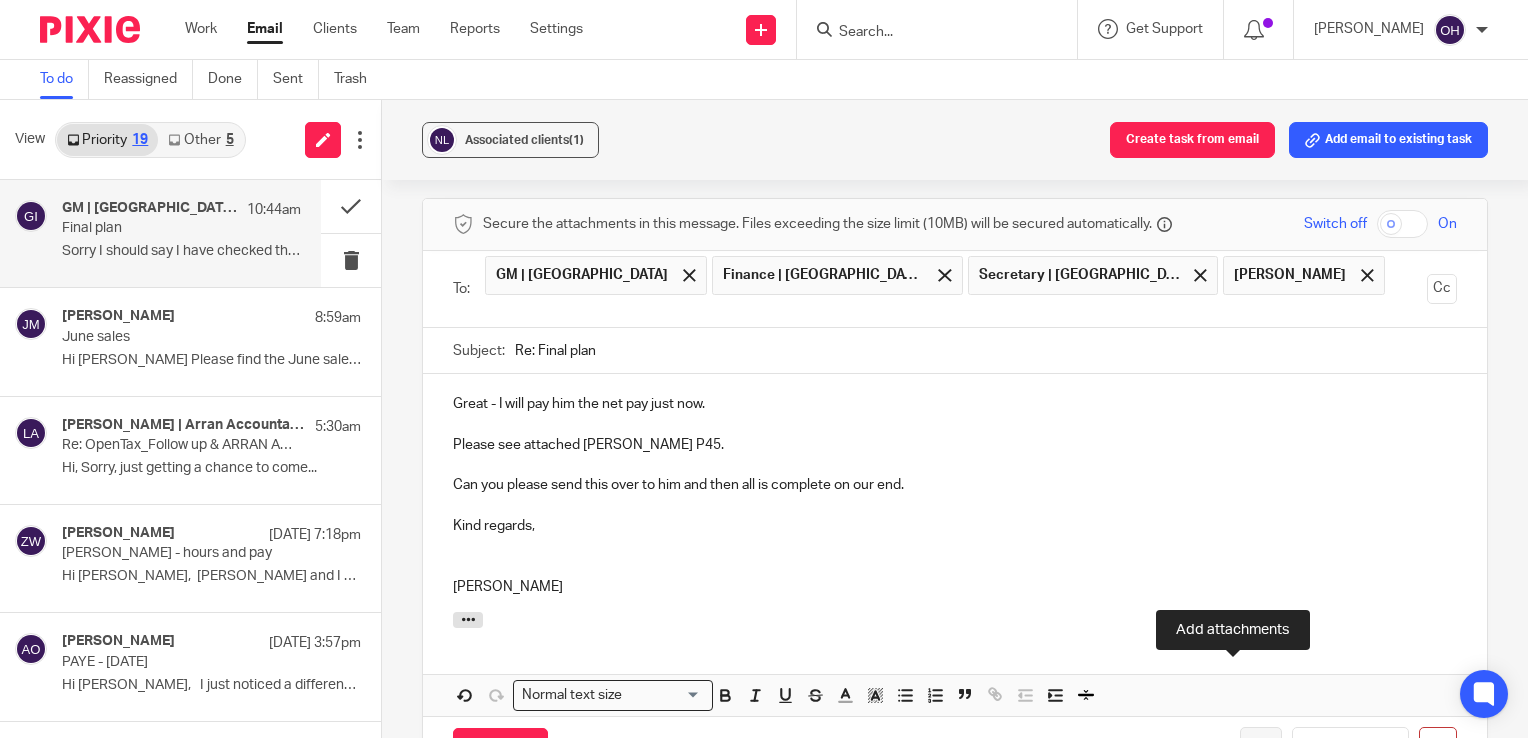 click at bounding box center [1261, 749] 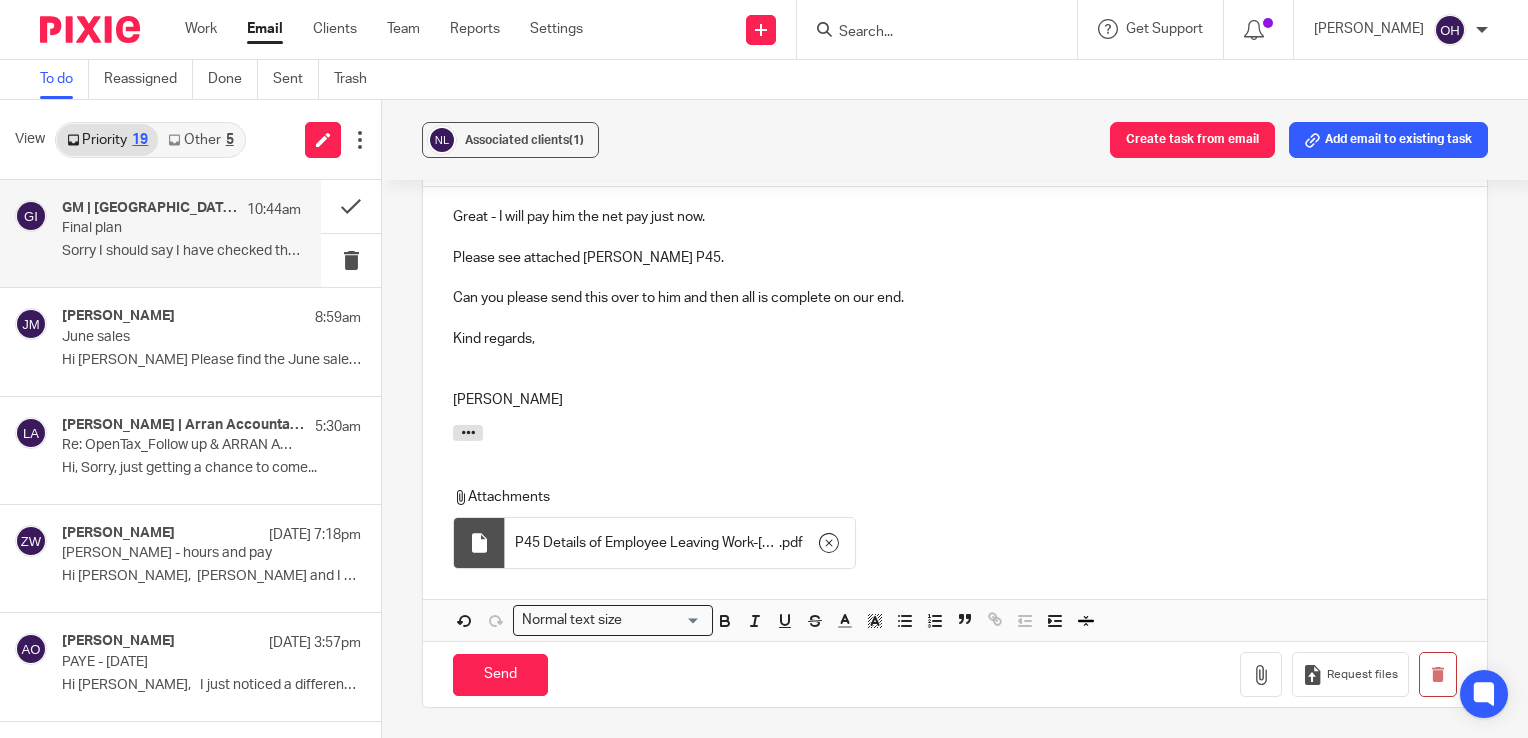 scroll, scrollTop: 2308, scrollLeft: 0, axis: vertical 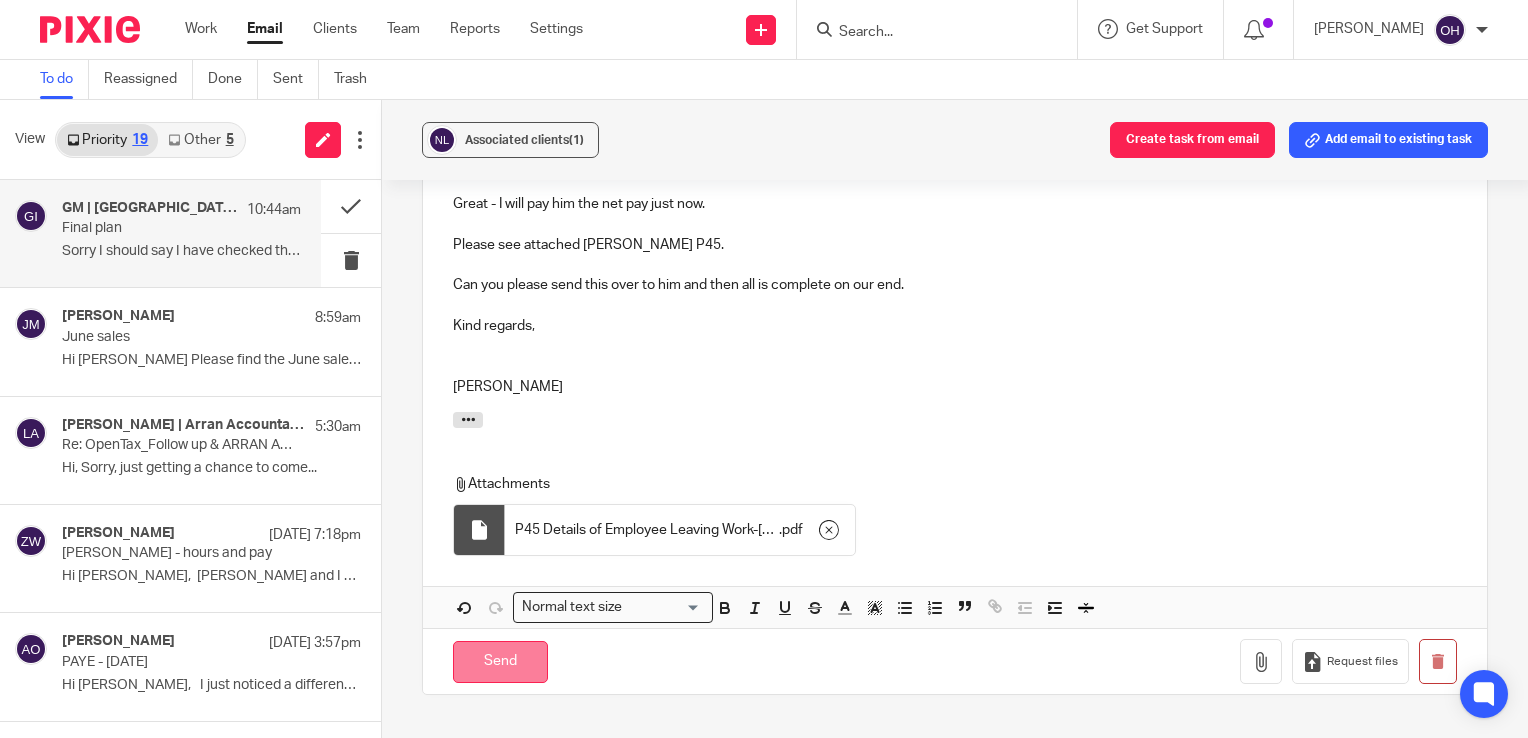 click on "Send" at bounding box center (500, 662) 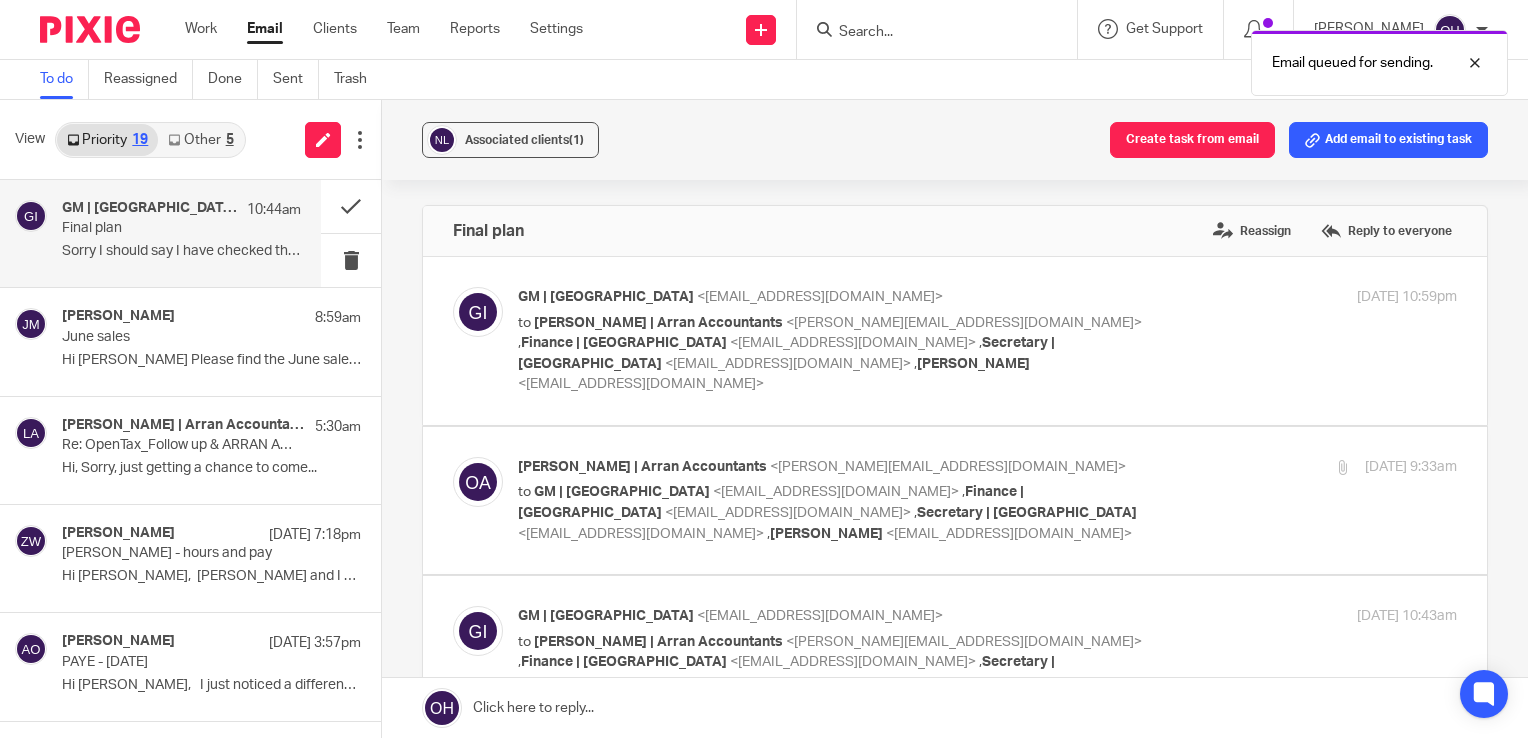 scroll, scrollTop: 0, scrollLeft: 0, axis: both 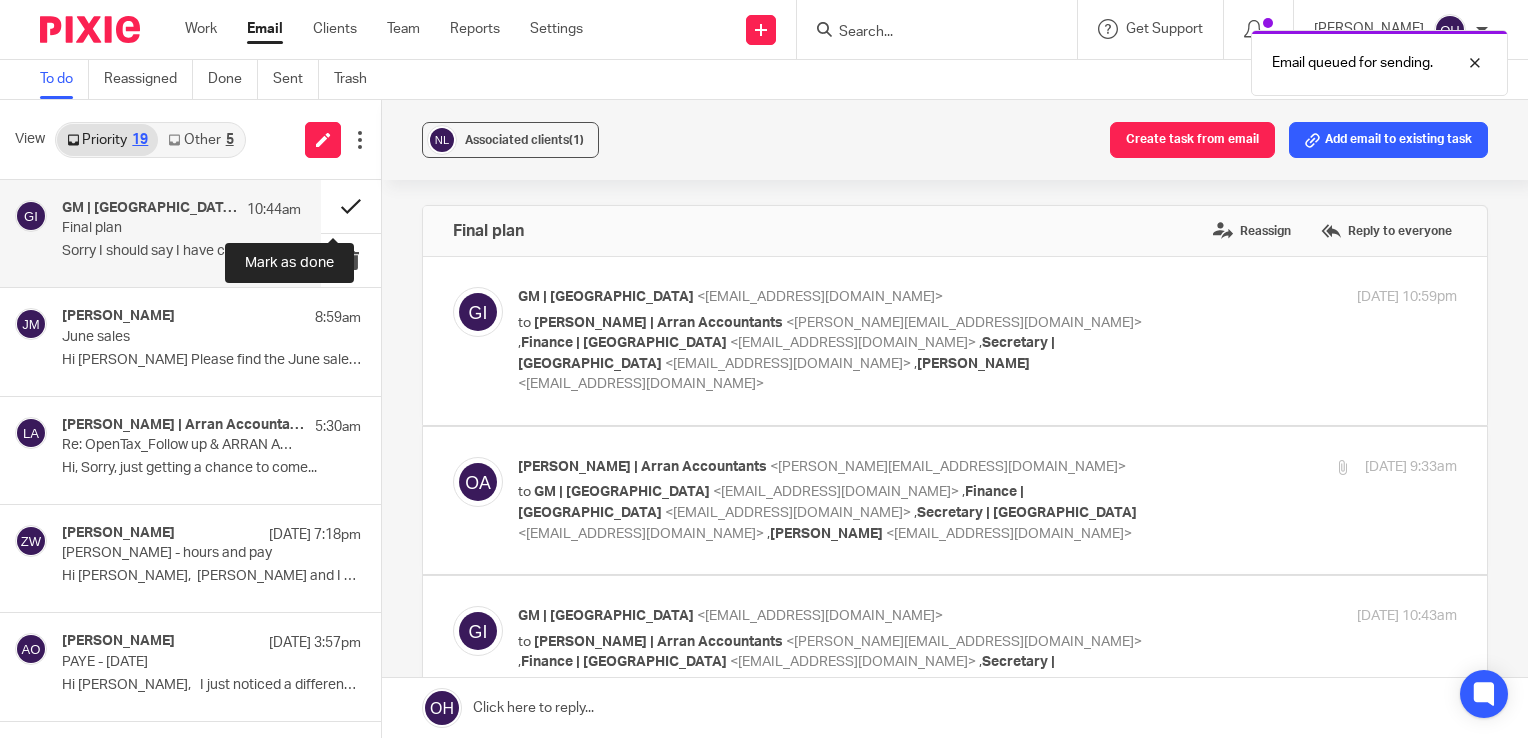 click at bounding box center [351, 206] 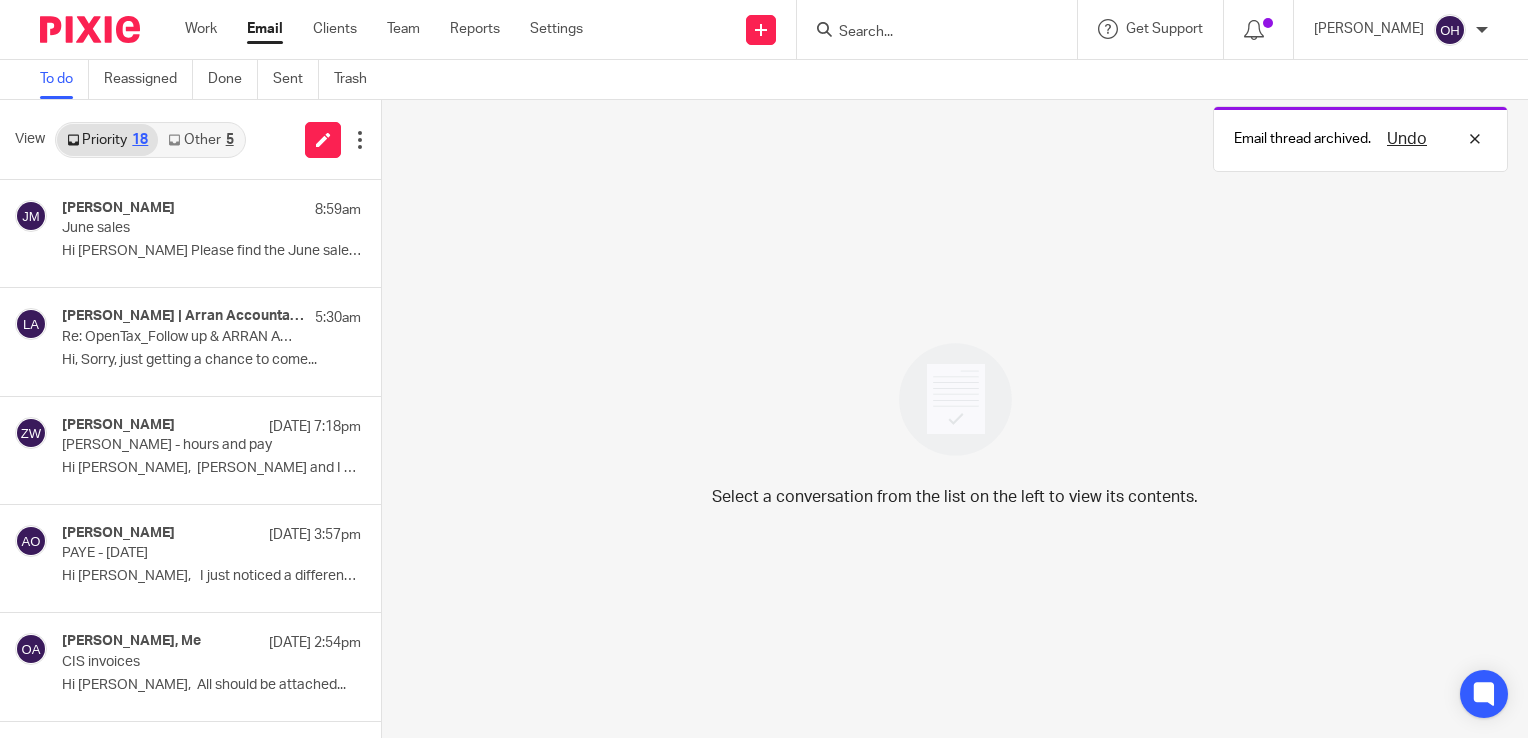 click on "Email queued for sending. Email thread archived. Undo" at bounding box center [1136, 96] 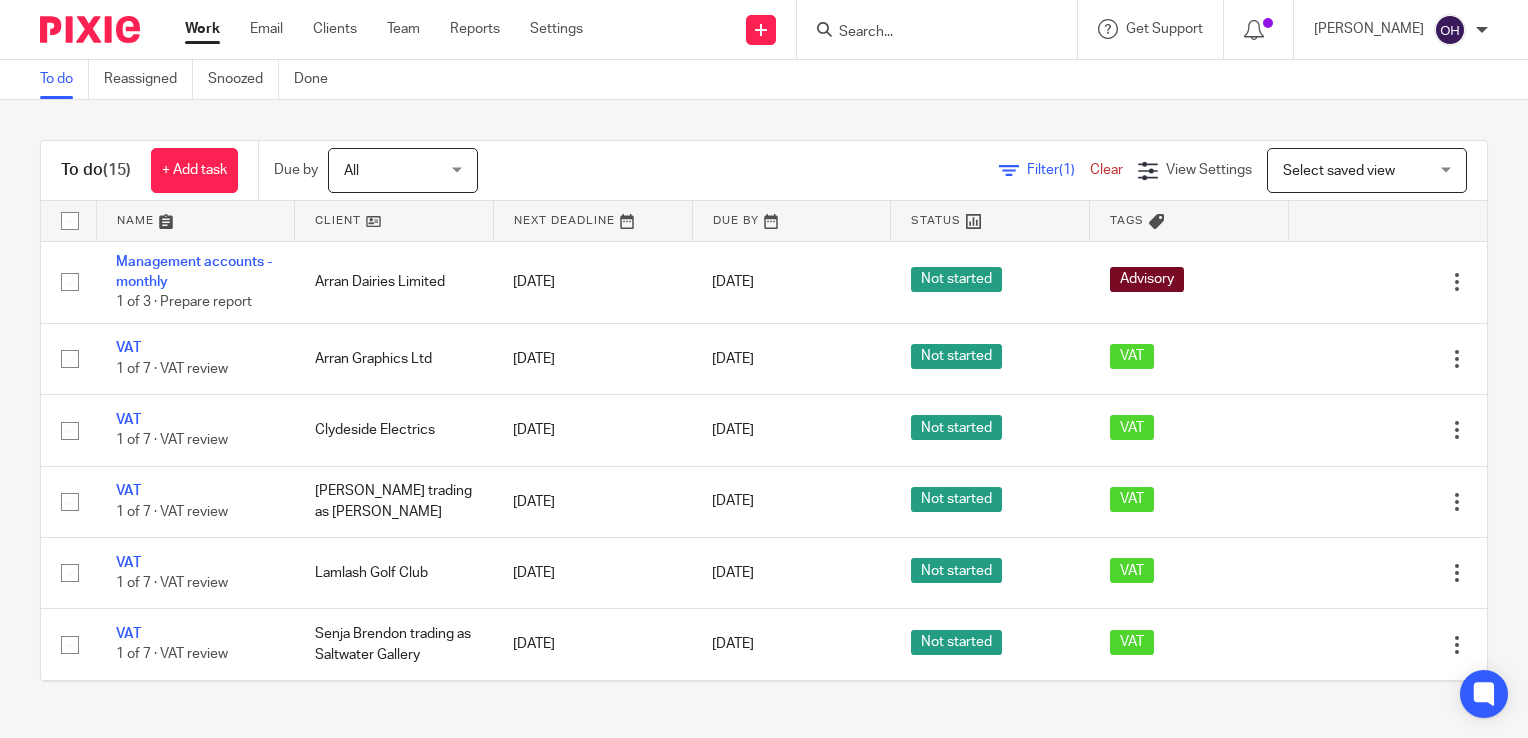 scroll, scrollTop: 0, scrollLeft: 0, axis: both 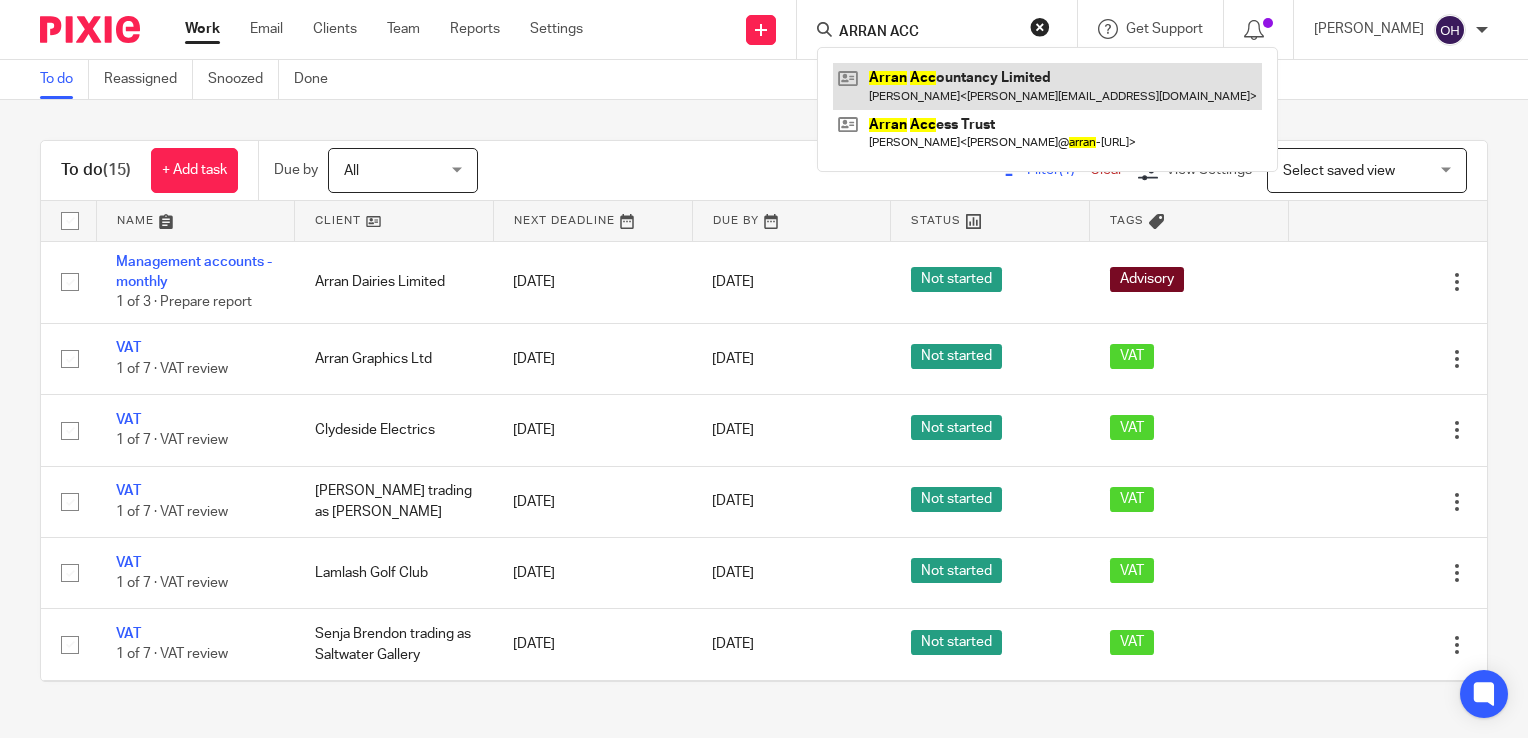 type on "ARRAN ACC" 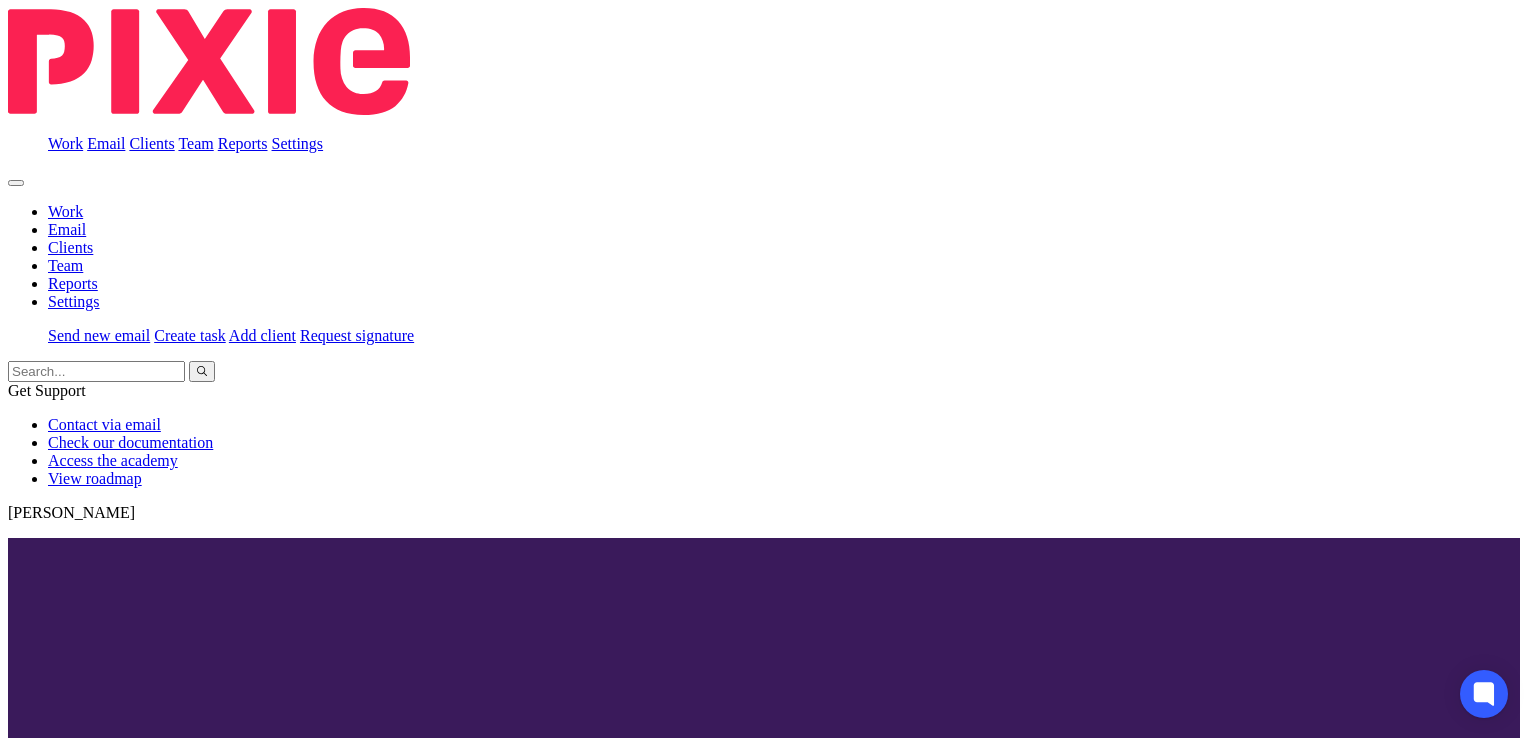 scroll, scrollTop: 0, scrollLeft: 0, axis: both 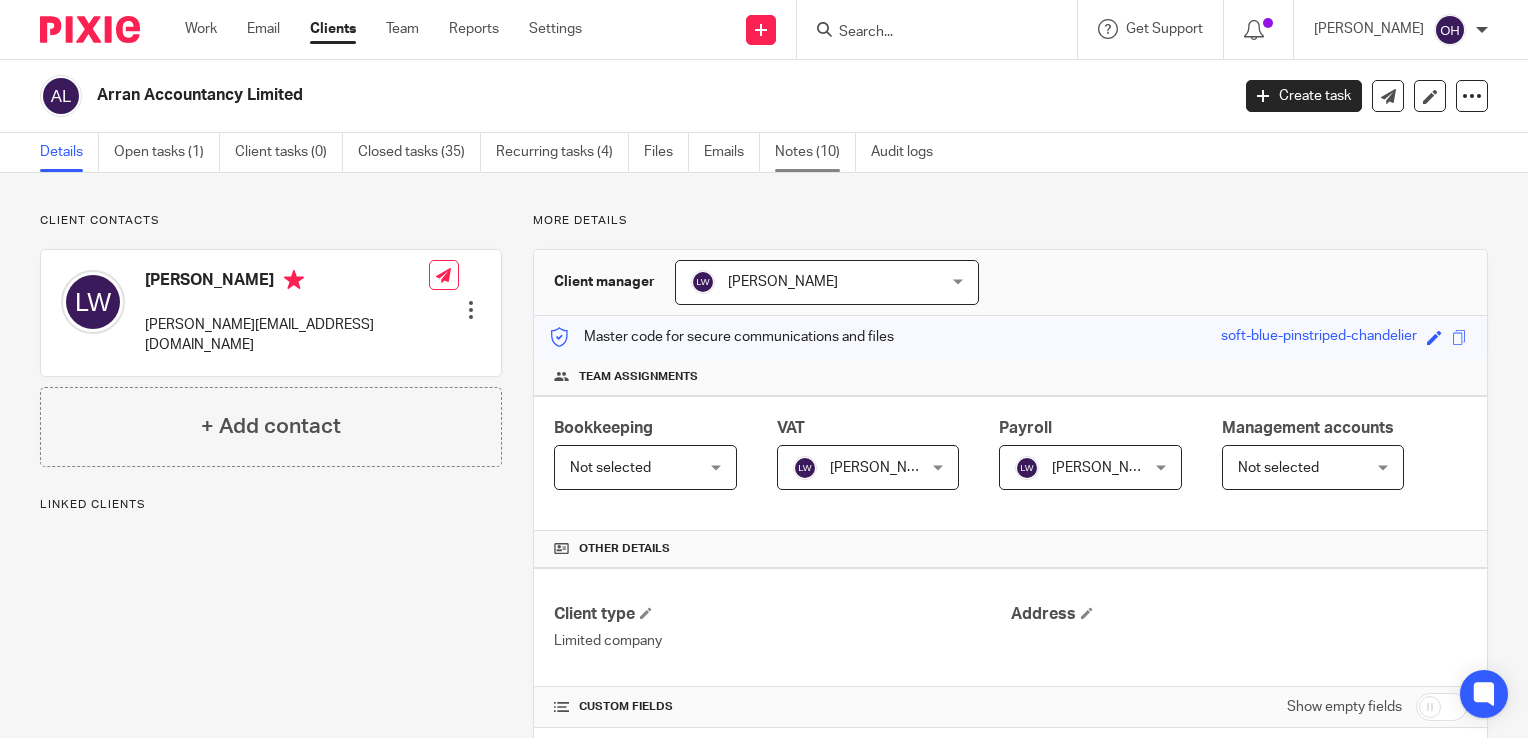 click on "Notes (10)" at bounding box center (815, 152) 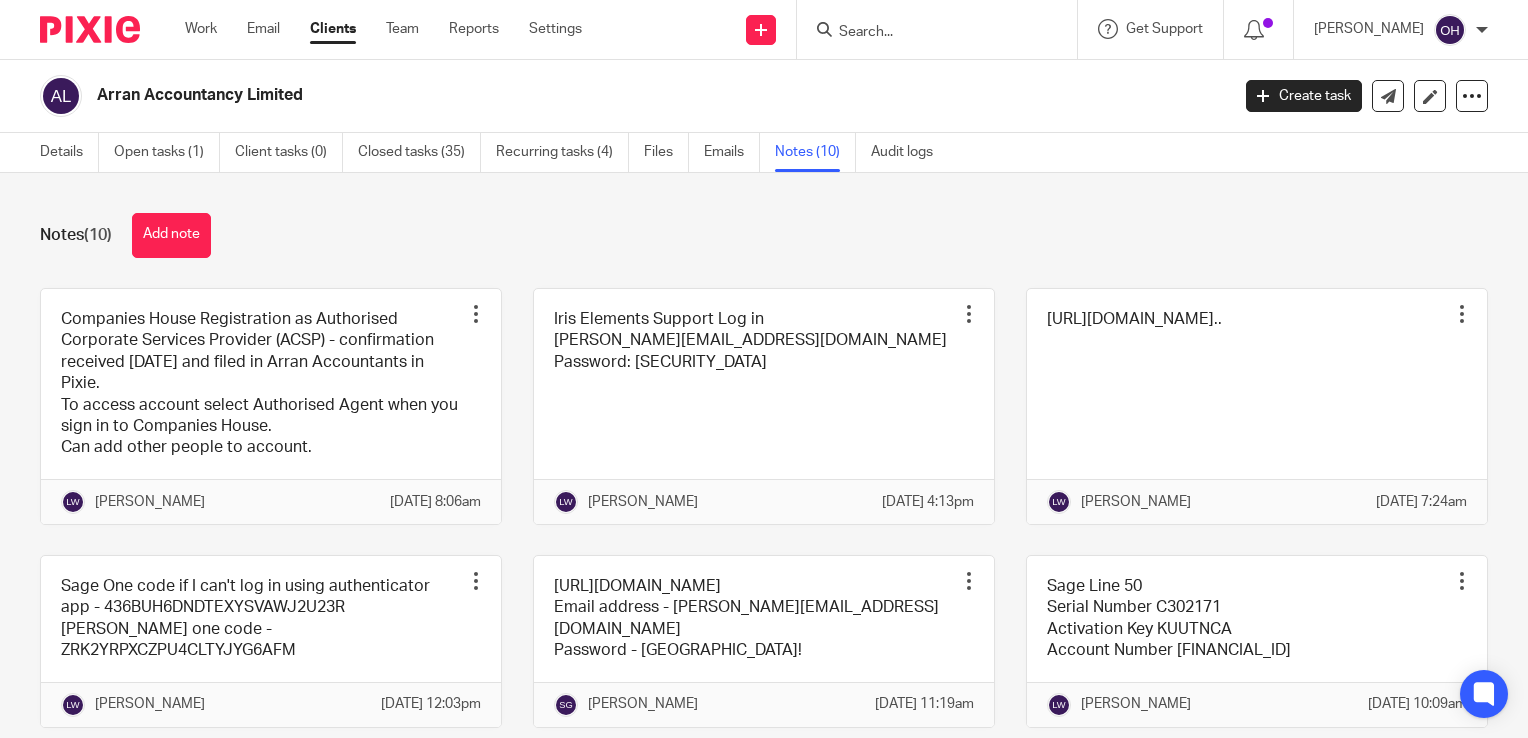 scroll, scrollTop: 0, scrollLeft: 0, axis: both 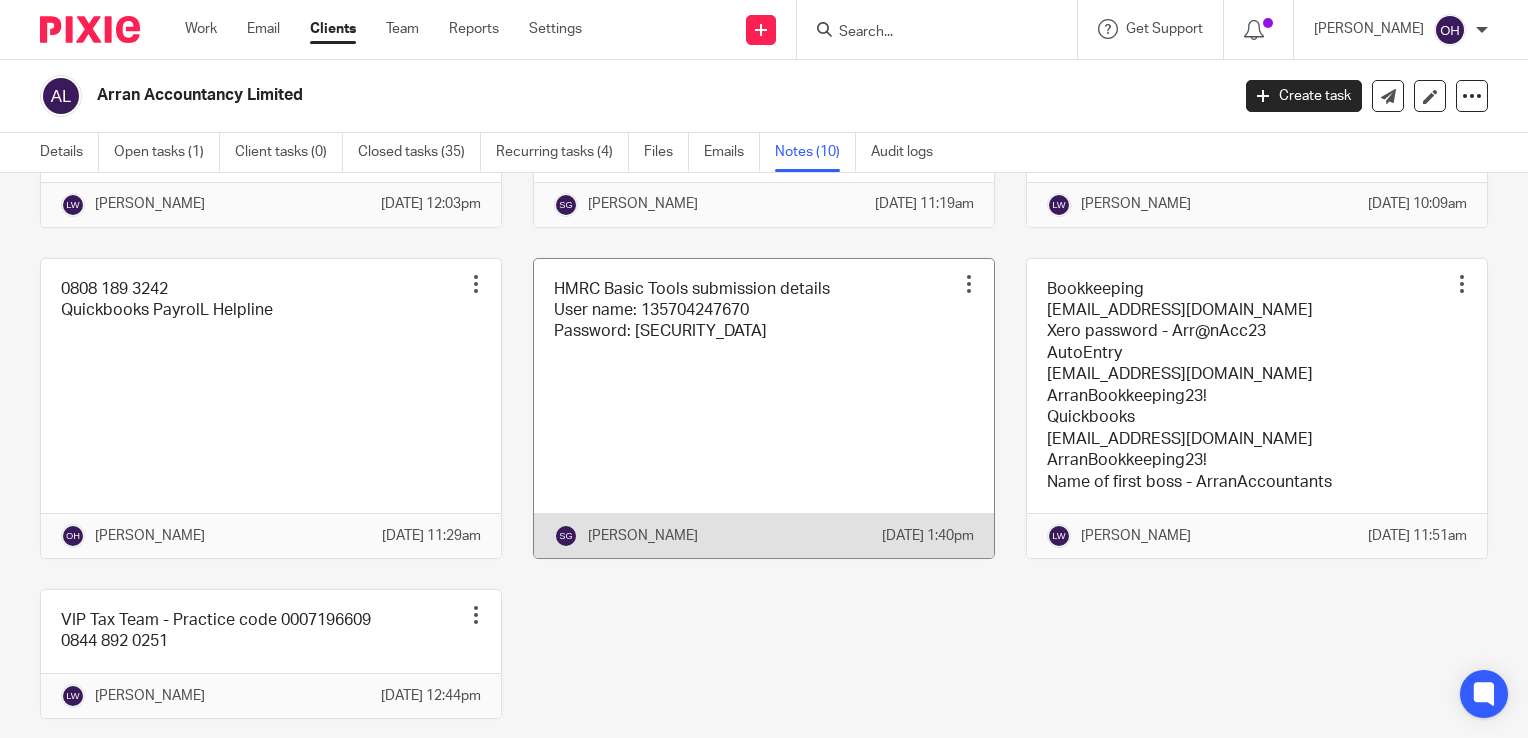 click at bounding box center (764, 408) 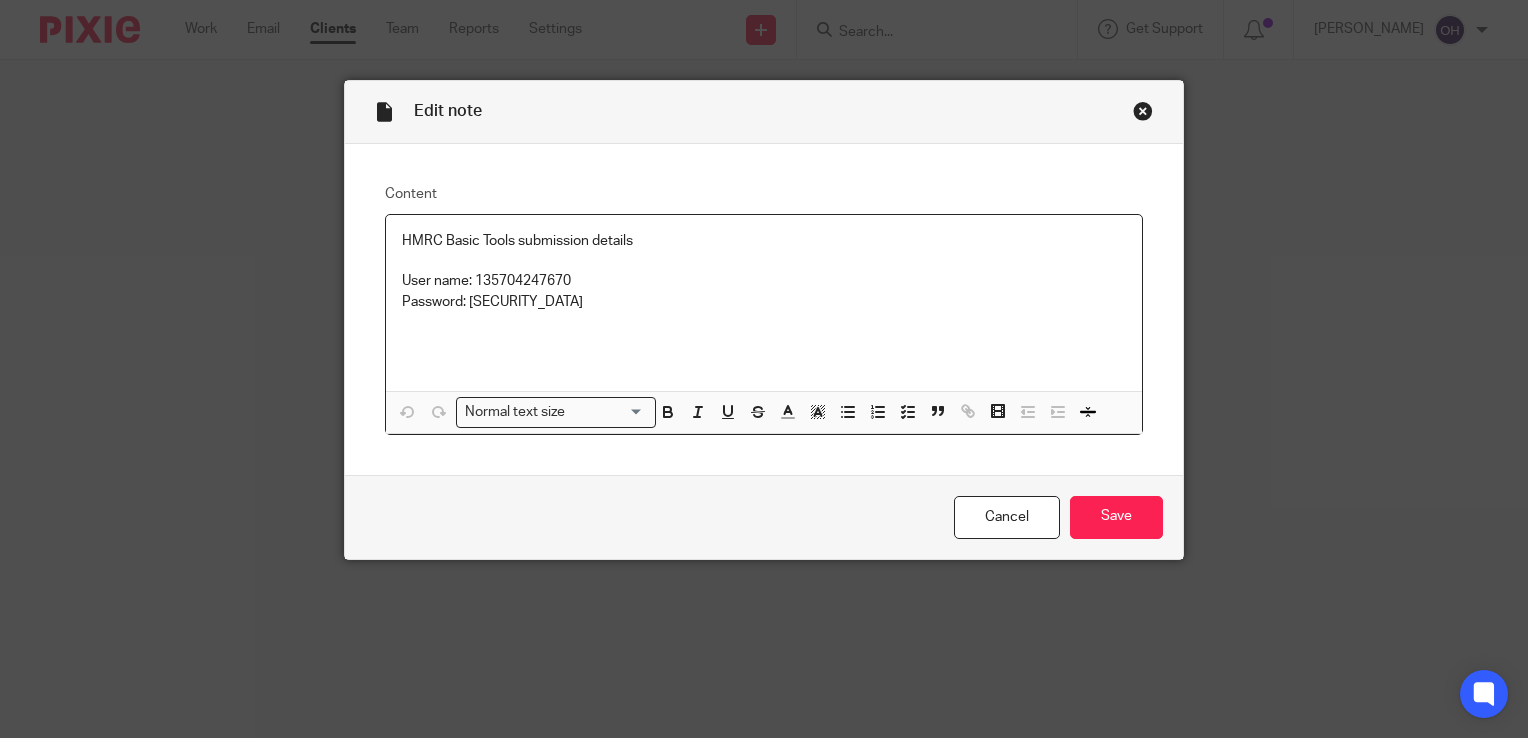 scroll, scrollTop: 0, scrollLeft: 0, axis: both 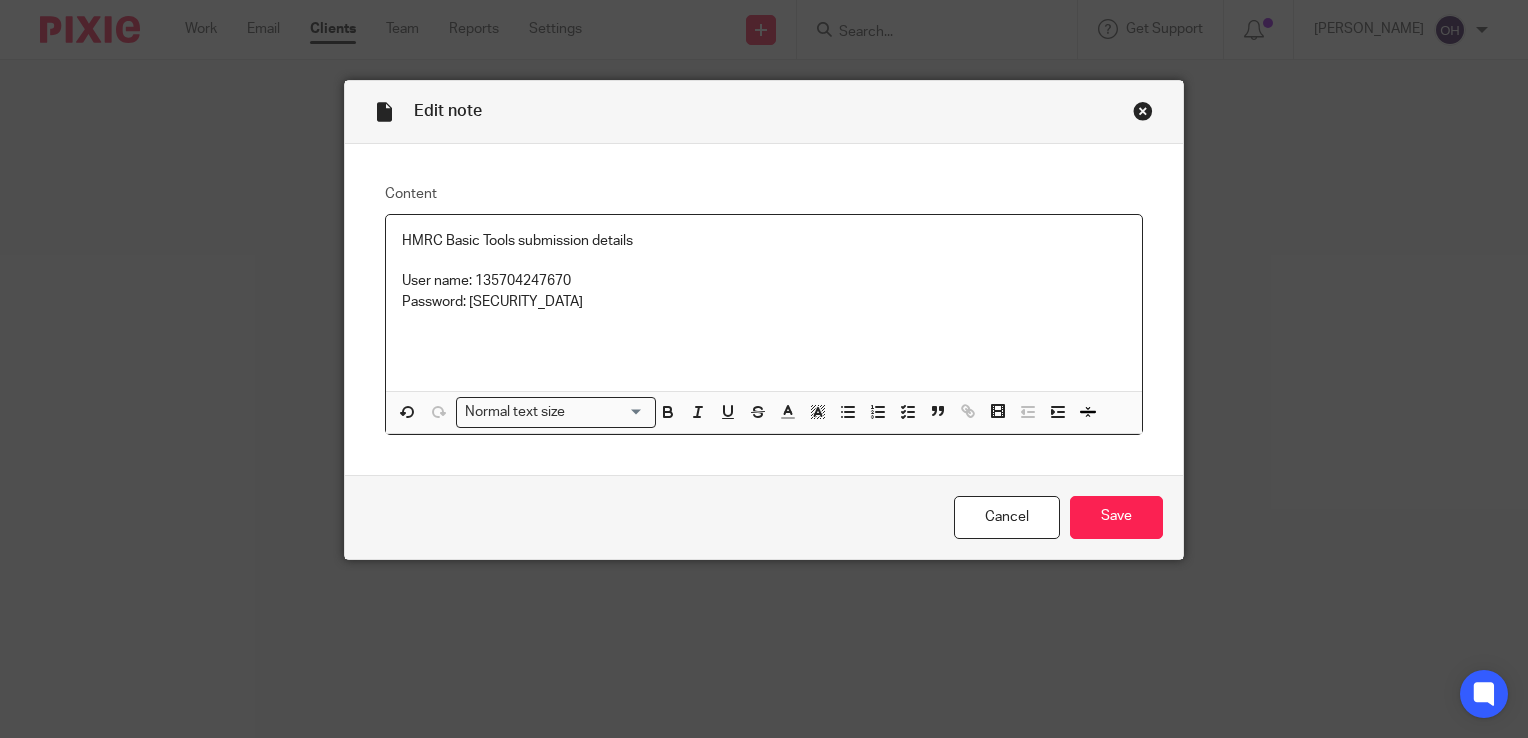 type 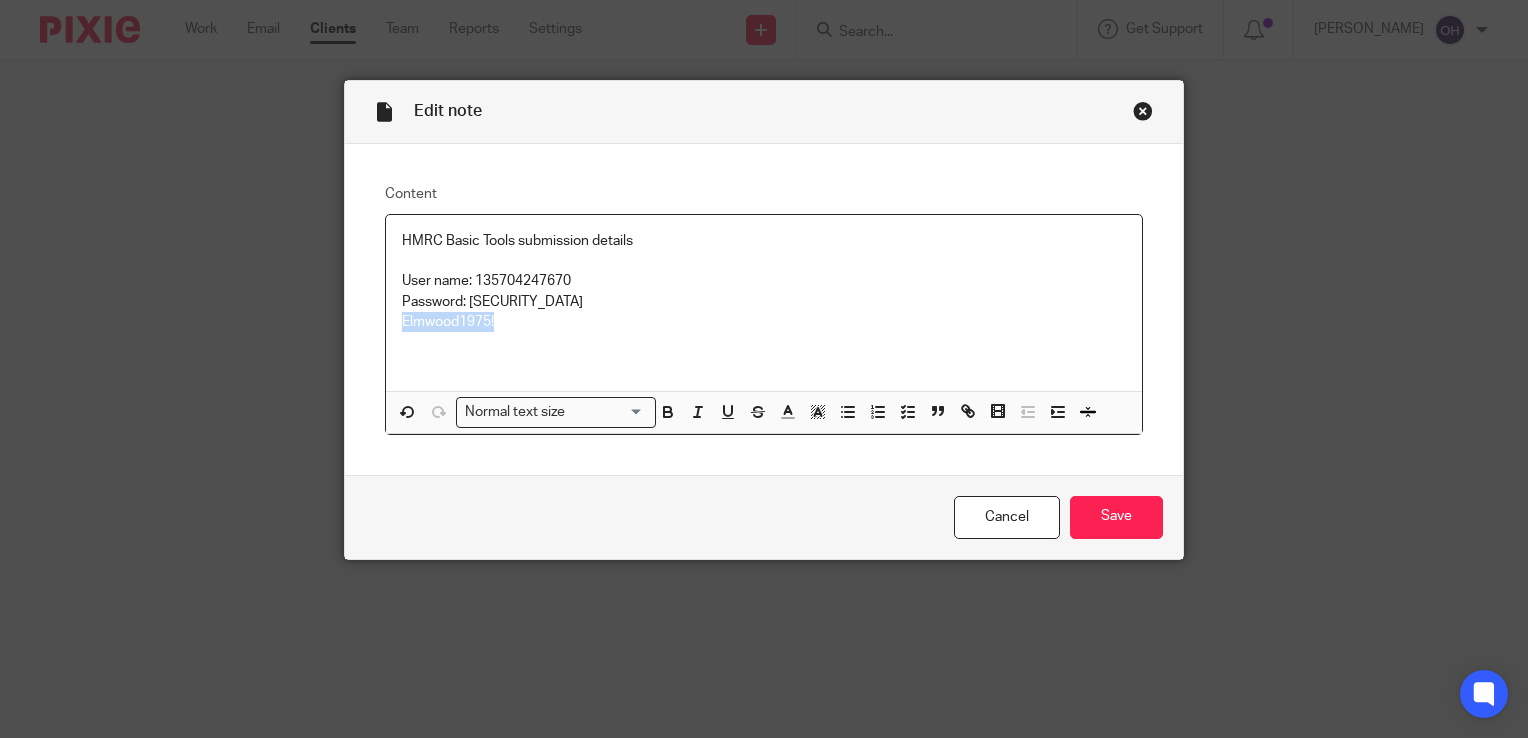 drag, startPoint x: 532, startPoint y: 320, endPoint x: 384, endPoint y: 338, distance: 149.09058 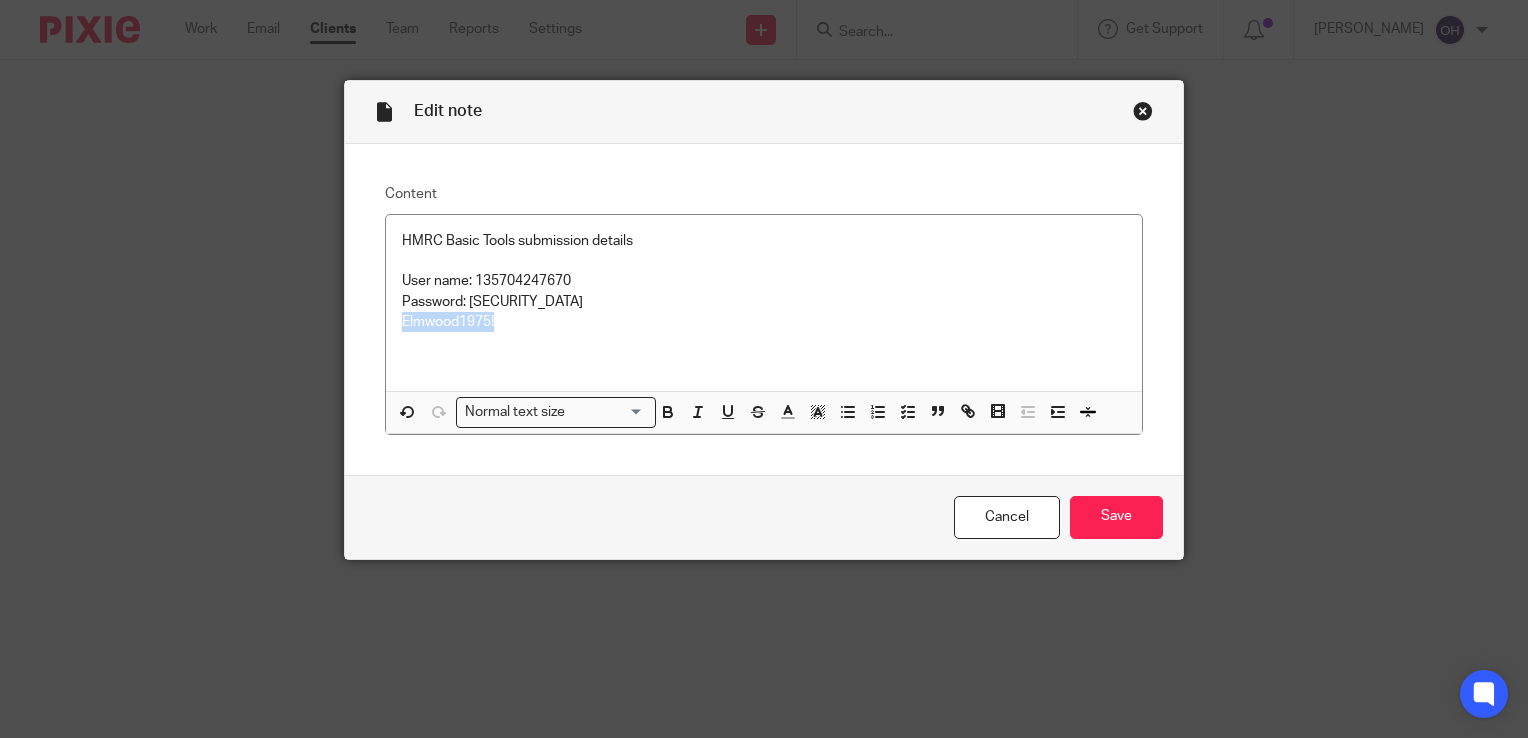click on "Elmwood1975!" at bounding box center [764, 322] 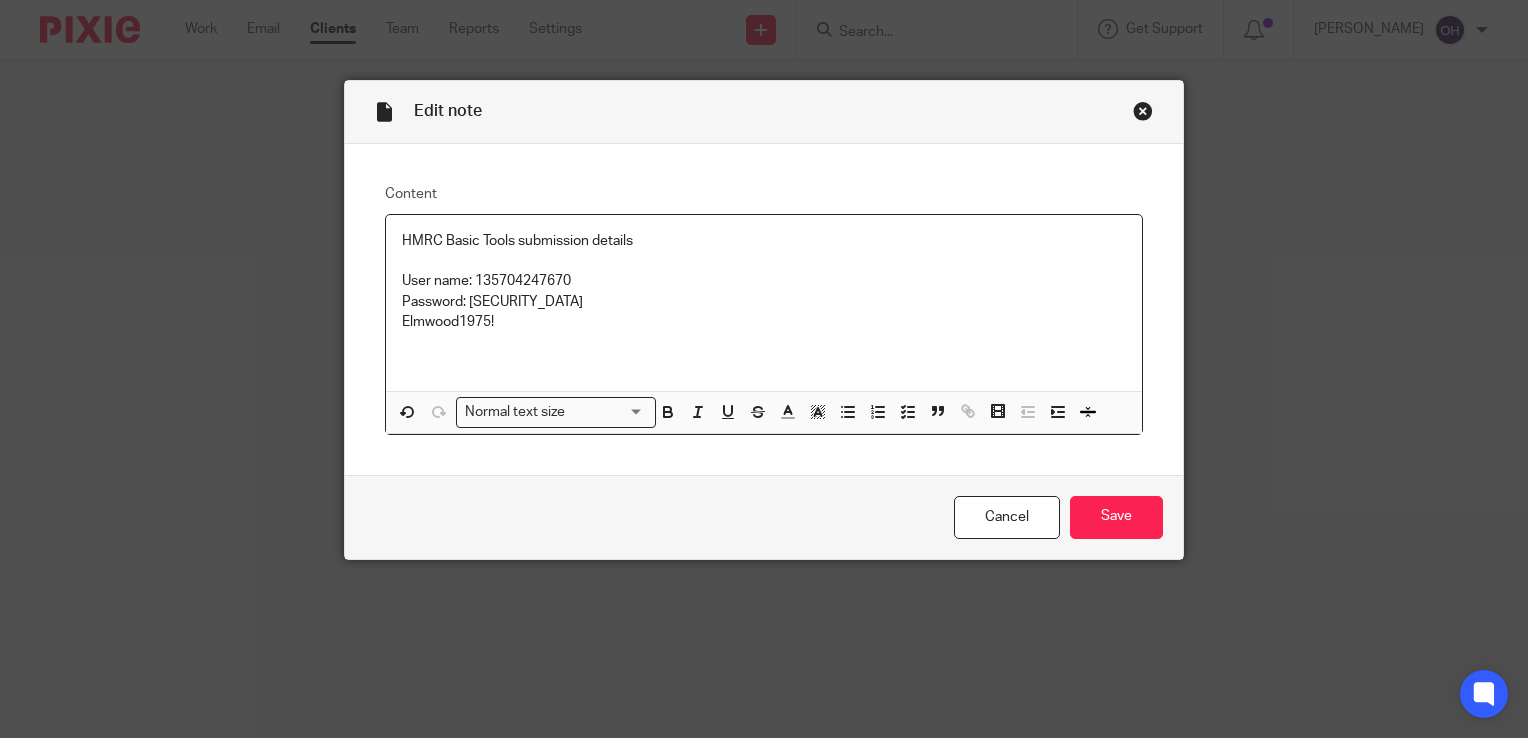 click on "Elmwood1975!" at bounding box center (764, 322) 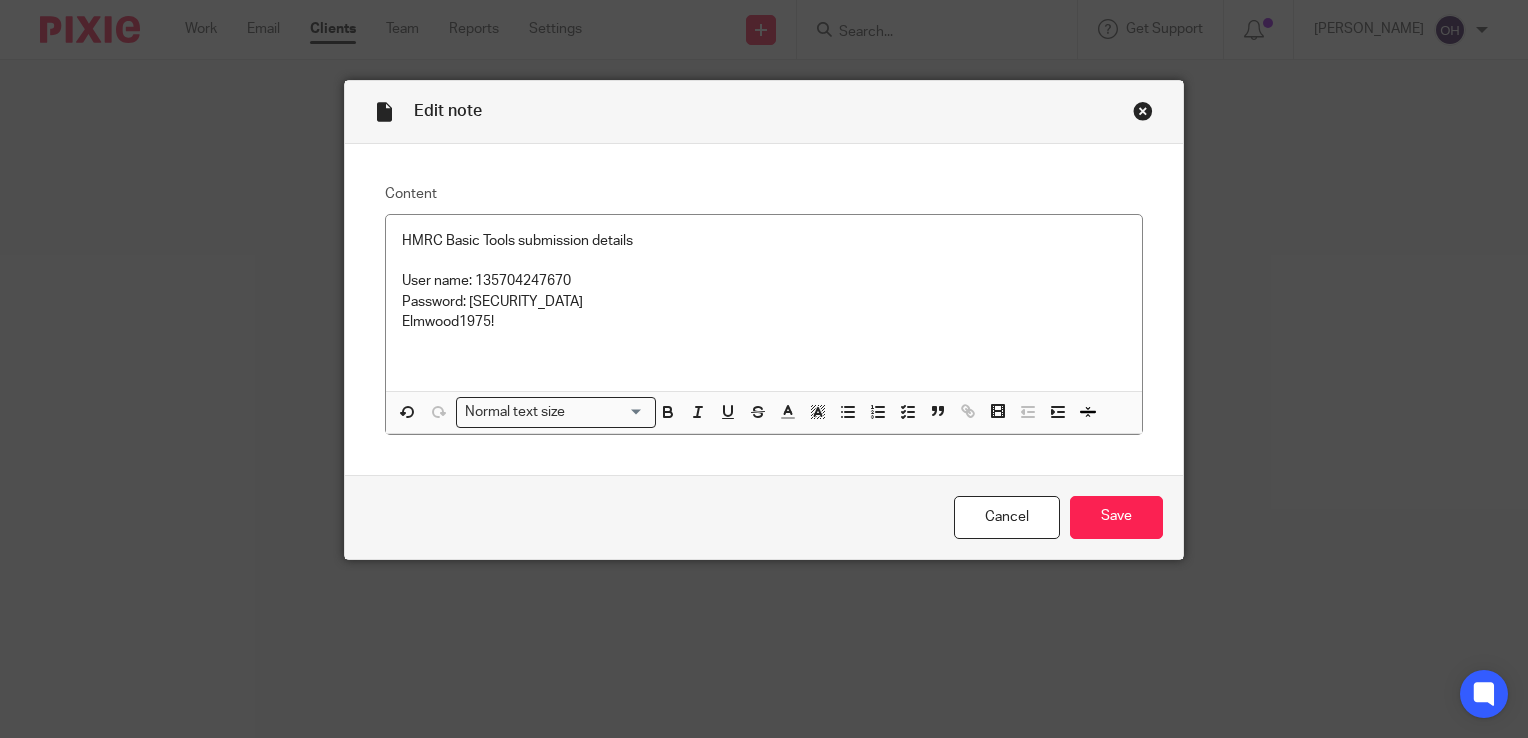 click at bounding box center [1143, 111] 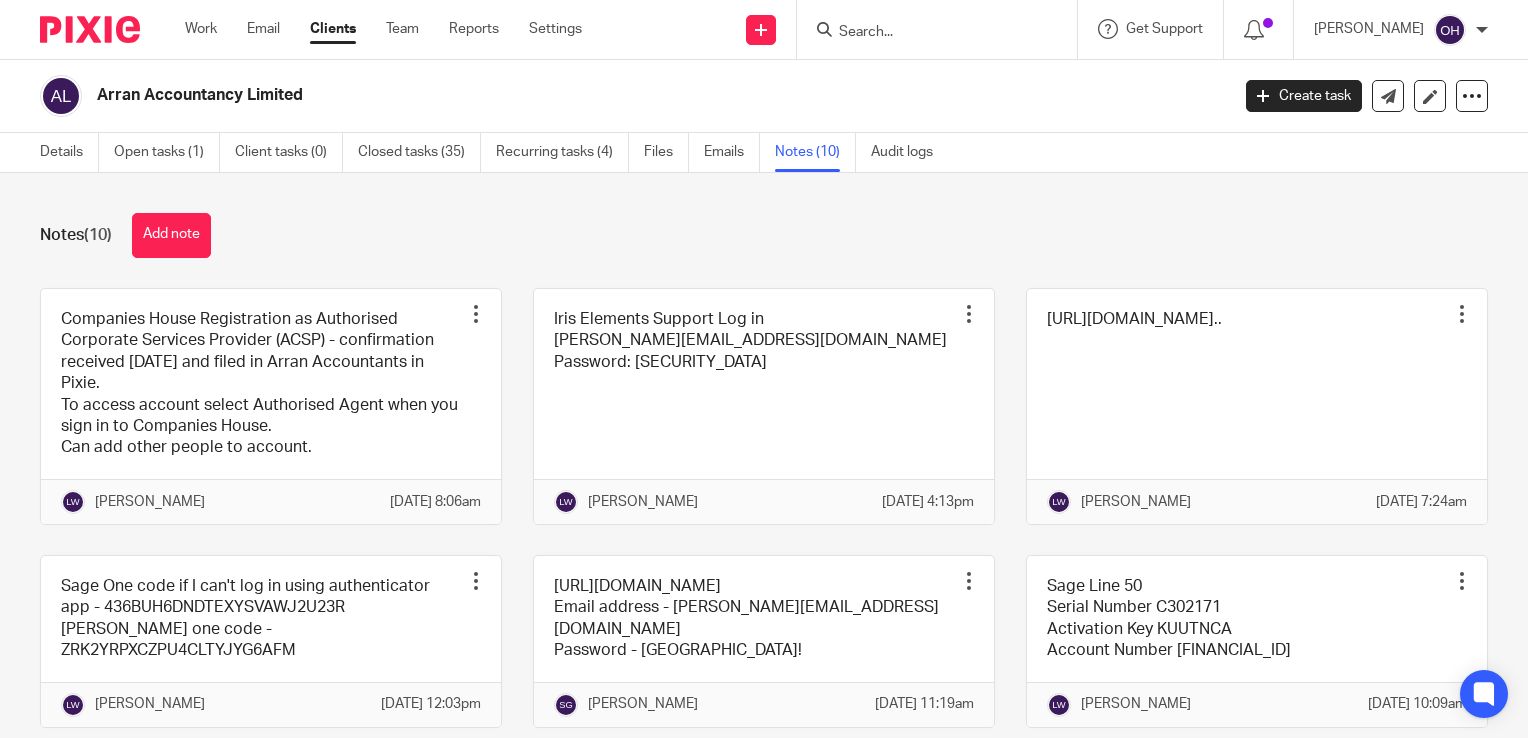 scroll, scrollTop: 0, scrollLeft: 0, axis: both 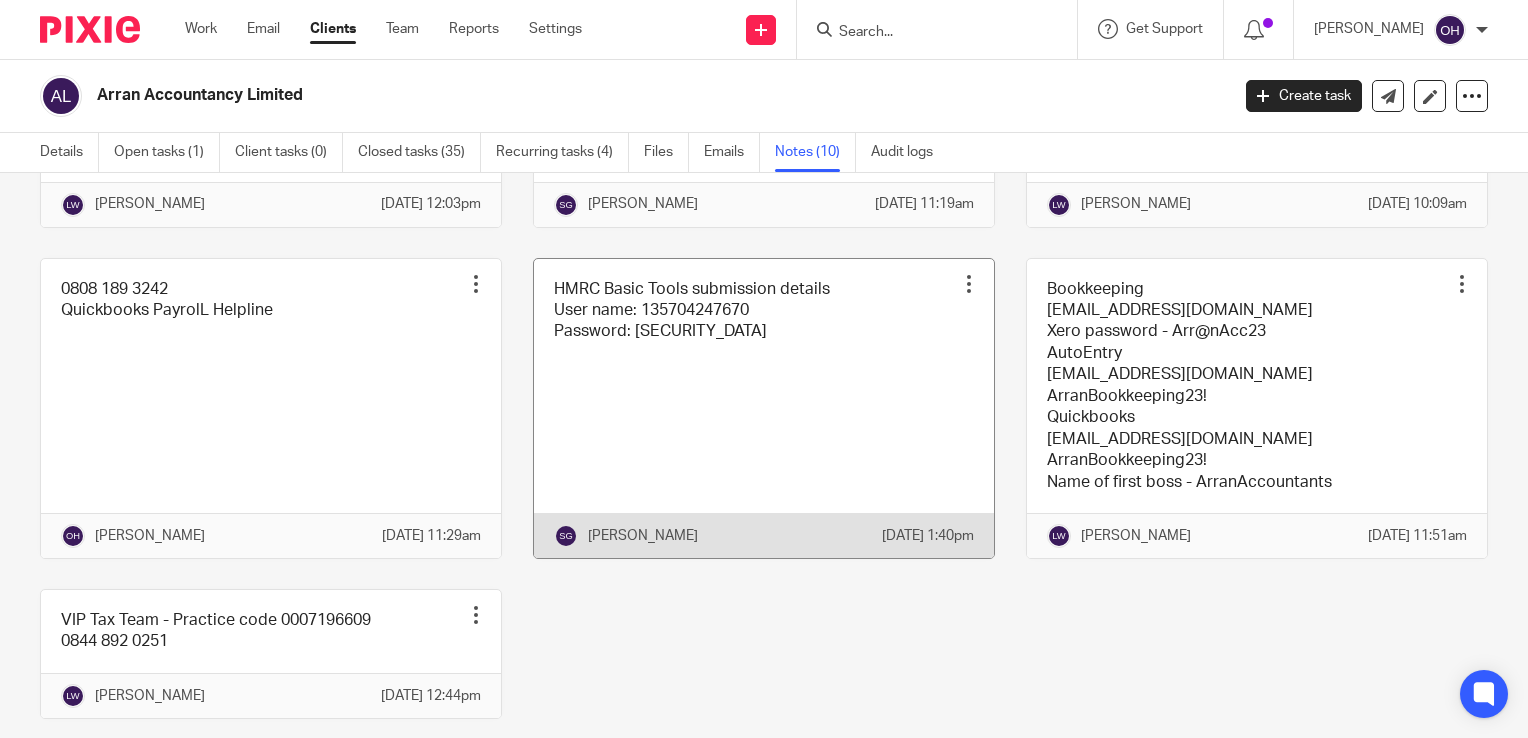 click at bounding box center (764, 408) 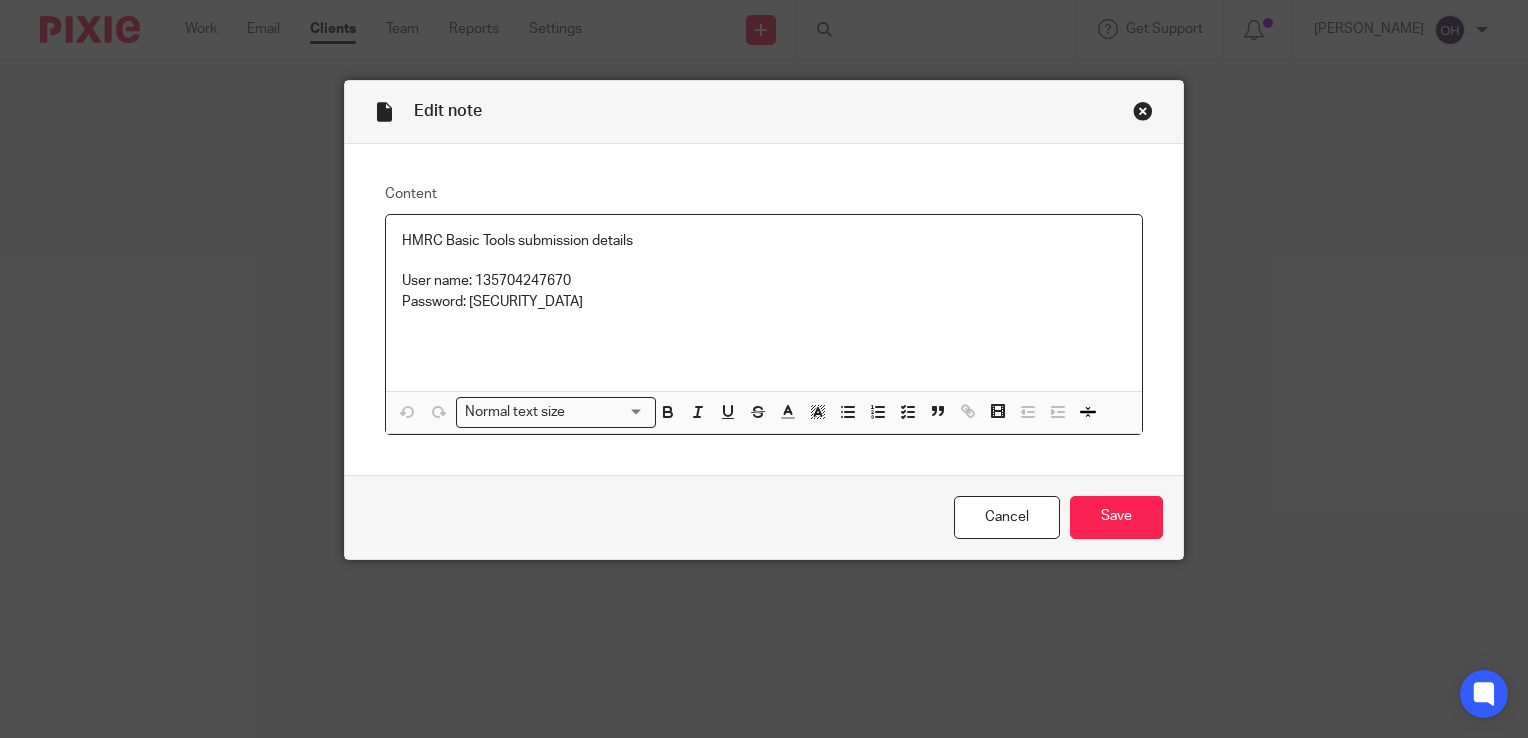 scroll, scrollTop: 0, scrollLeft: 0, axis: both 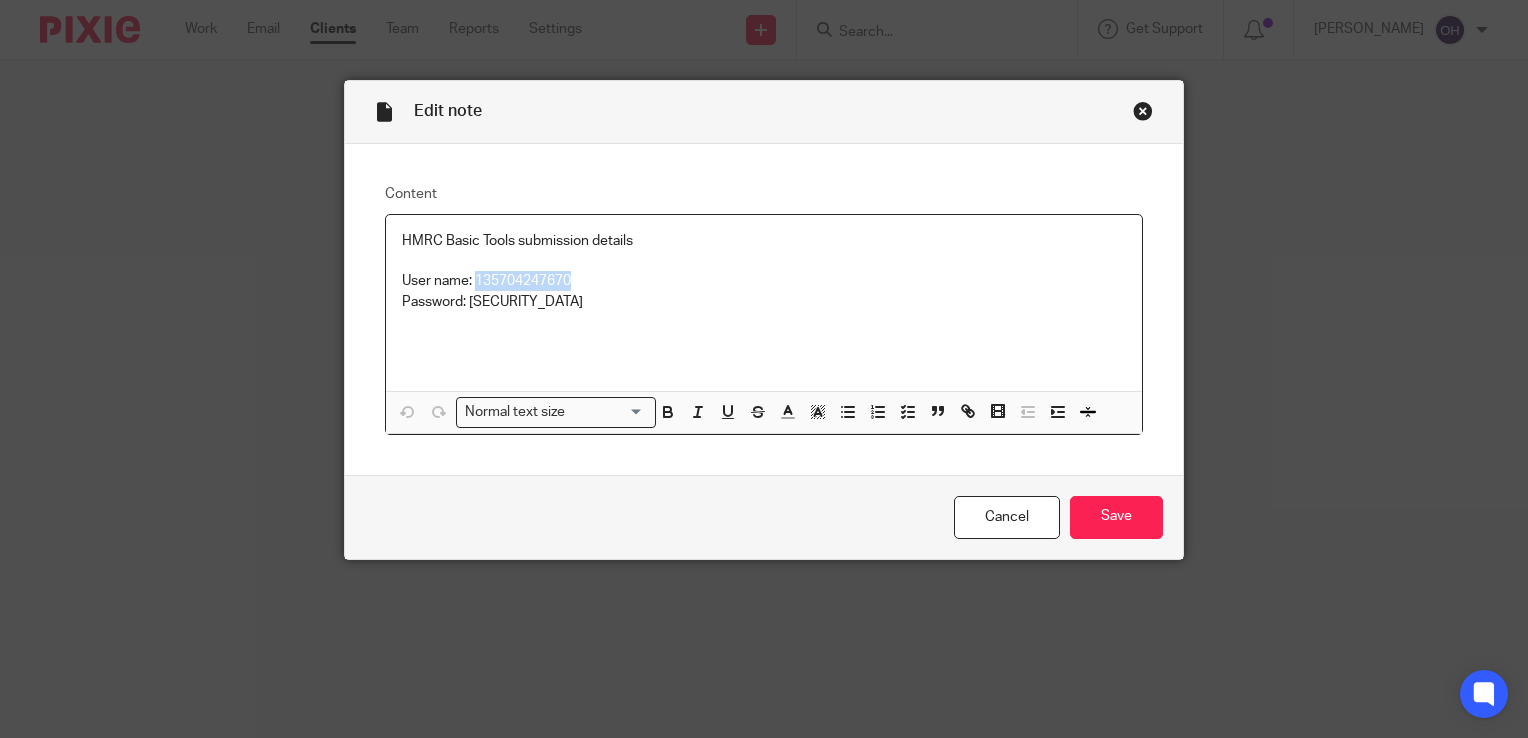 drag, startPoint x: 577, startPoint y: 282, endPoint x: 471, endPoint y: 273, distance: 106.381386 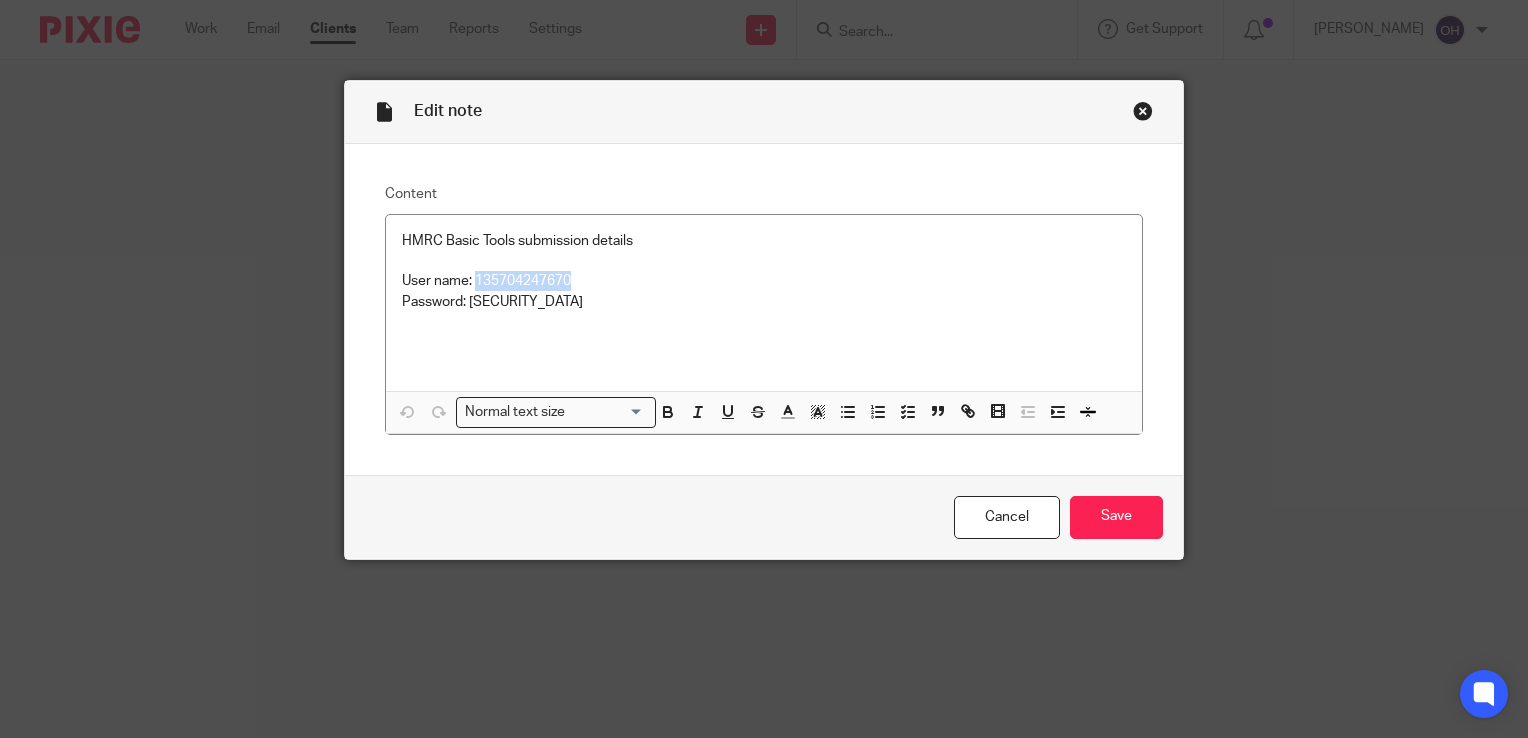 click at bounding box center [1143, 111] 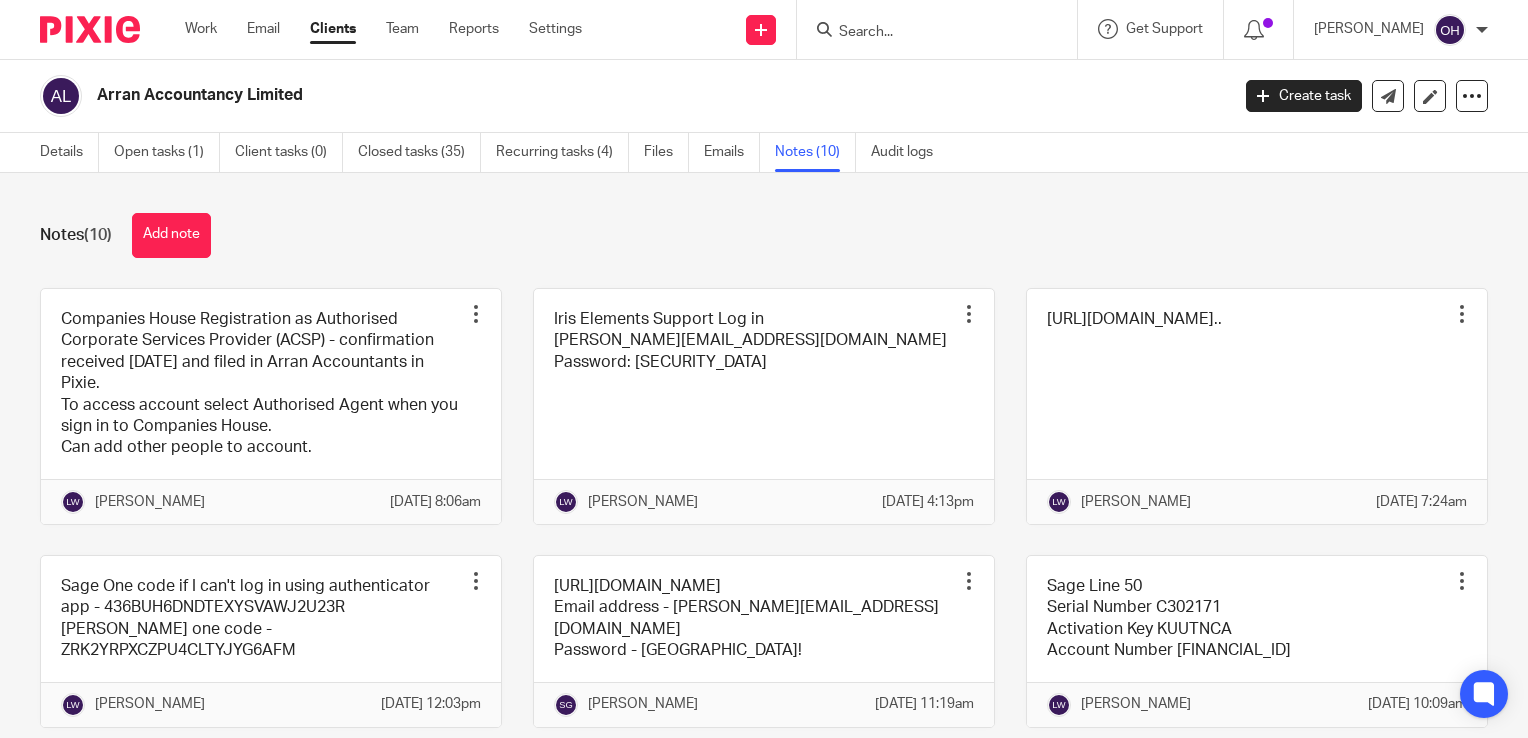 scroll, scrollTop: 0, scrollLeft: 0, axis: both 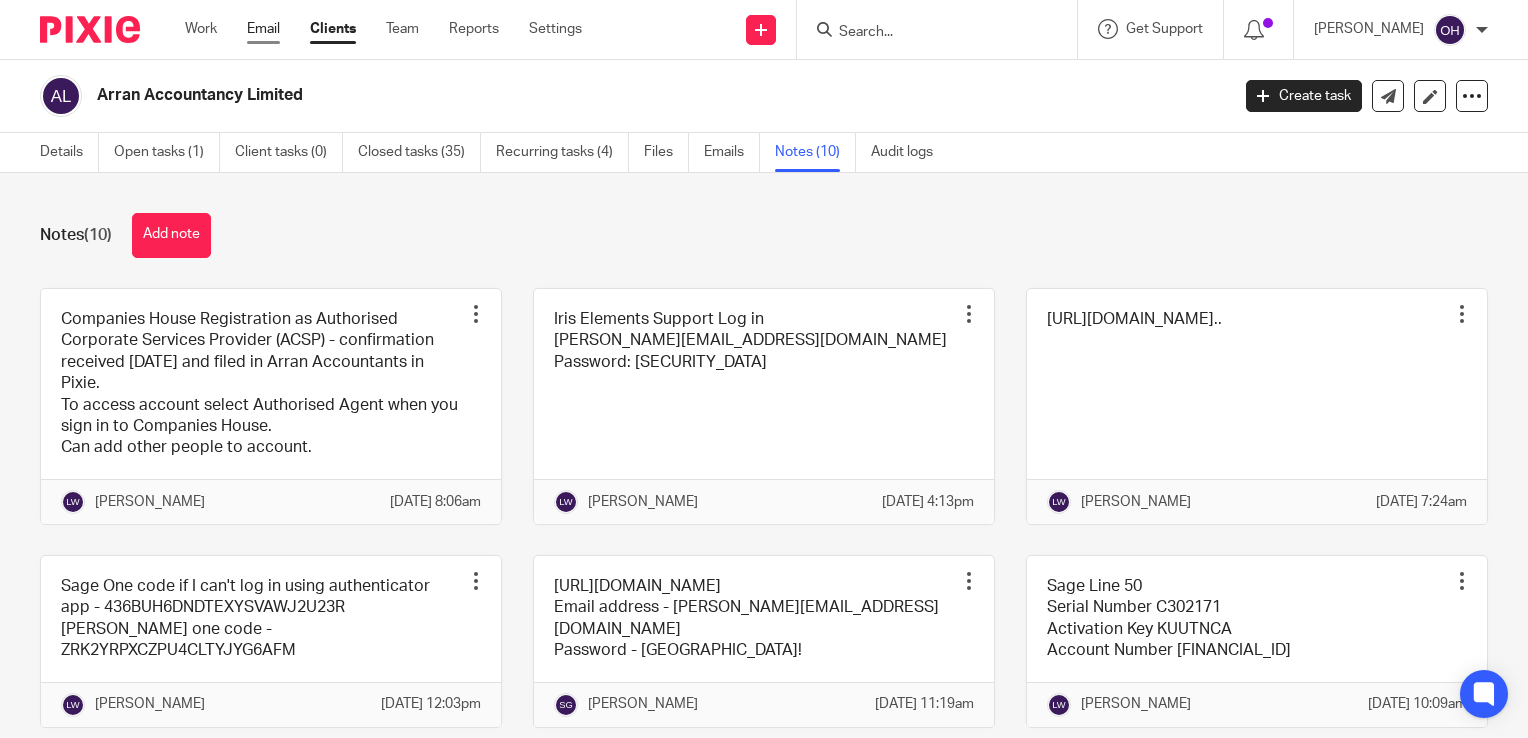 click on "Email" at bounding box center (263, 29) 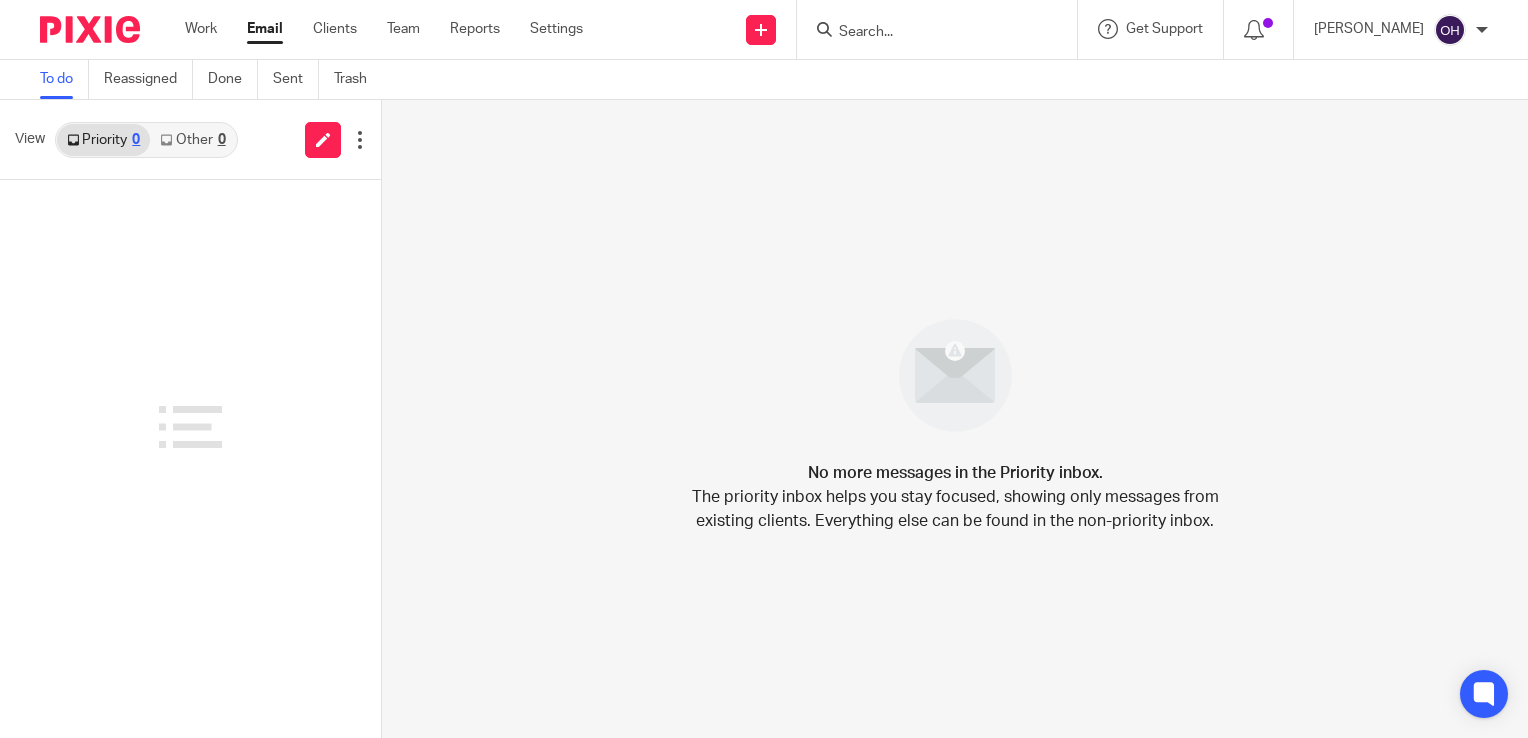 scroll, scrollTop: 0, scrollLeft: 0, axis: both 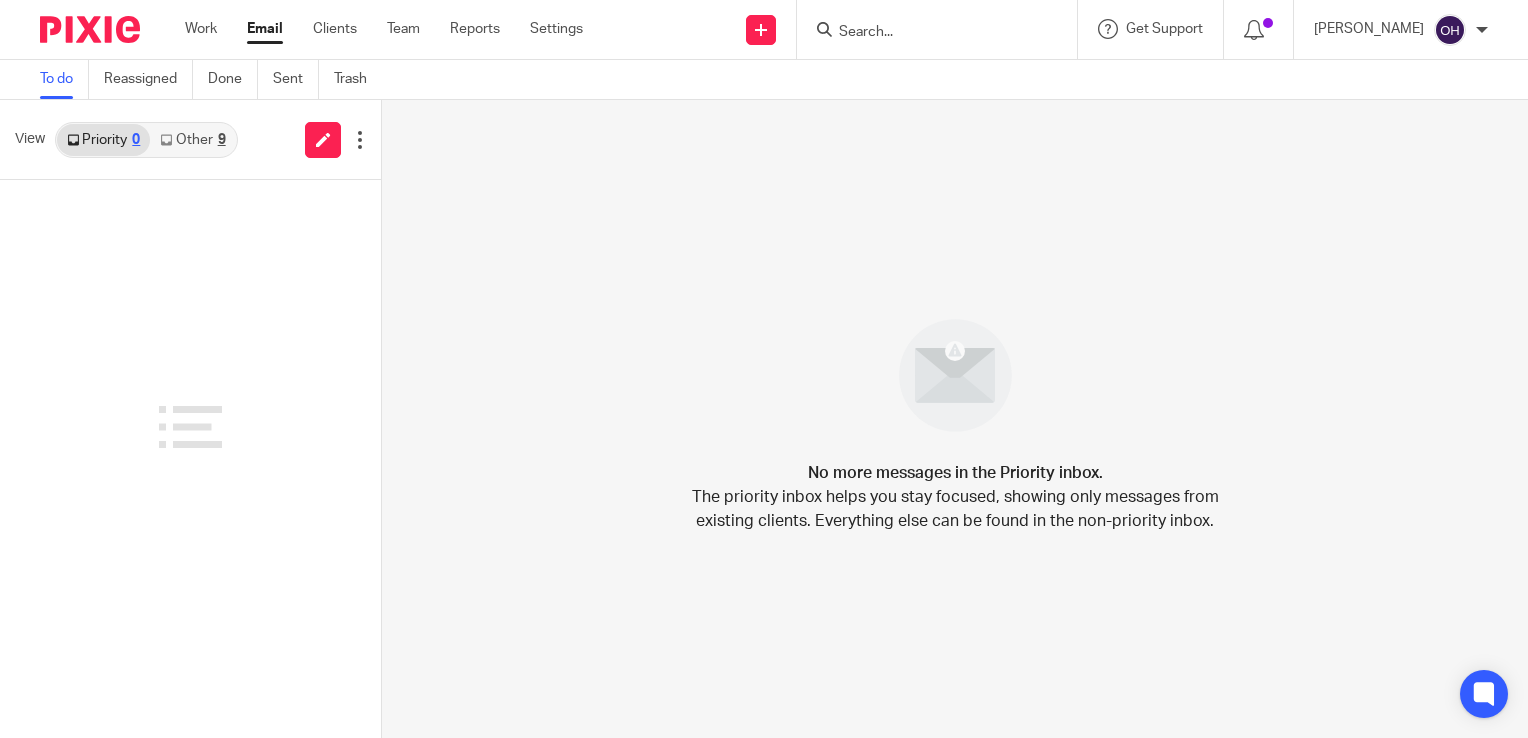 click on "View
Priority
0
Other
9" at bounding box center [190, 140] 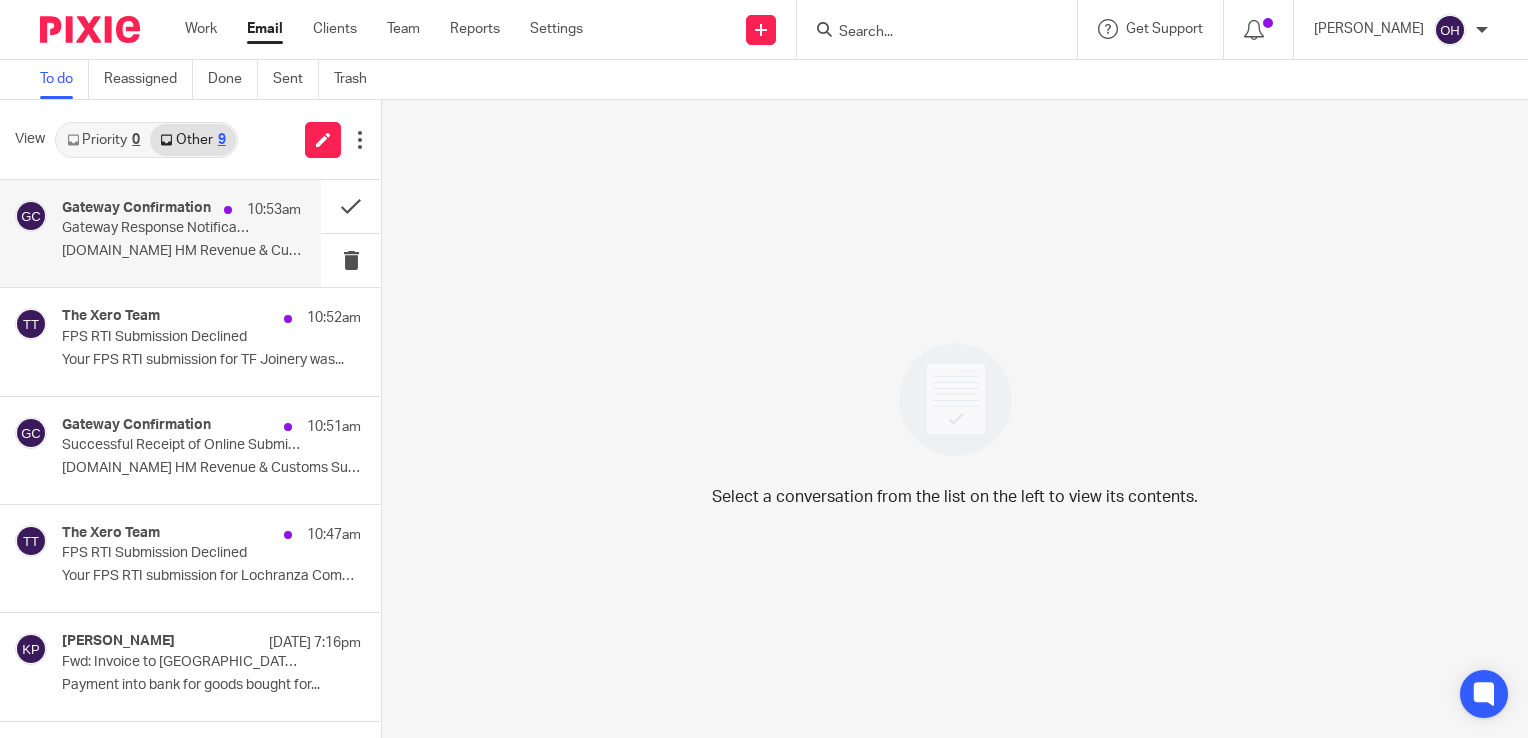 click on "[DOMAIN_NAME]  HM Revenue & Customs  Gateway..." at bounding box center [181, 251] 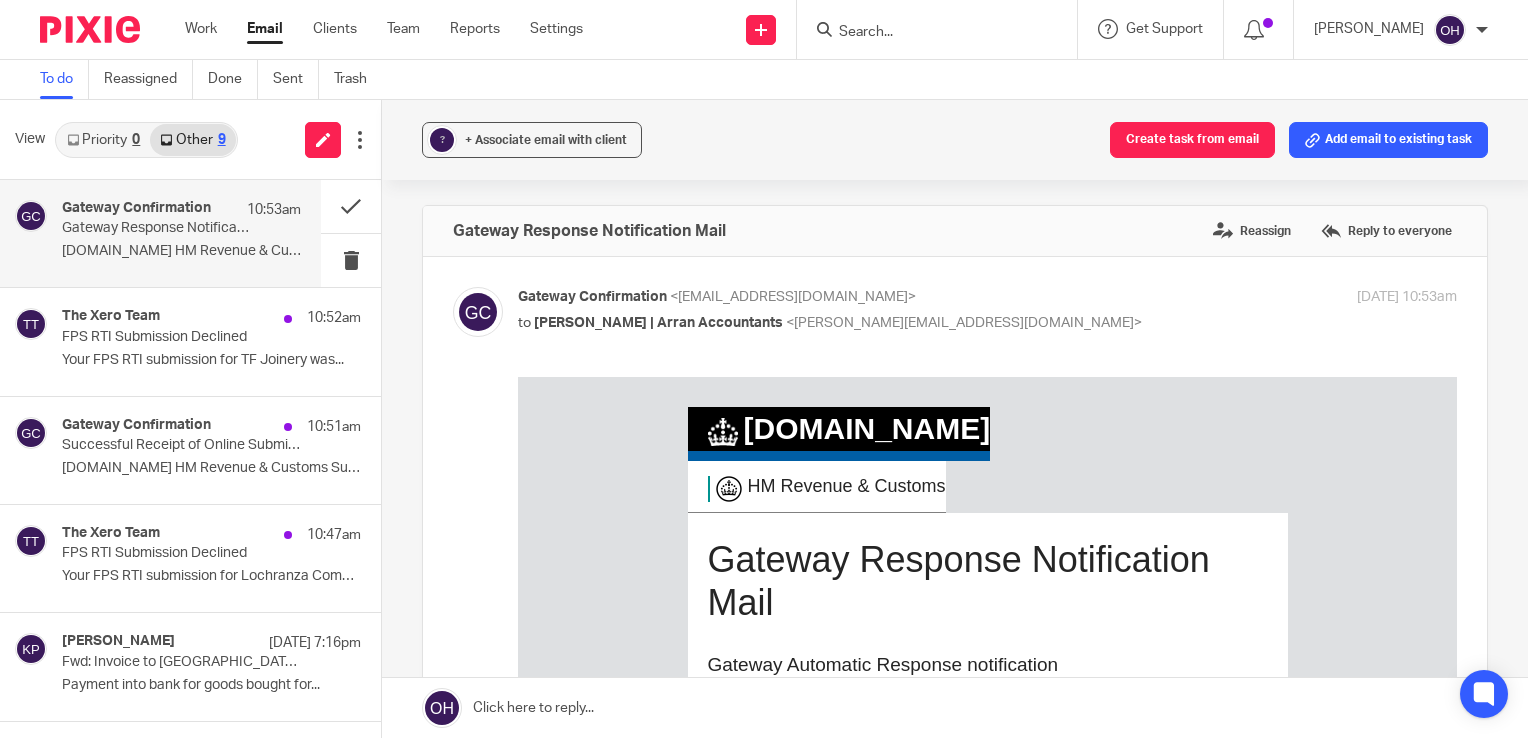 scroll, scrollTop: 0, scrollLeft: 0, axis: both 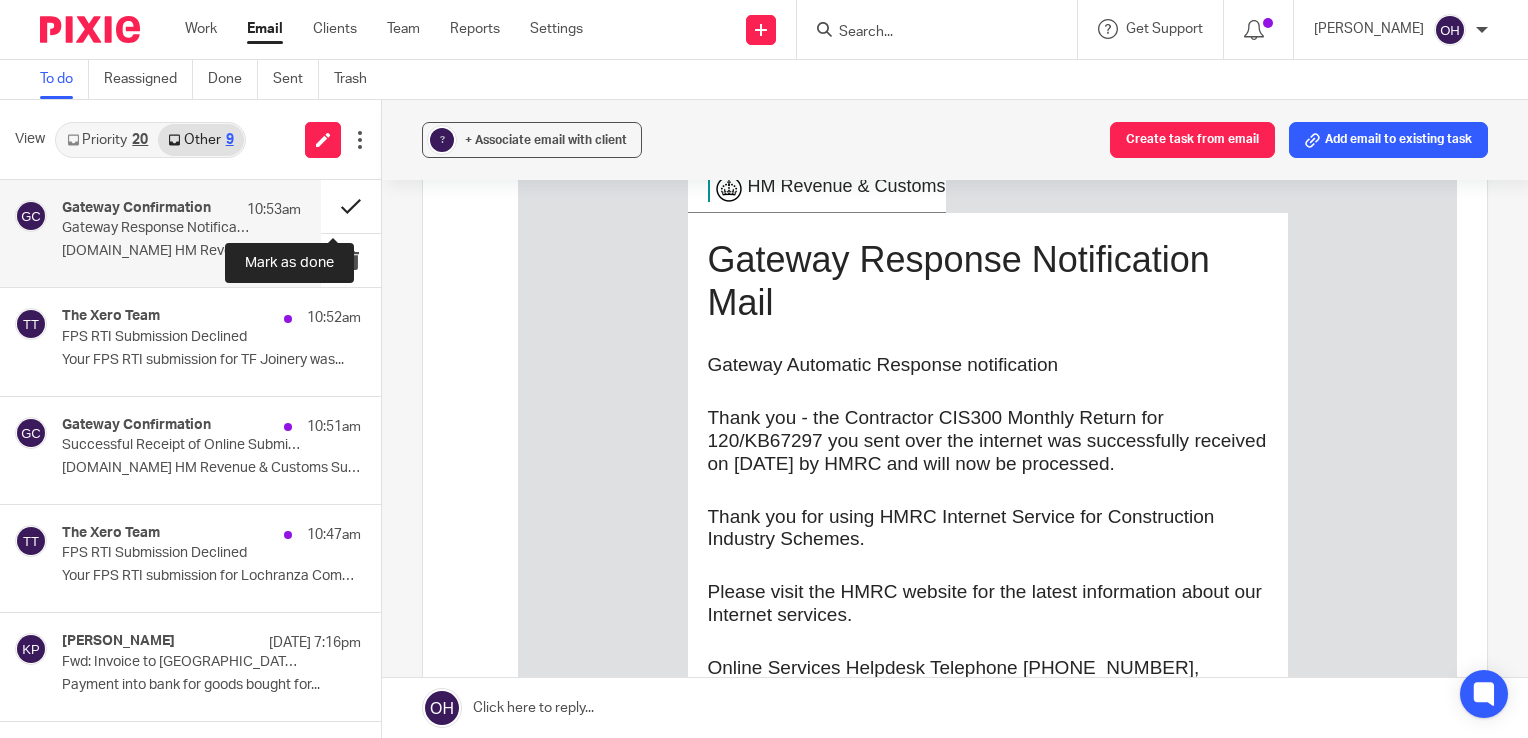 click at bounding box center [351, 206] 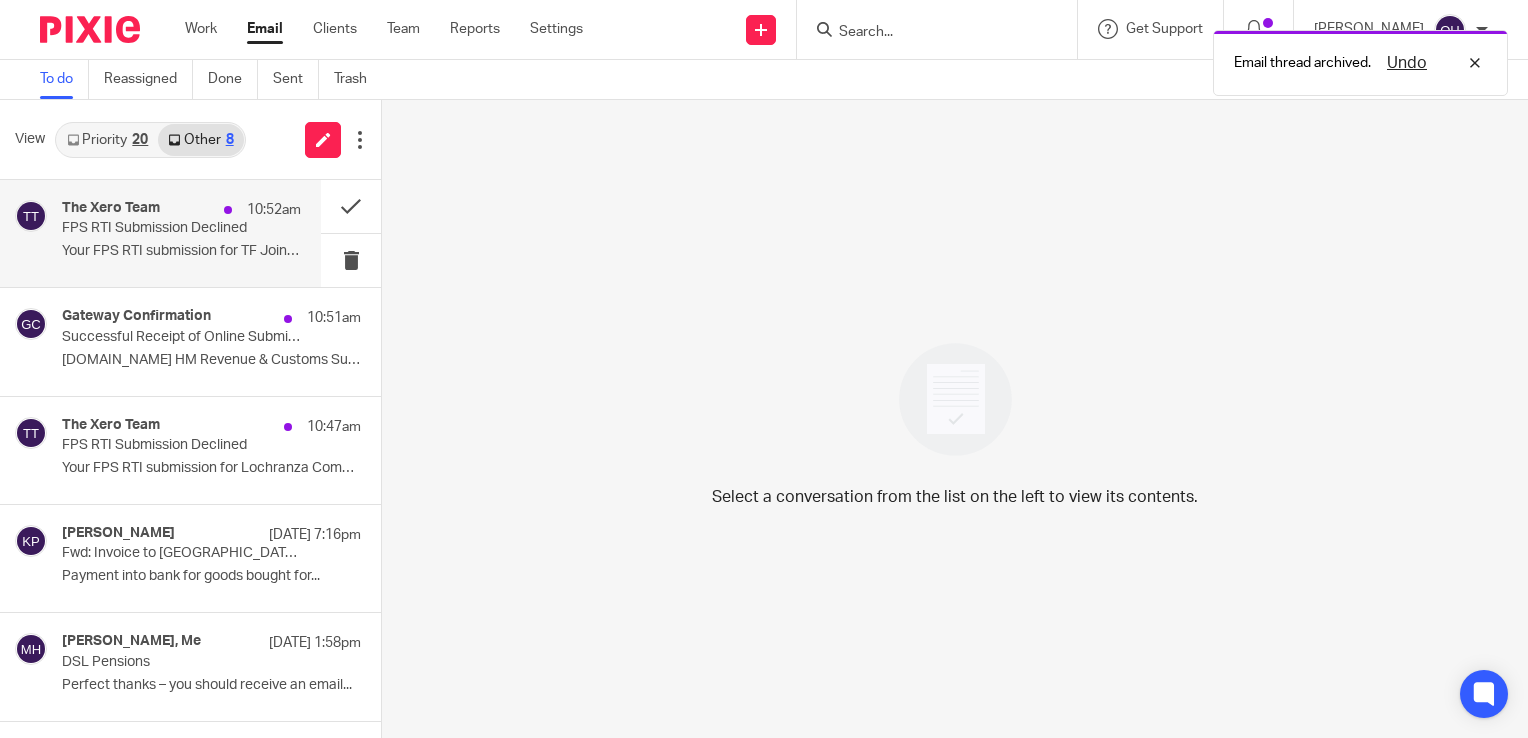 click on "FPS RTI Submission Declined" at bounding box center (157, 228) 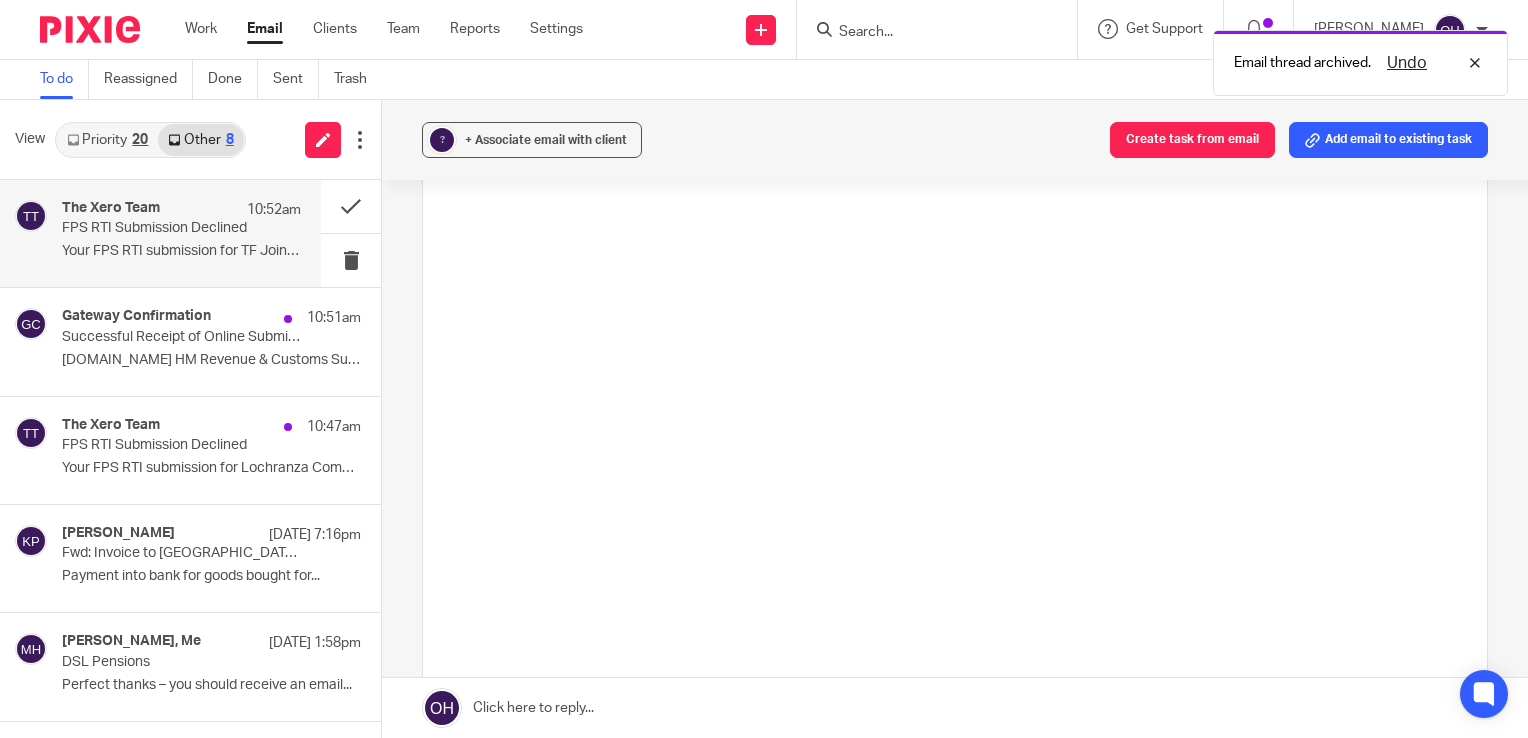 scroll, scrollTop: 0, scrollLeft: 0, axis: both 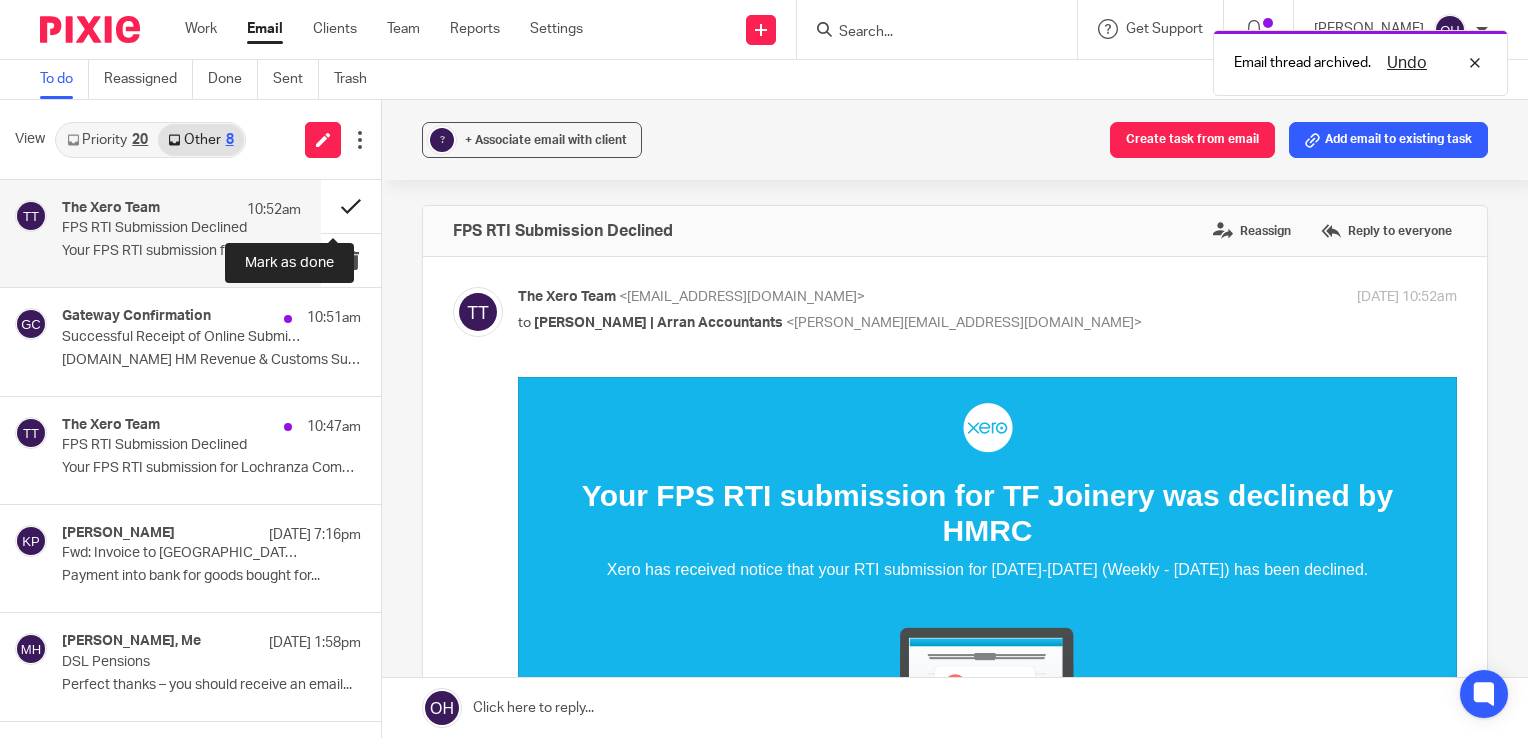 click at bounding box center [351, 206] 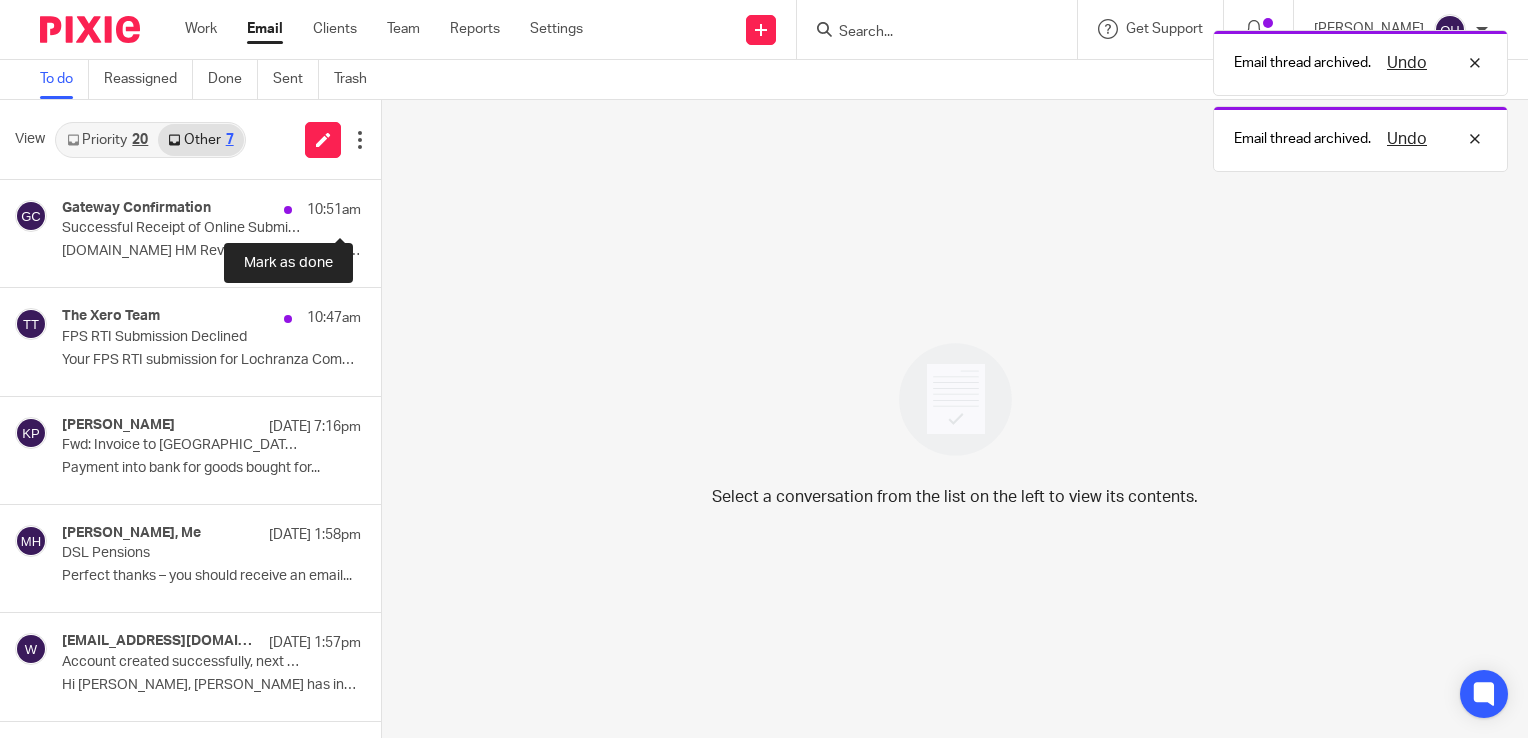 click at bounding box center (389, 206) 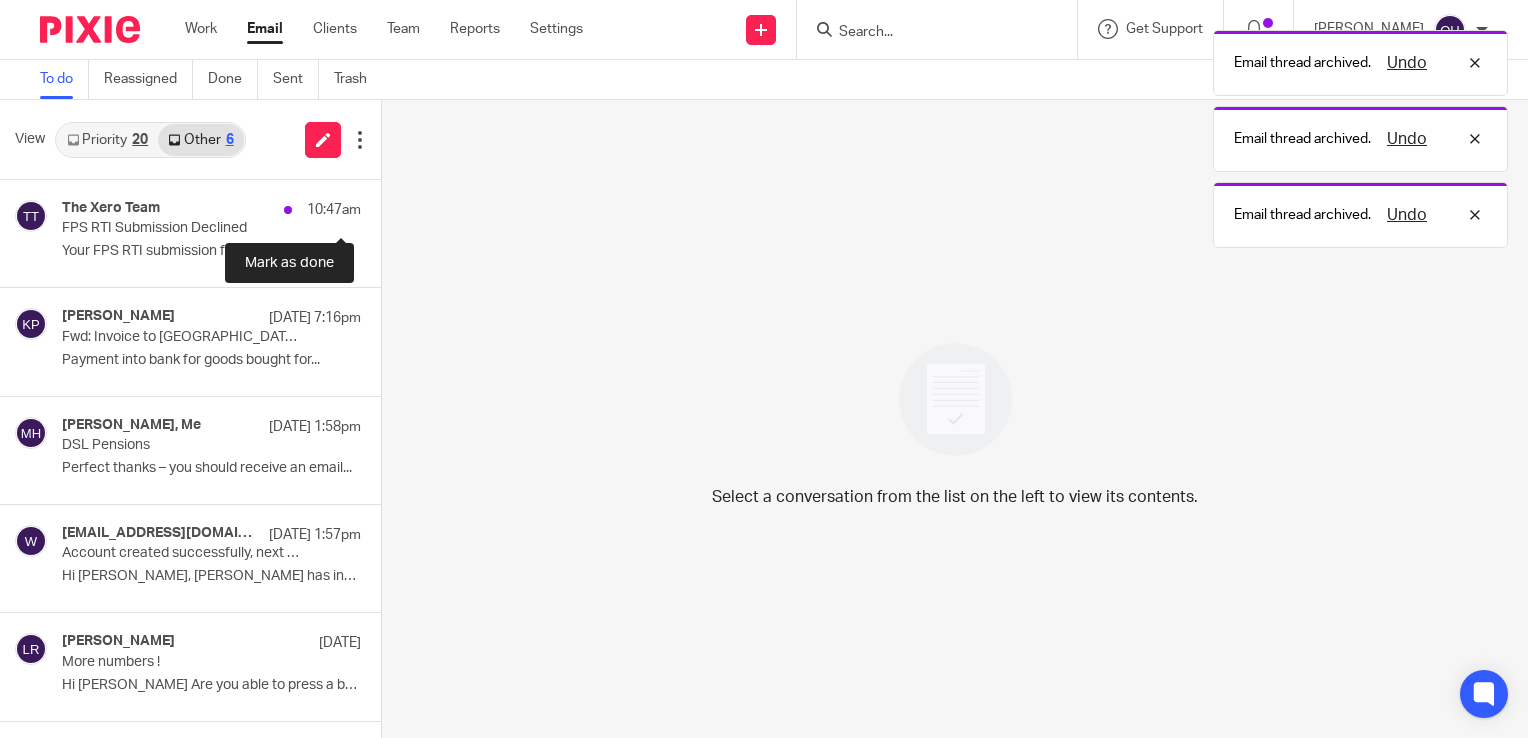 click at bounding box center [389, 206] 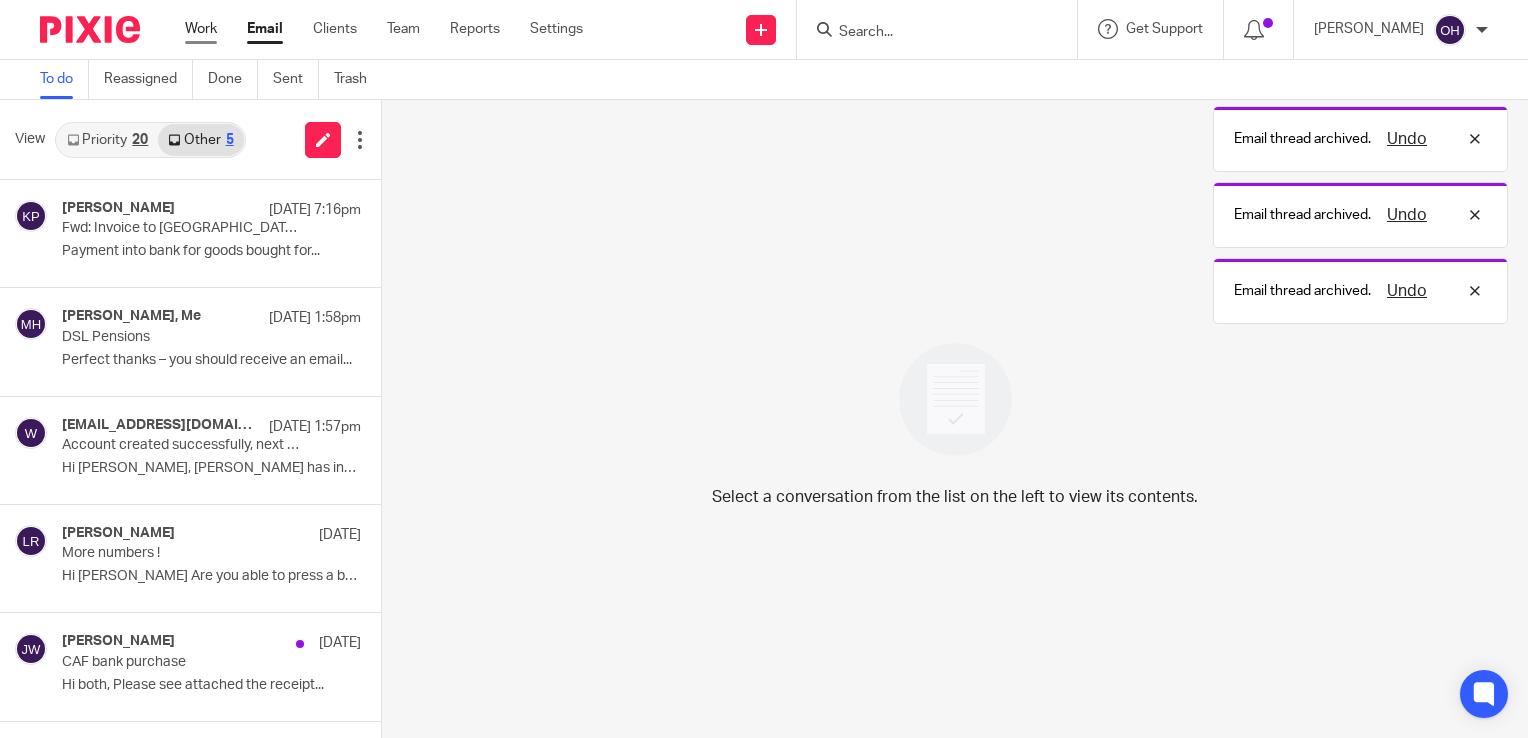 click on "Work" at bounding box center [201, 29] 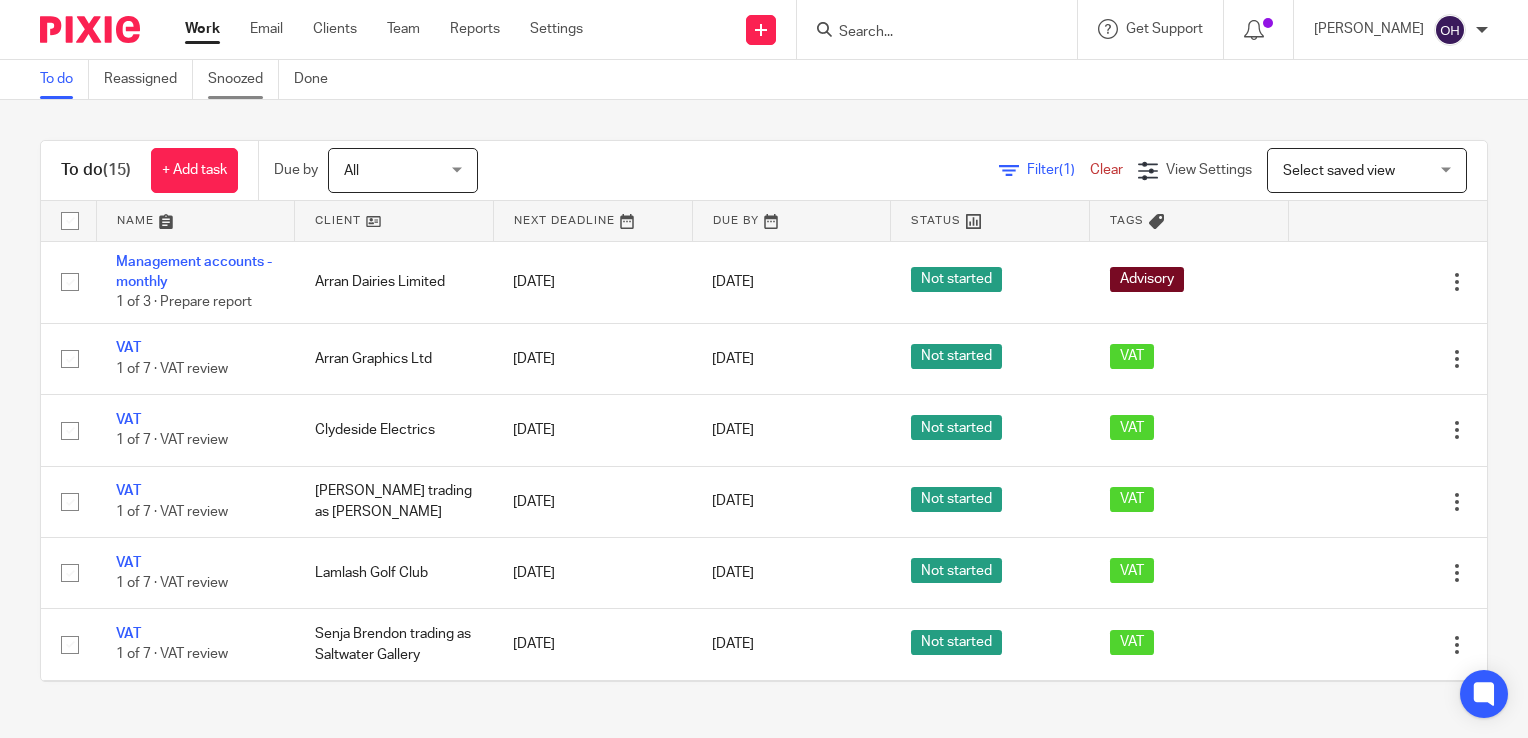 scroll, scrollTop: 0, scrollLeft: 0, axis: both 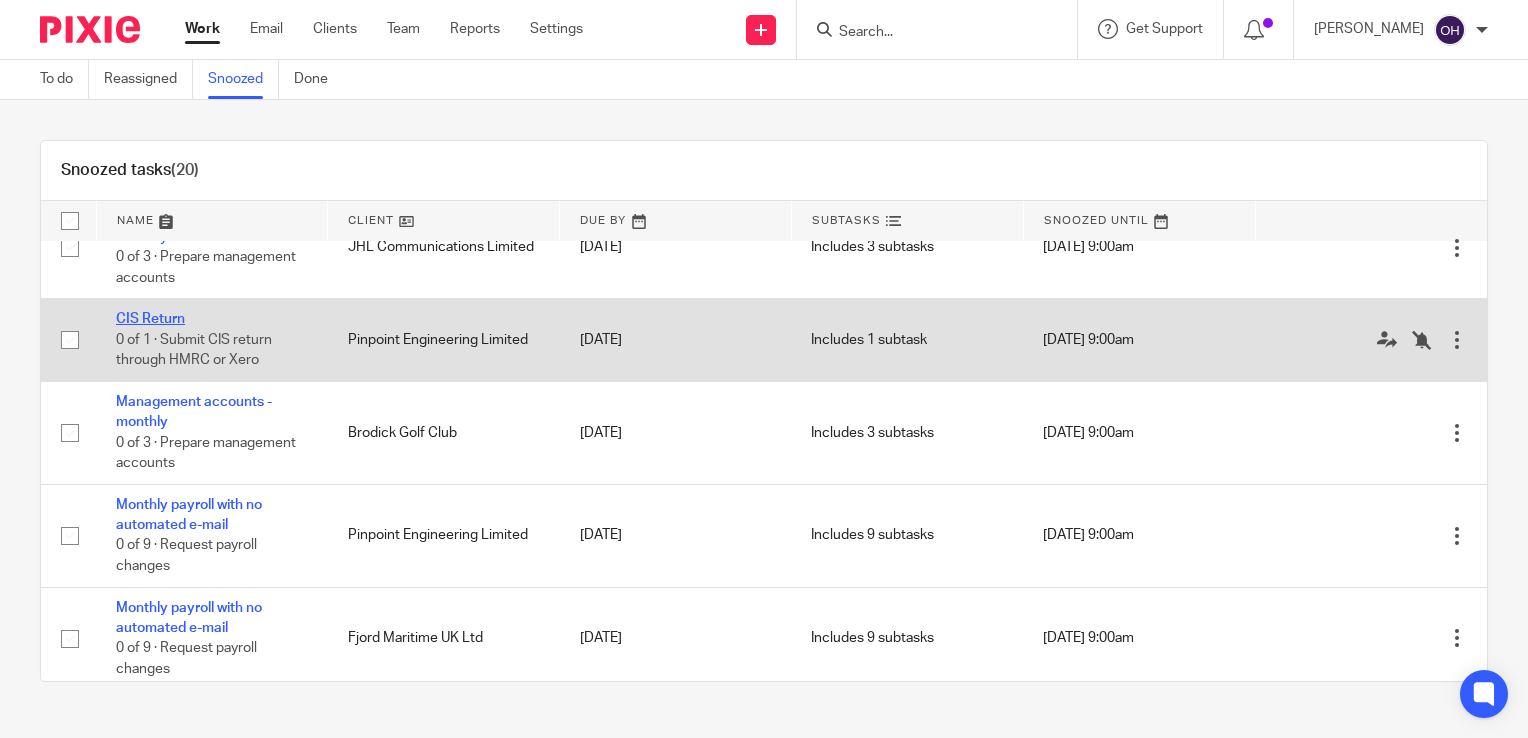 click on "CIS Return" at bounding box center [150, 319] 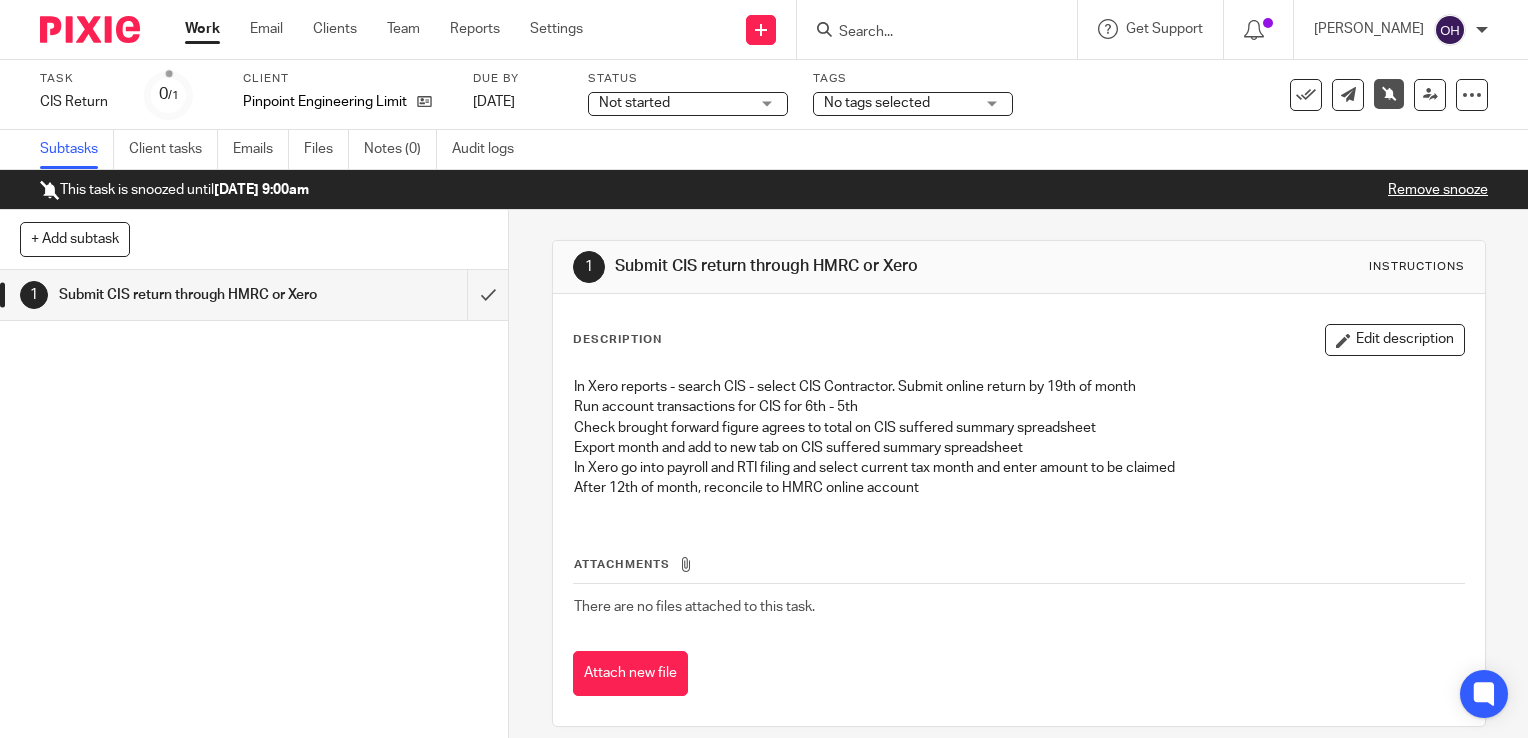 scroll, scrollTop: 0, scrollLeft: 0, axis: both 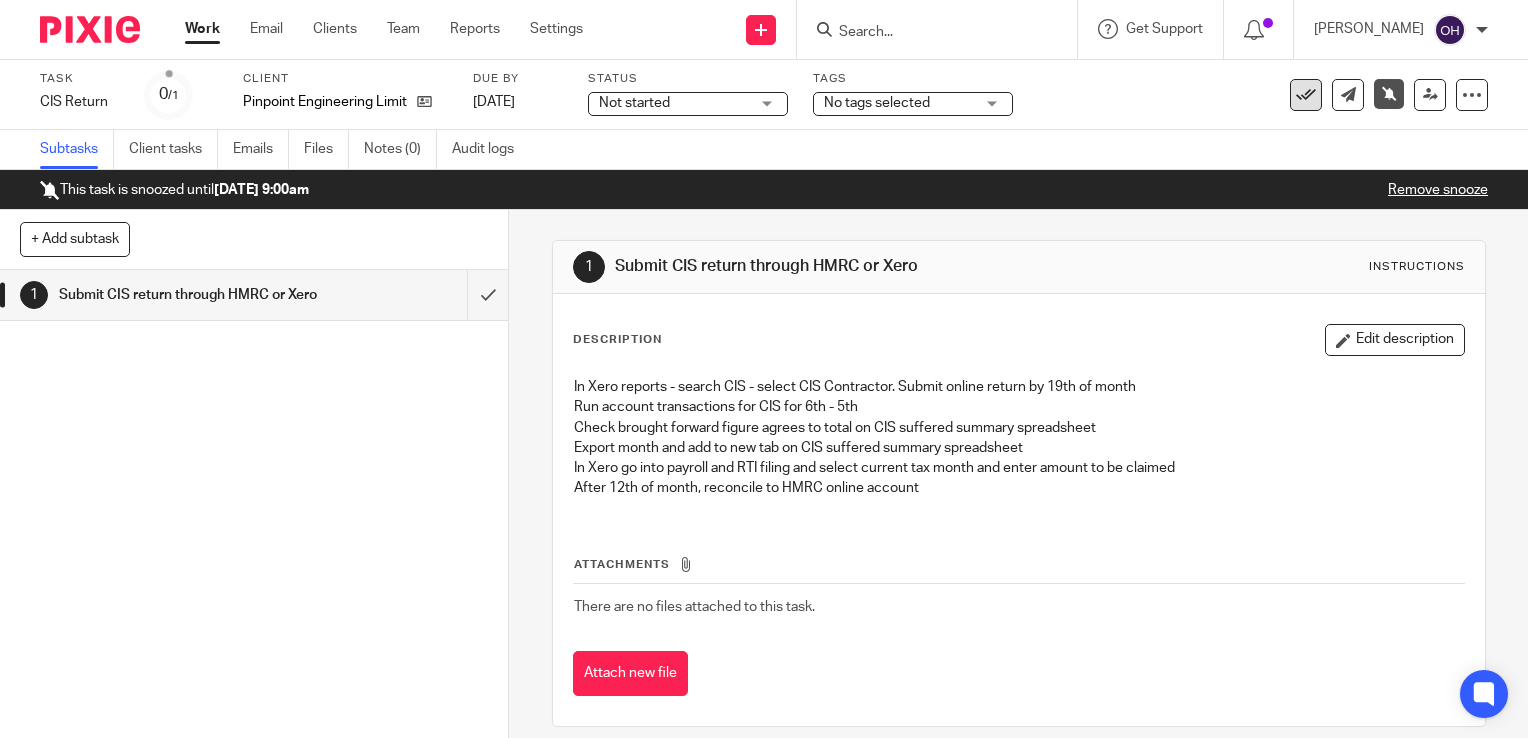 click at bounding box center (1306, 95) 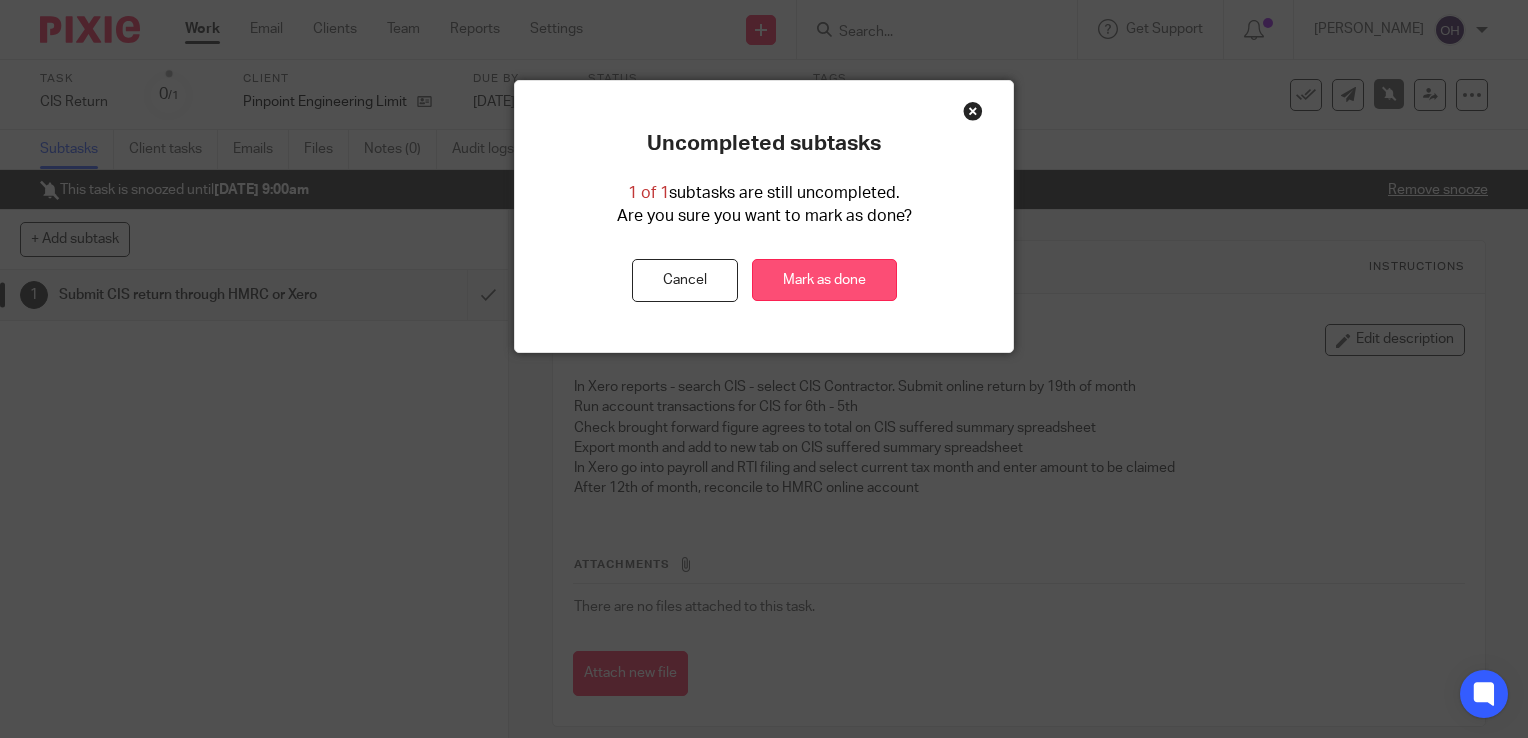 click on "Mark as done" at bounding box center [824, 280] 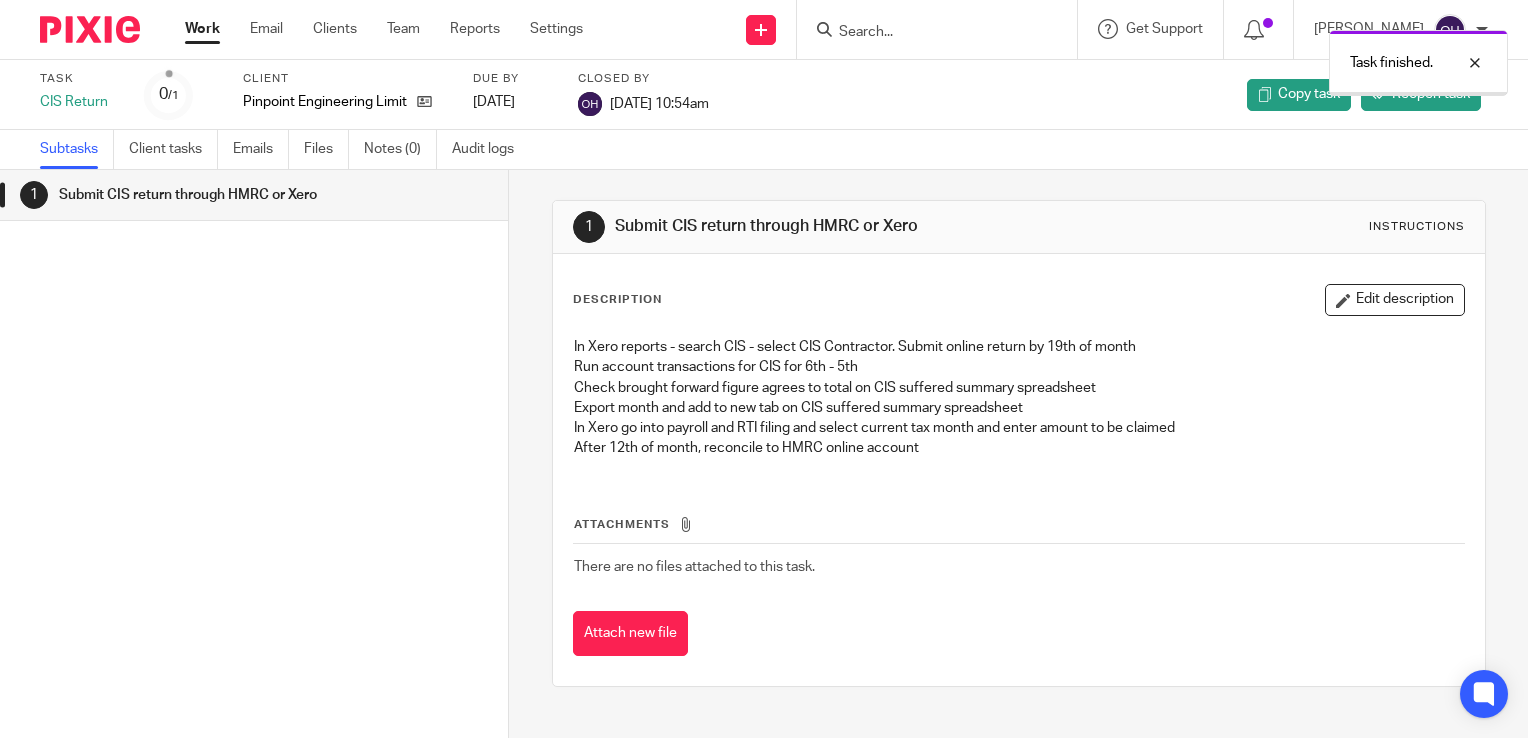 scroll, scrollTop: 0, scrollLeft: 0, axis: both 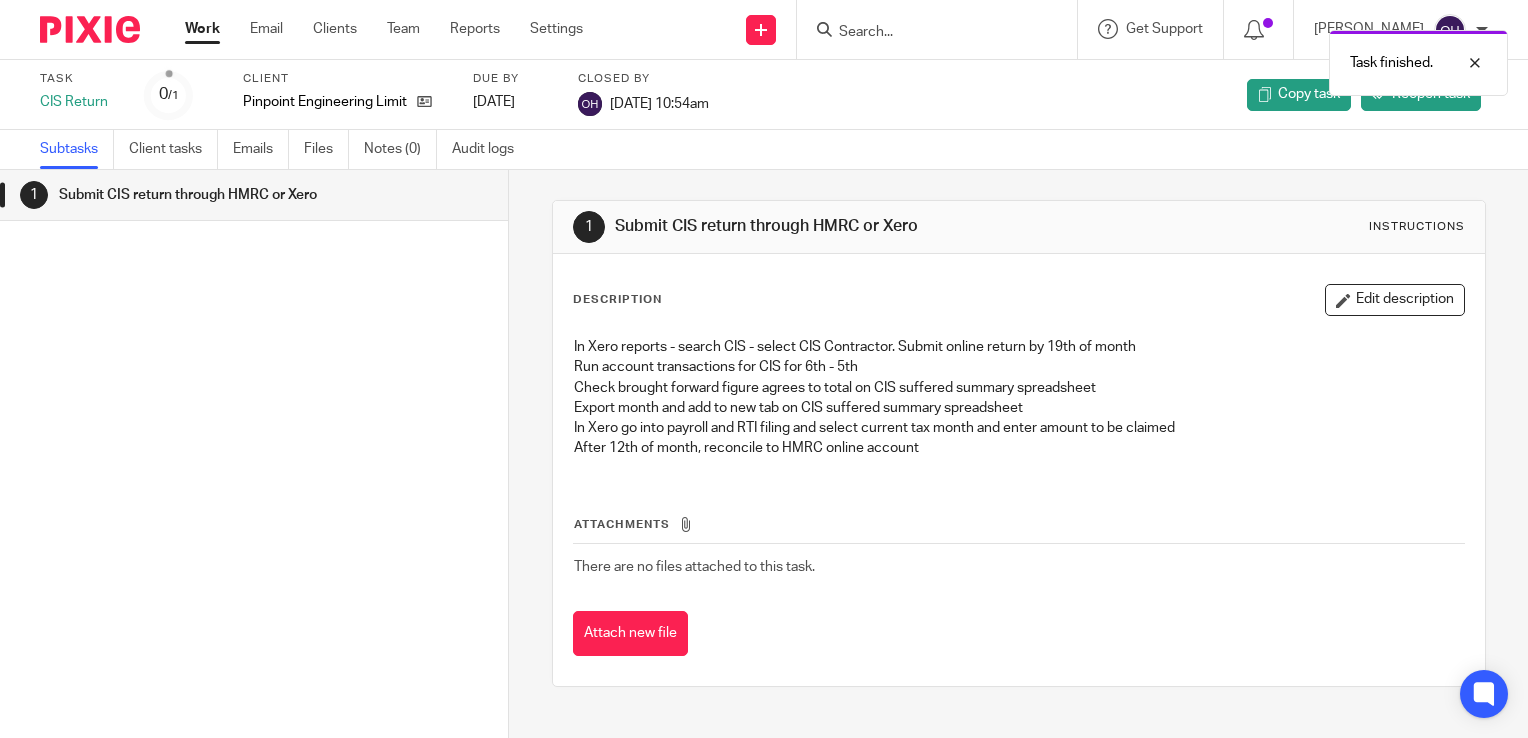 click on "Work" at bounding box center (202, 29) 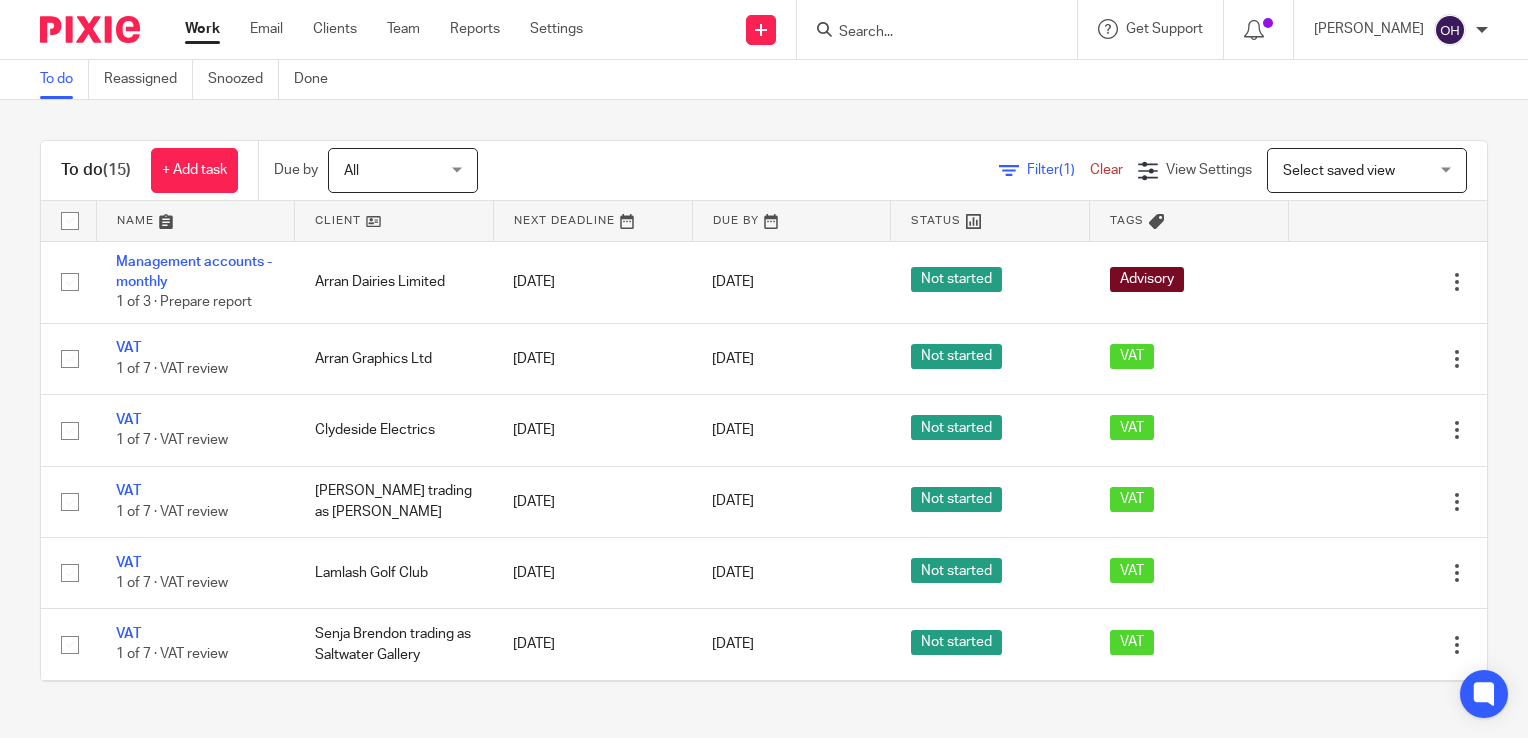scroll, scrollTop: 0, scrollLeft: 0, axis: both 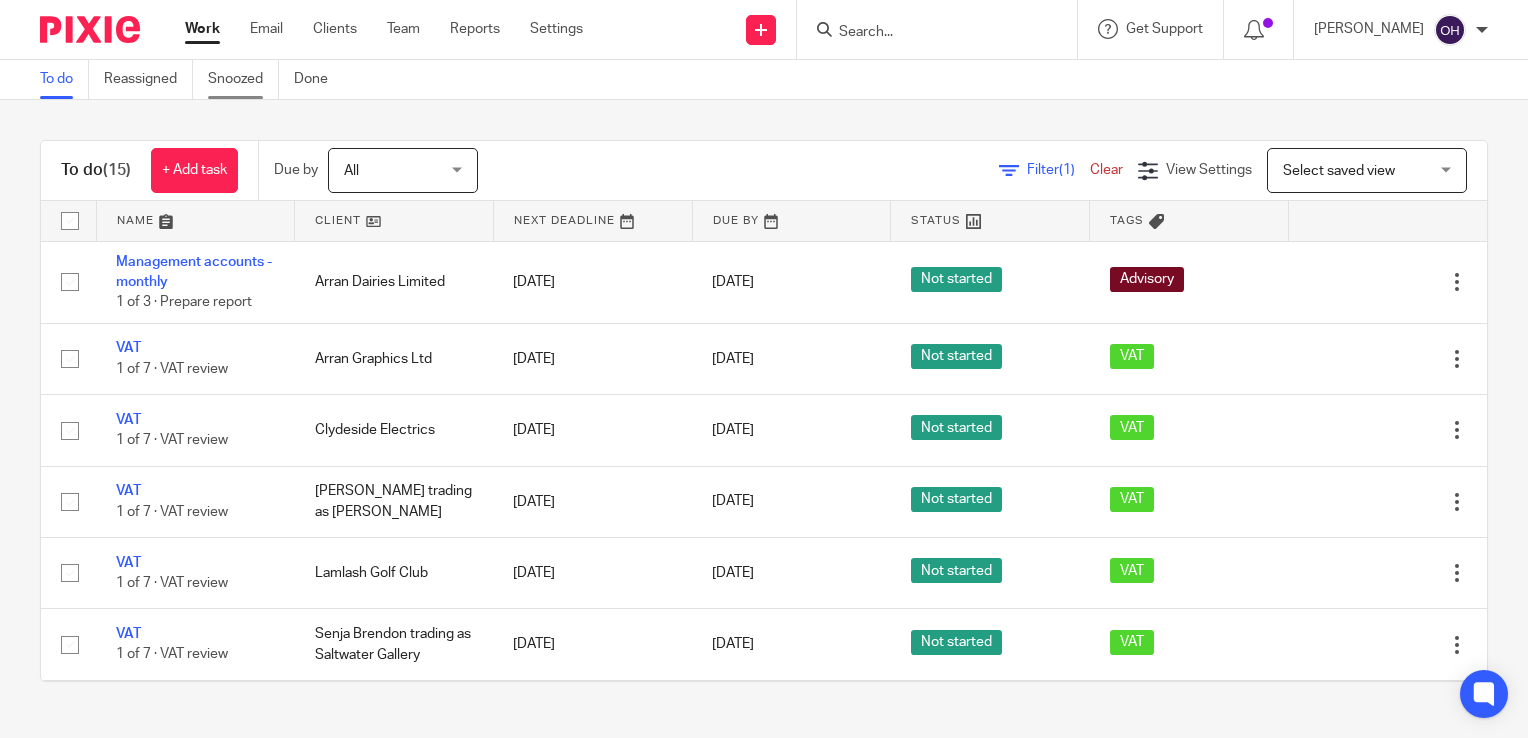 click on "Snoozed" at bounding box center (243, 79) 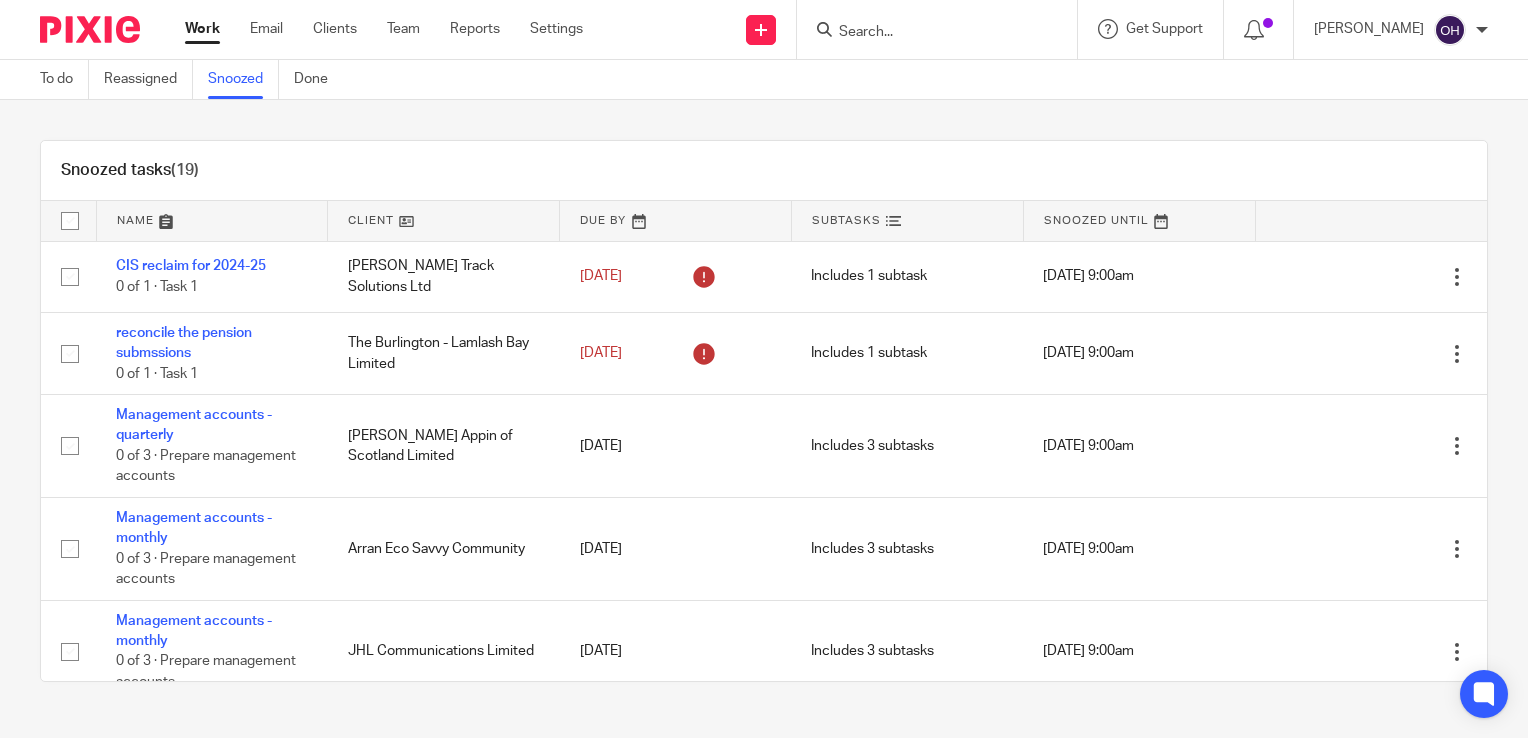 scroll, scrollTop: 0, scrollLeft: 0, axis: both 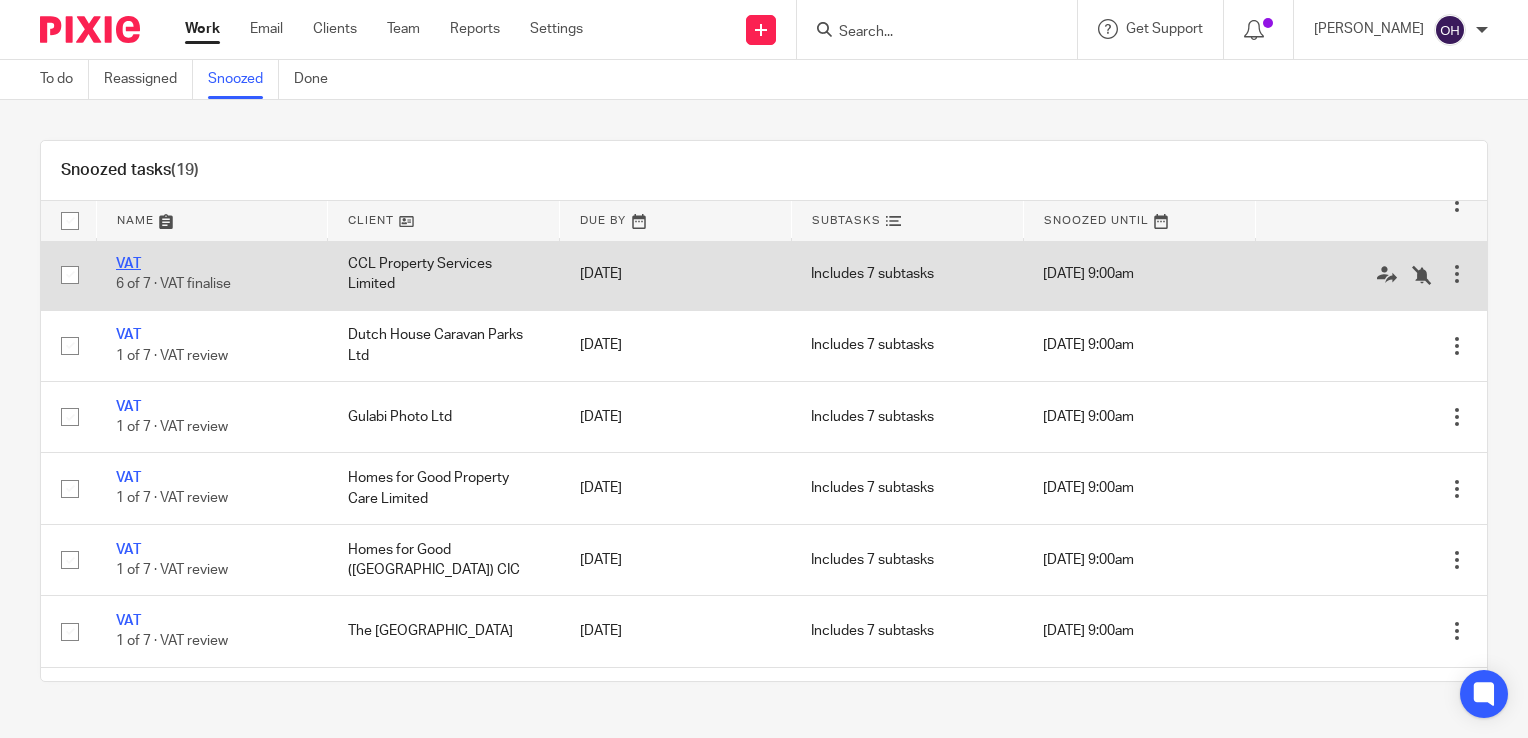 click on "VAT" at bounding box center [128, 264] 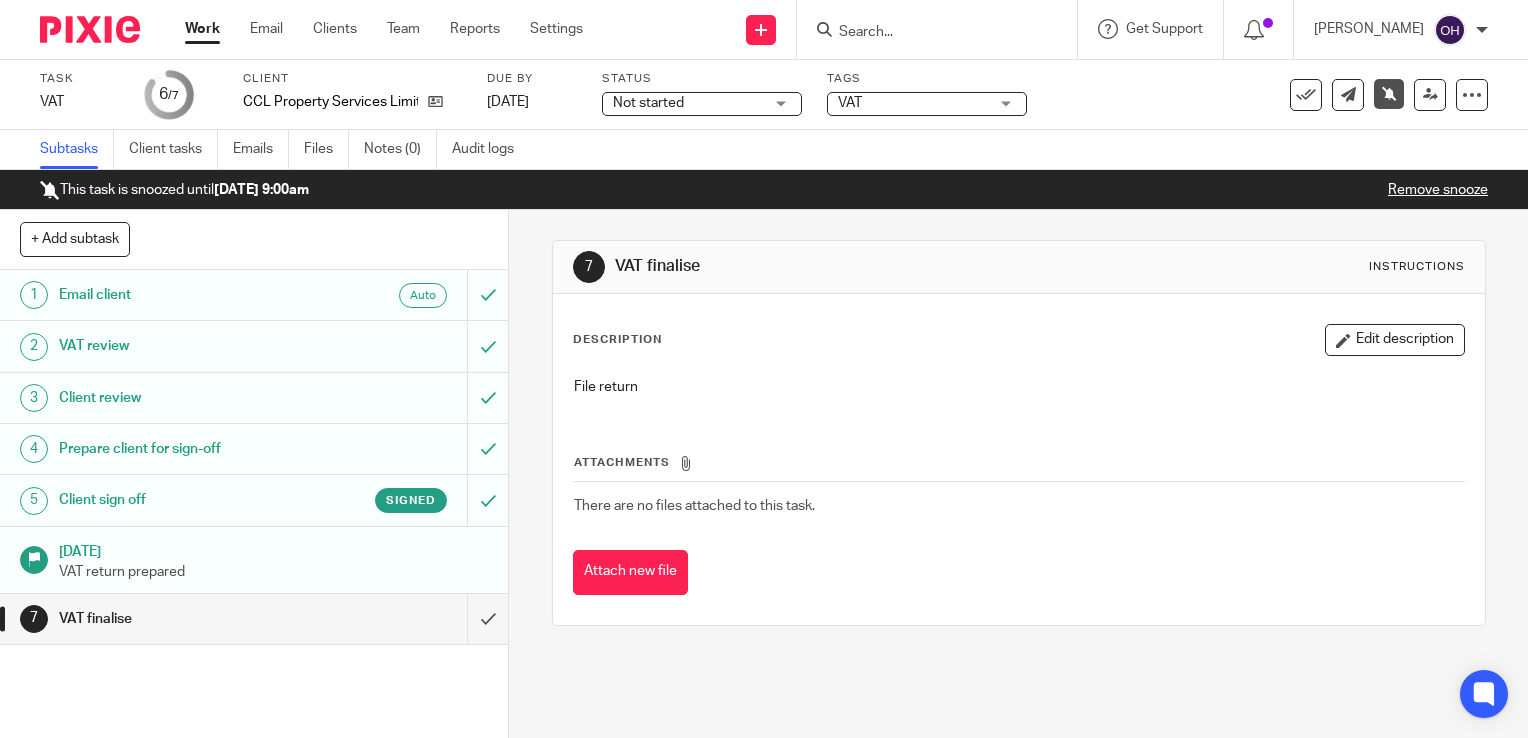 scroll, scrollTop: 0, scrollLeft: 0, axis: both 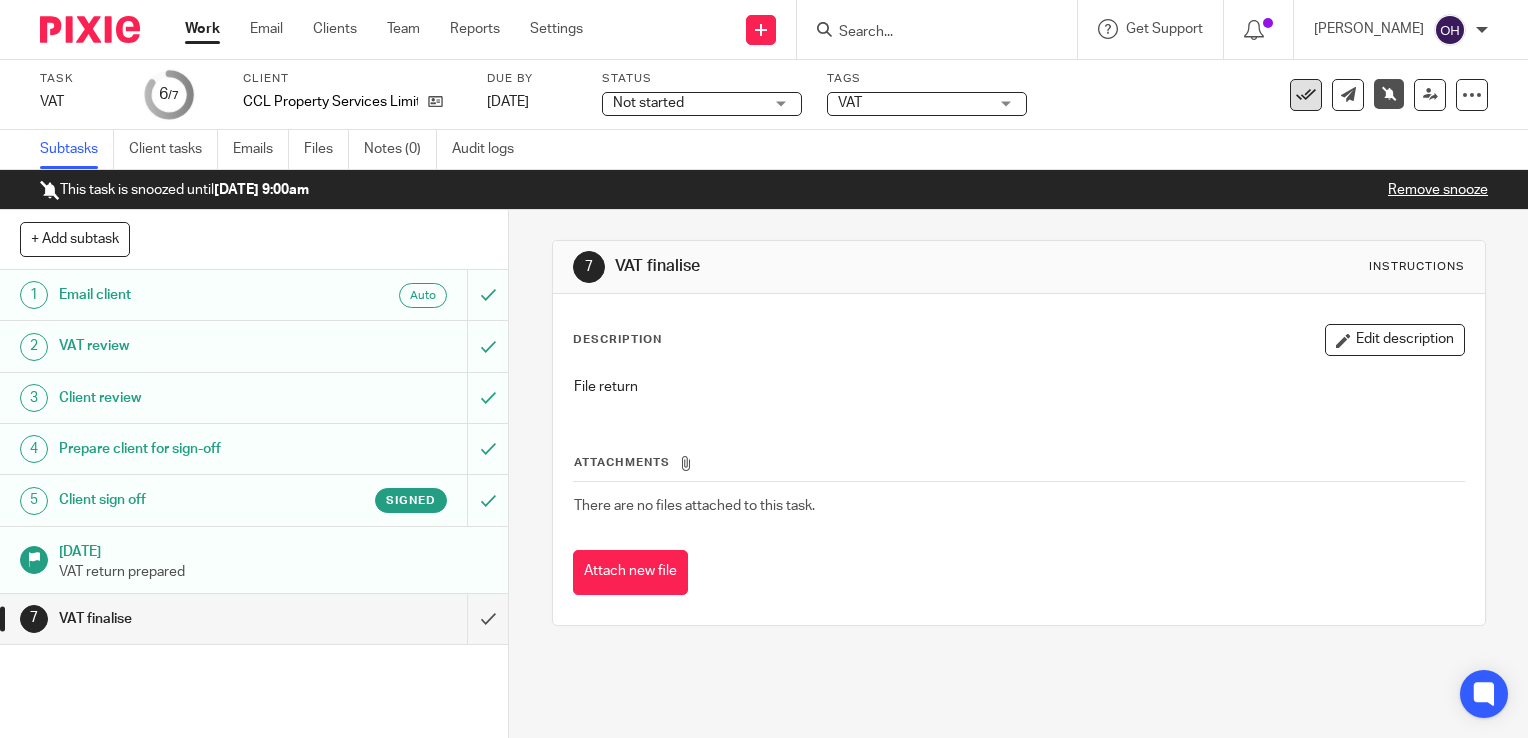 click at bounding box center (1306, 95) 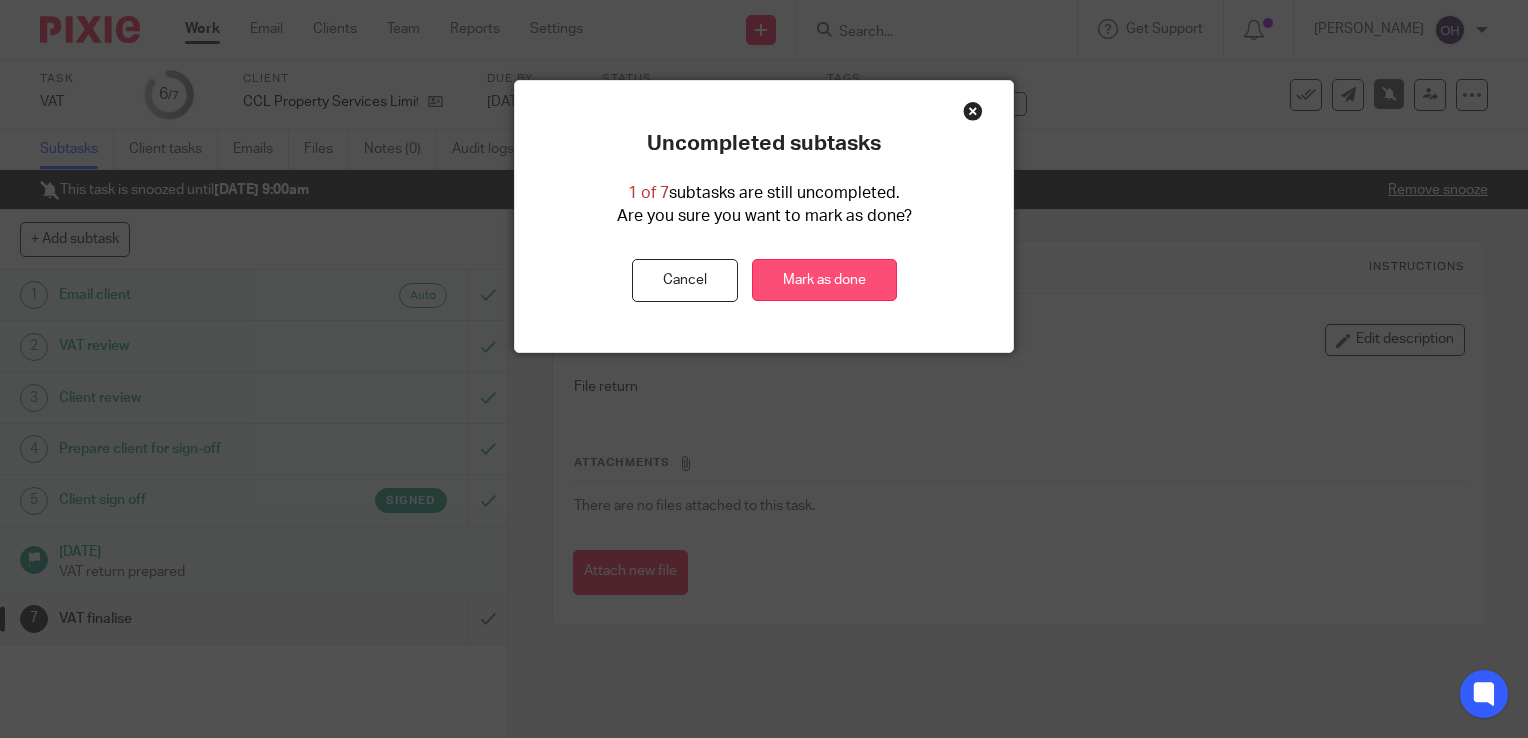 click on "Mark as done" at bounding box center (824, 280) 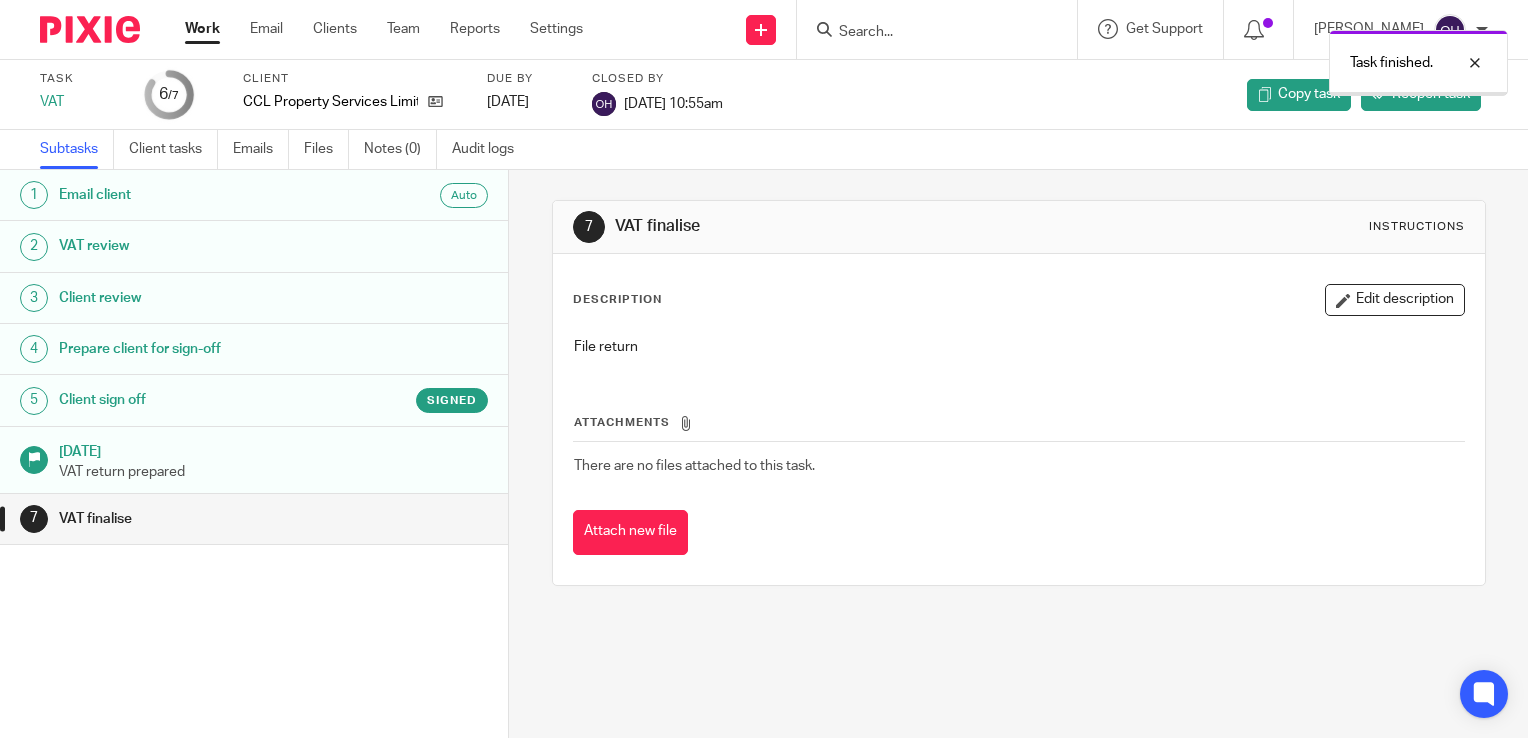 scroll, scrollTop: 0, scrollLeft: 0, axis: both 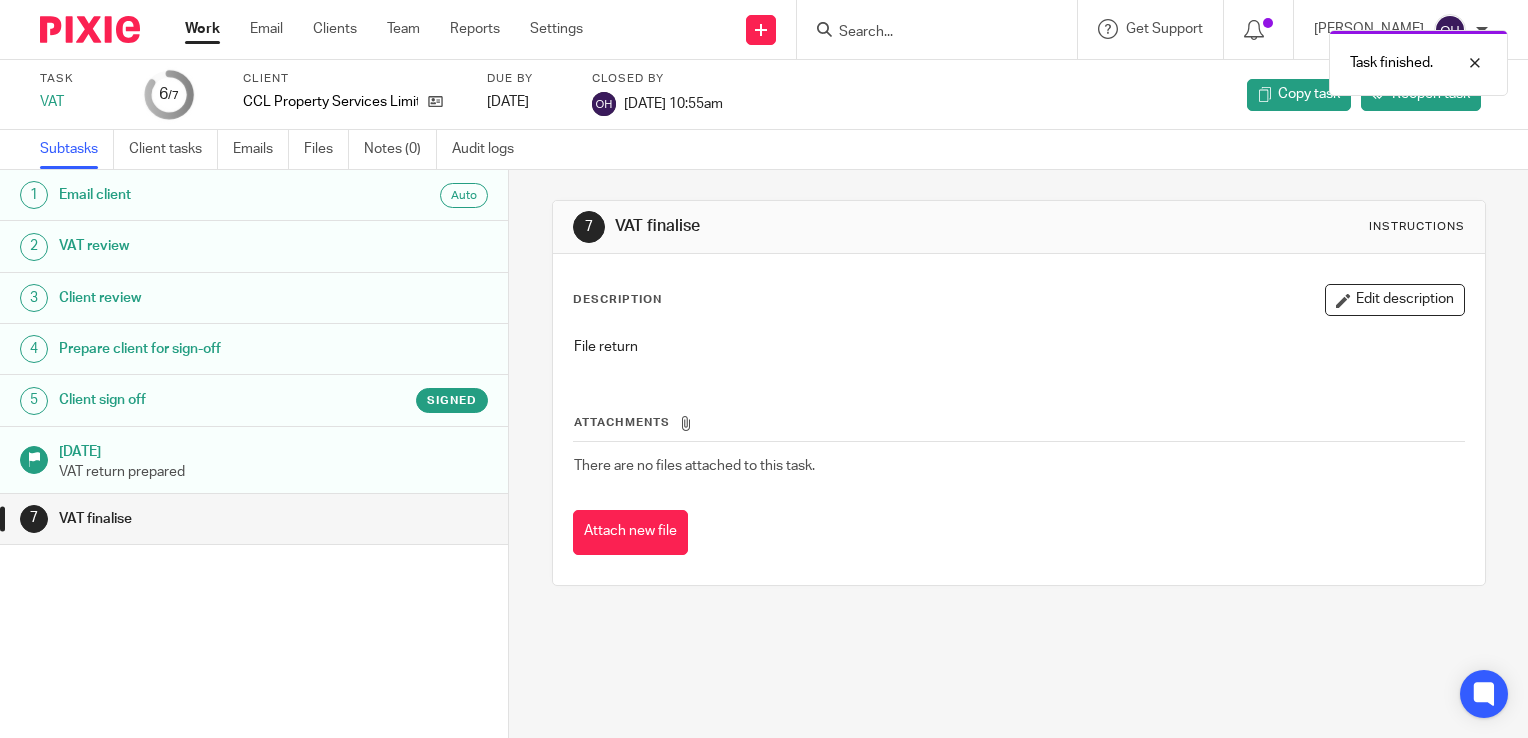 click on "Work" at bounding box center [202, 29] 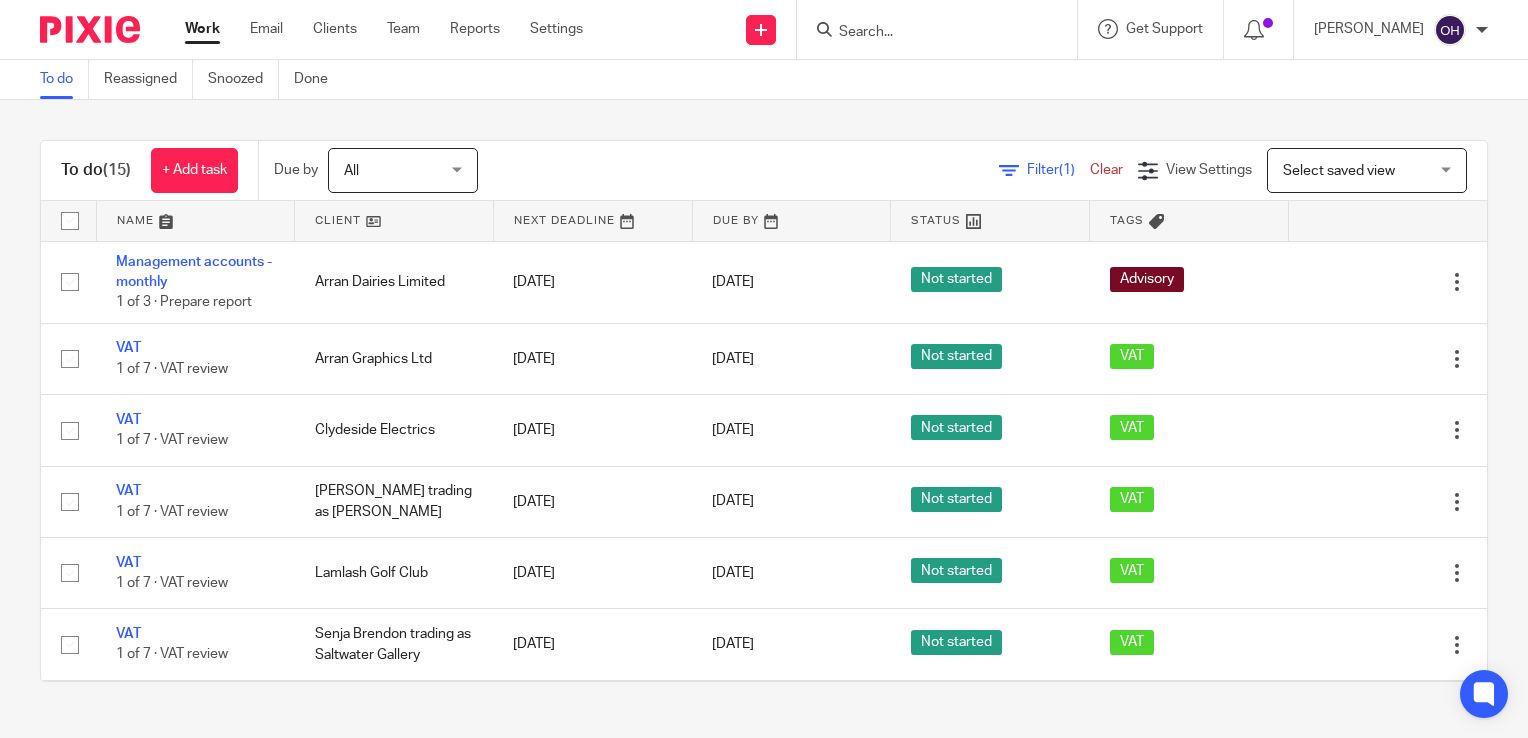 scroll, scrollTop: 0, scrollLeft: 0, axis: both 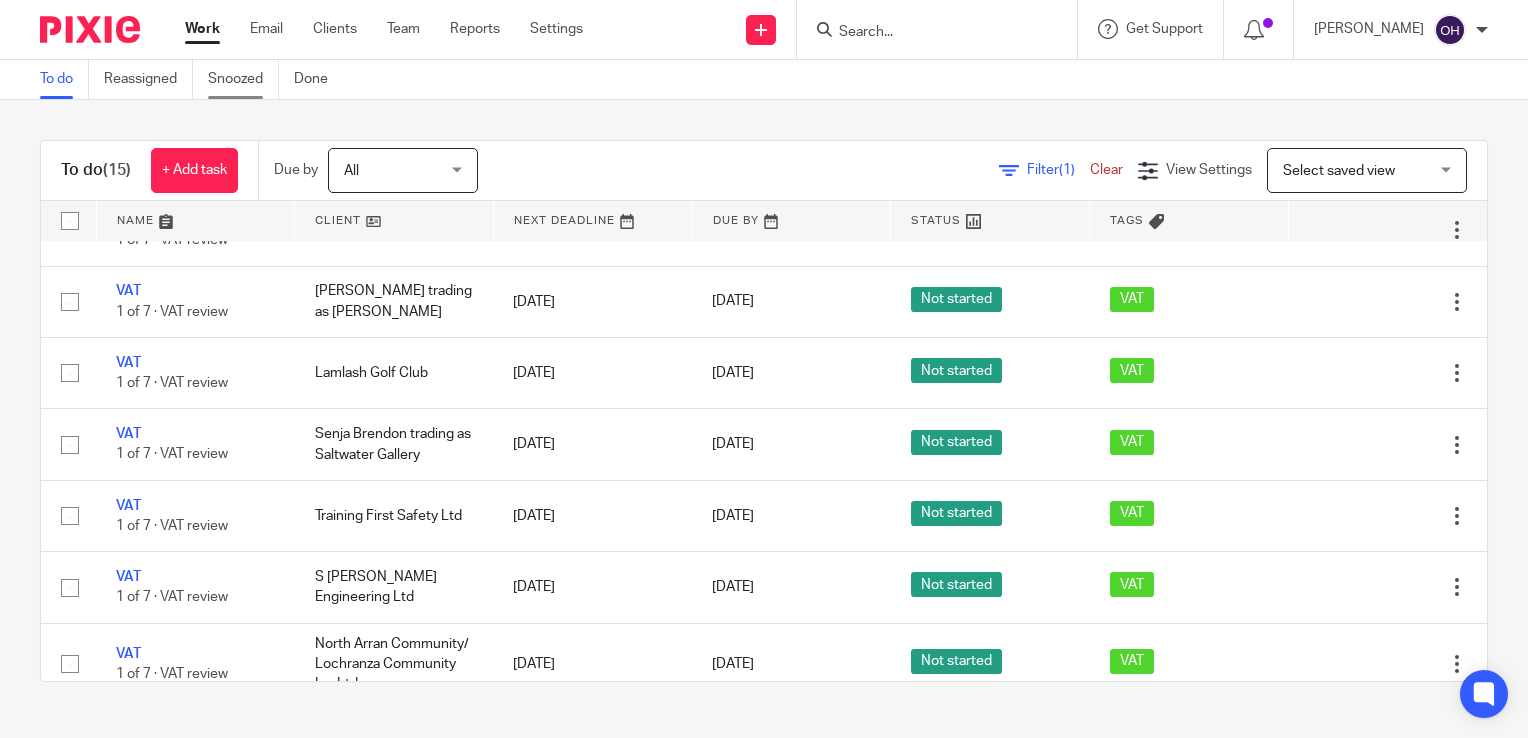 click on "Snoozed" at bounding box center [243, 79] 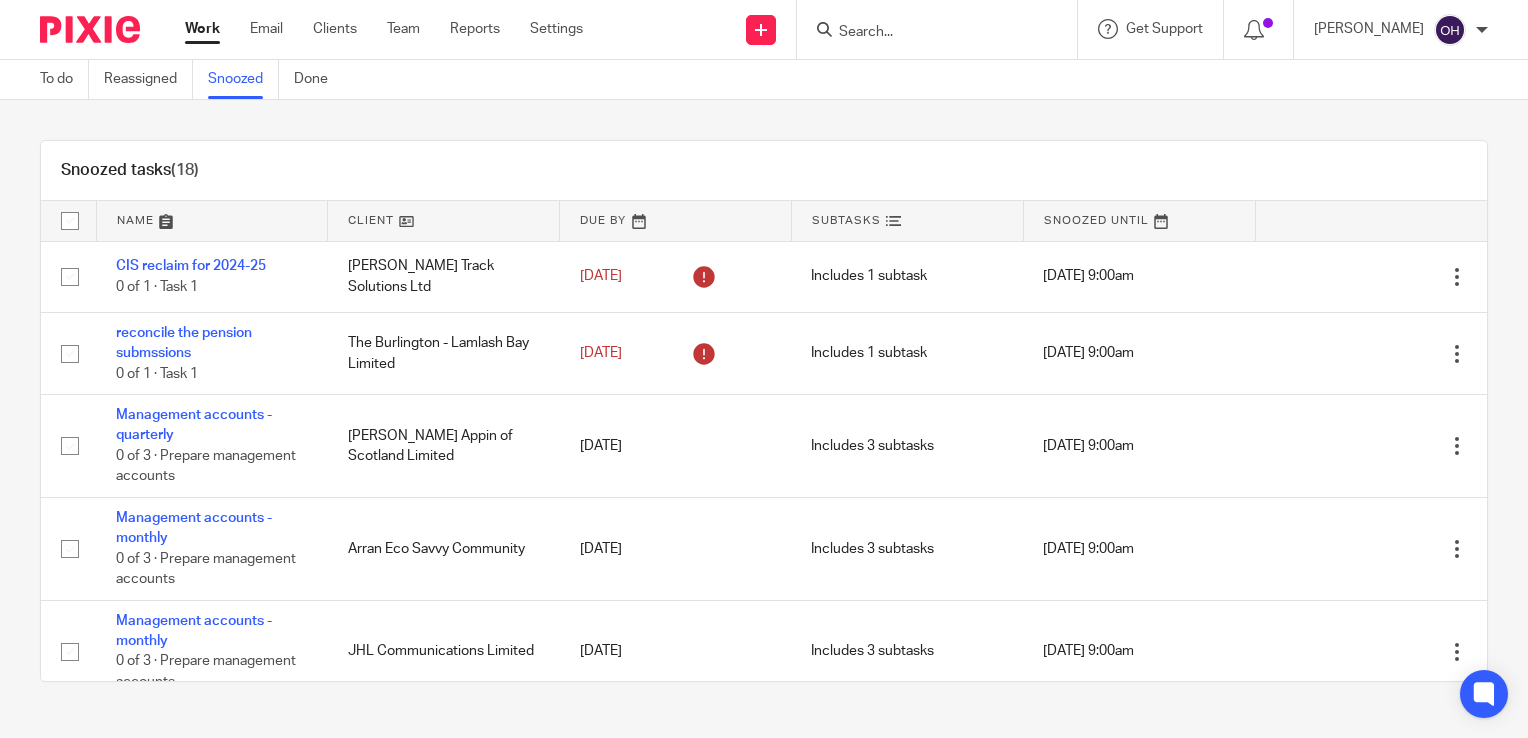 scroll, scrollTop: 0, scrollLeft: 0, axis: both 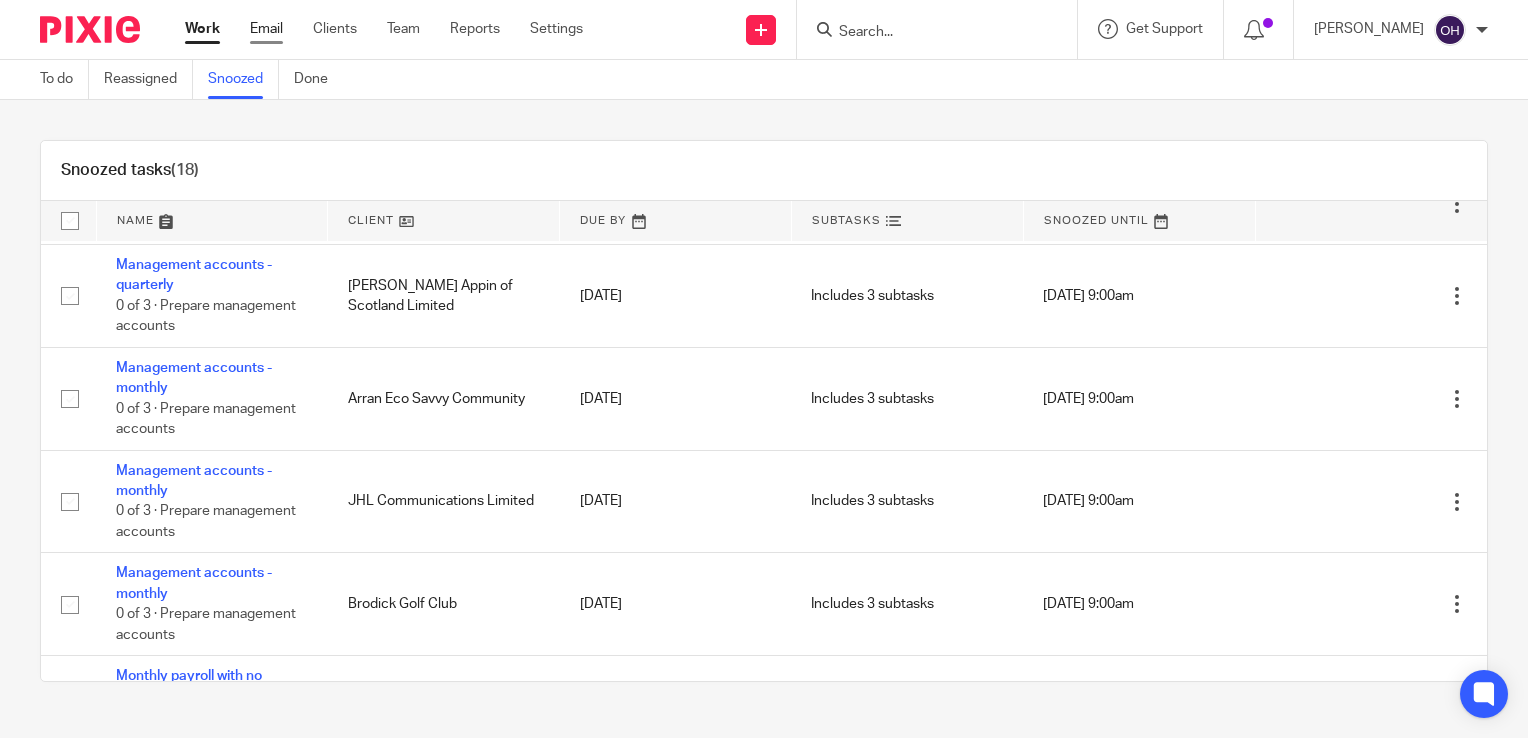 click on "Email" at bounding box center (266, 29) 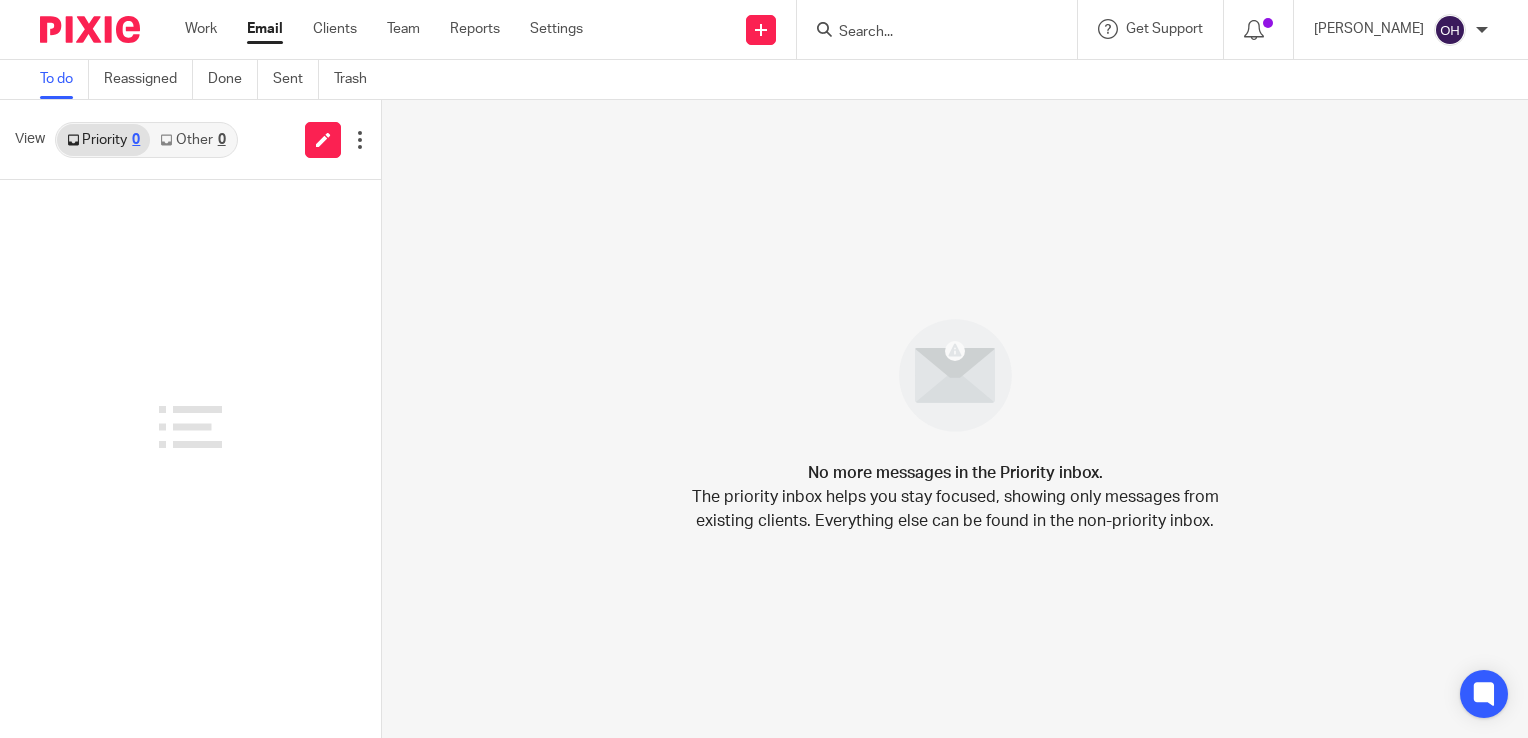 scroll, scrollTop: 0, scrollLeft: 0, axis: both 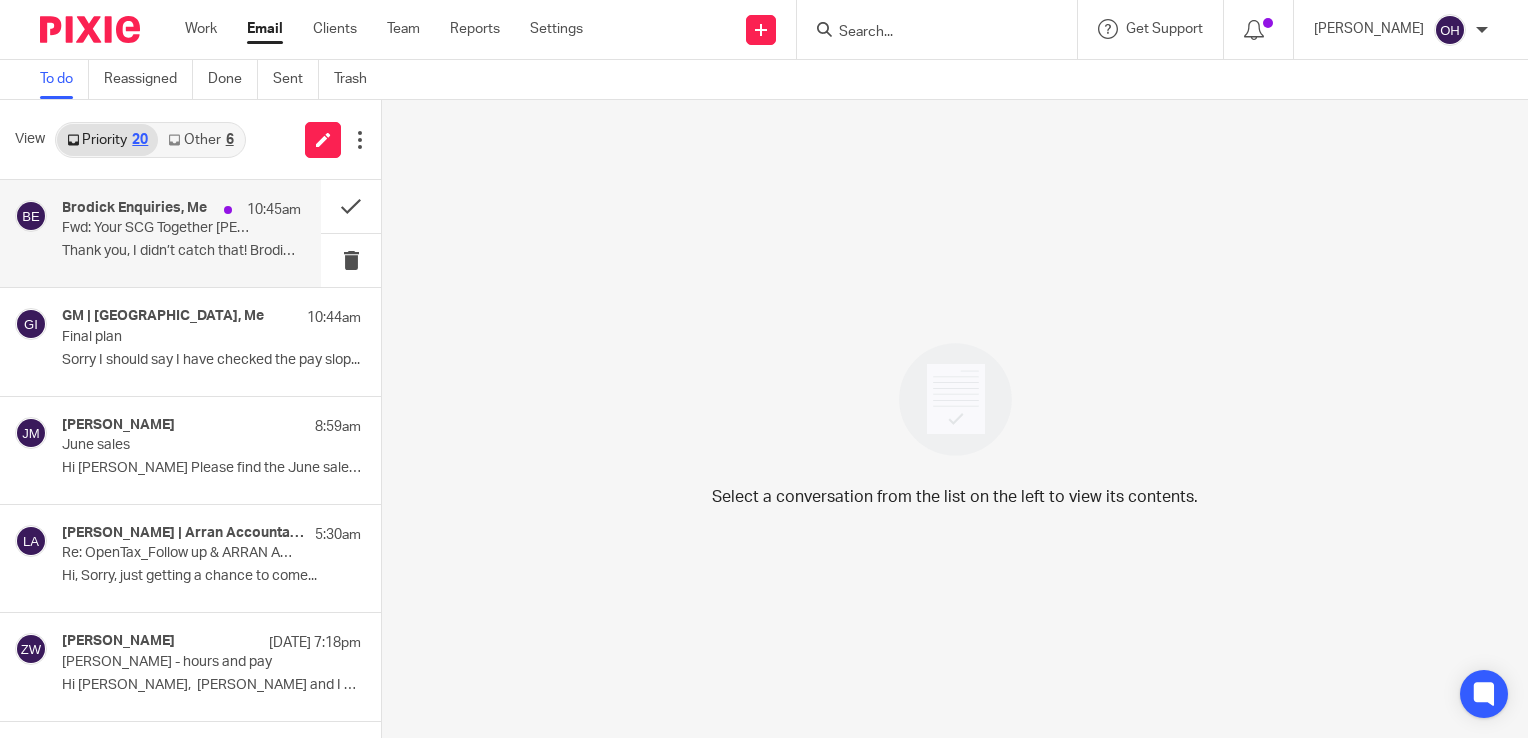 click on "Brodick Enquiries, Me
10:45am   Fwd: Your SCG Together bill   Thank you, I didn’t catch that!        Brodick..." at bounding box center [181, 233] 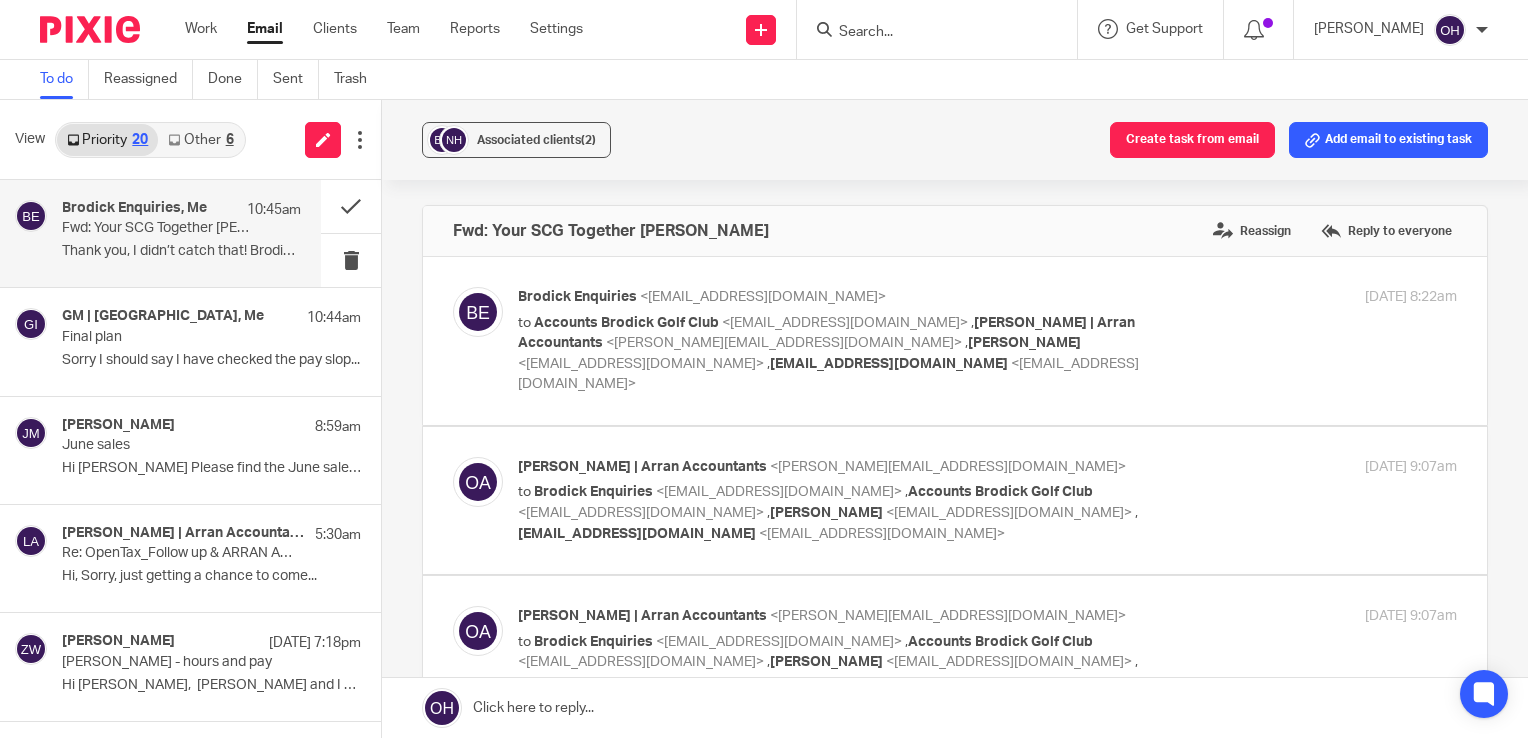 scroll, scrollTop: 0, scrollLeft: 0, axis: both 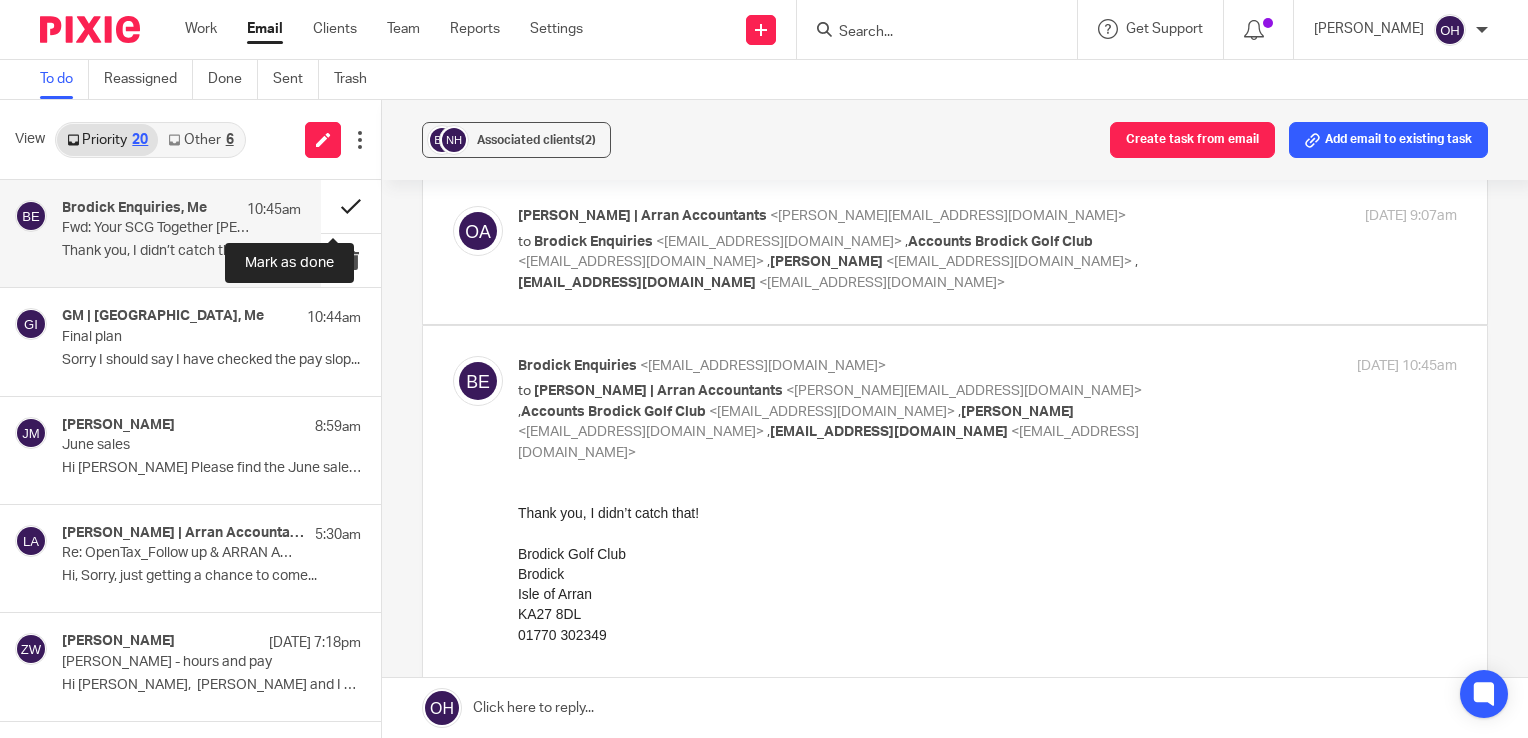 click at bounding box center [351, 206] 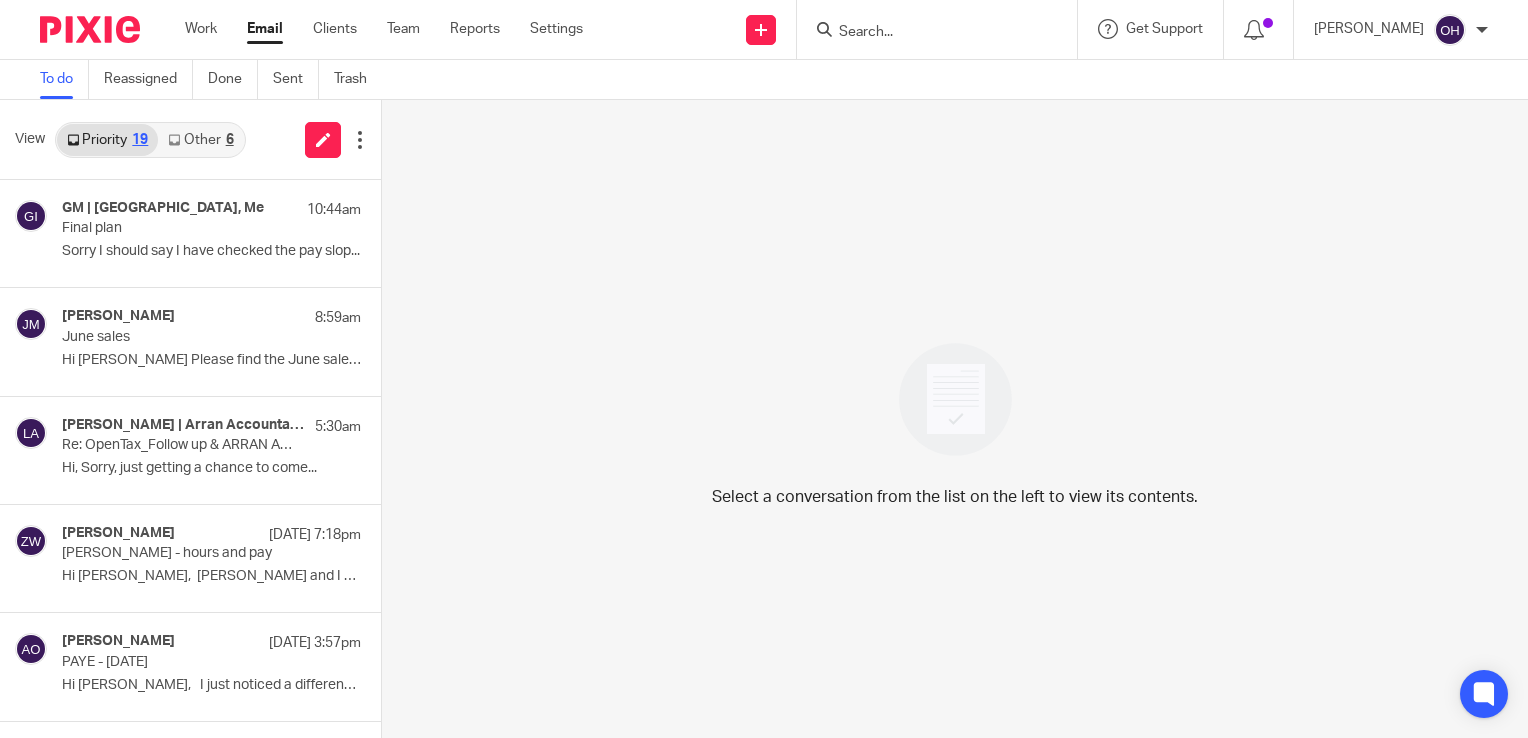 click at bounding box center (927, 33) 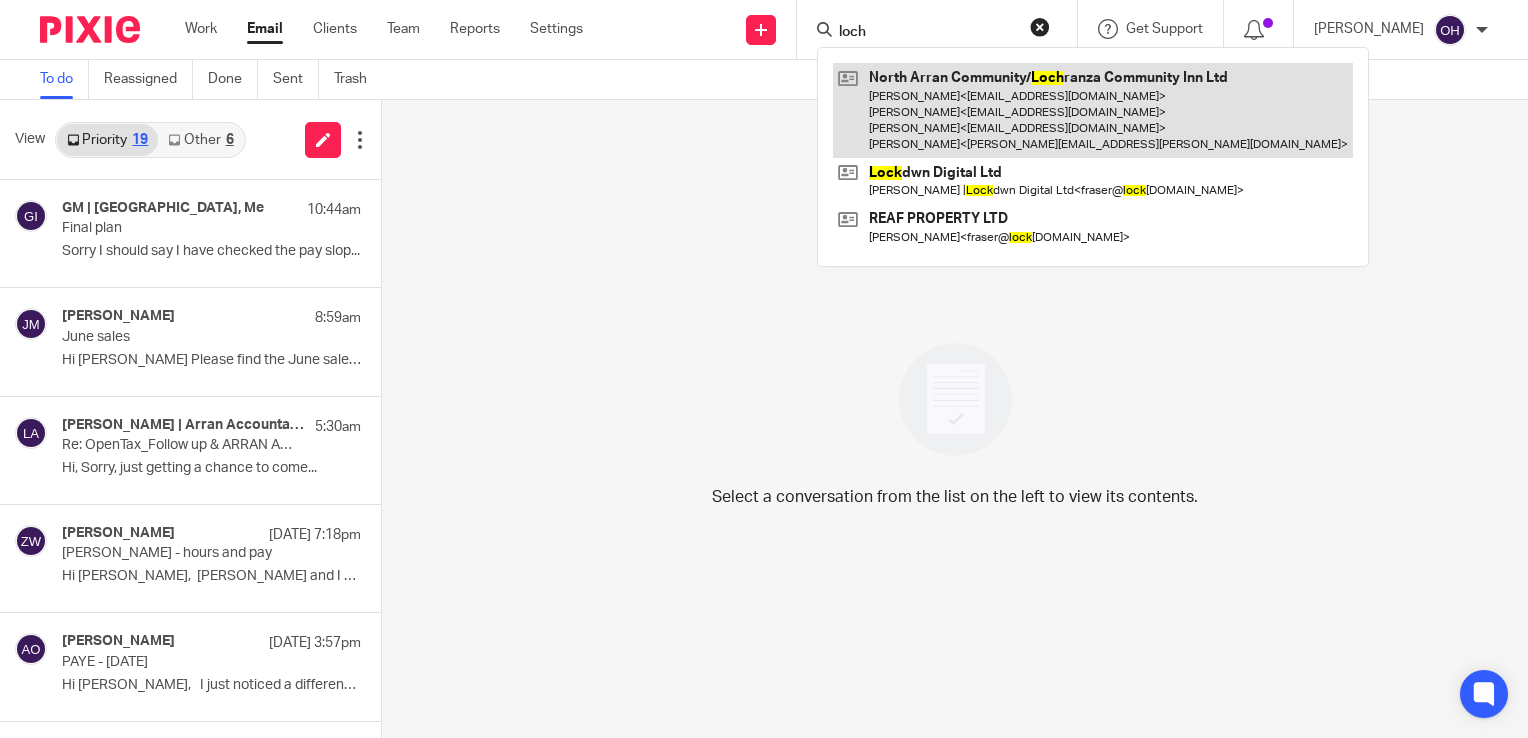 type on "loch" 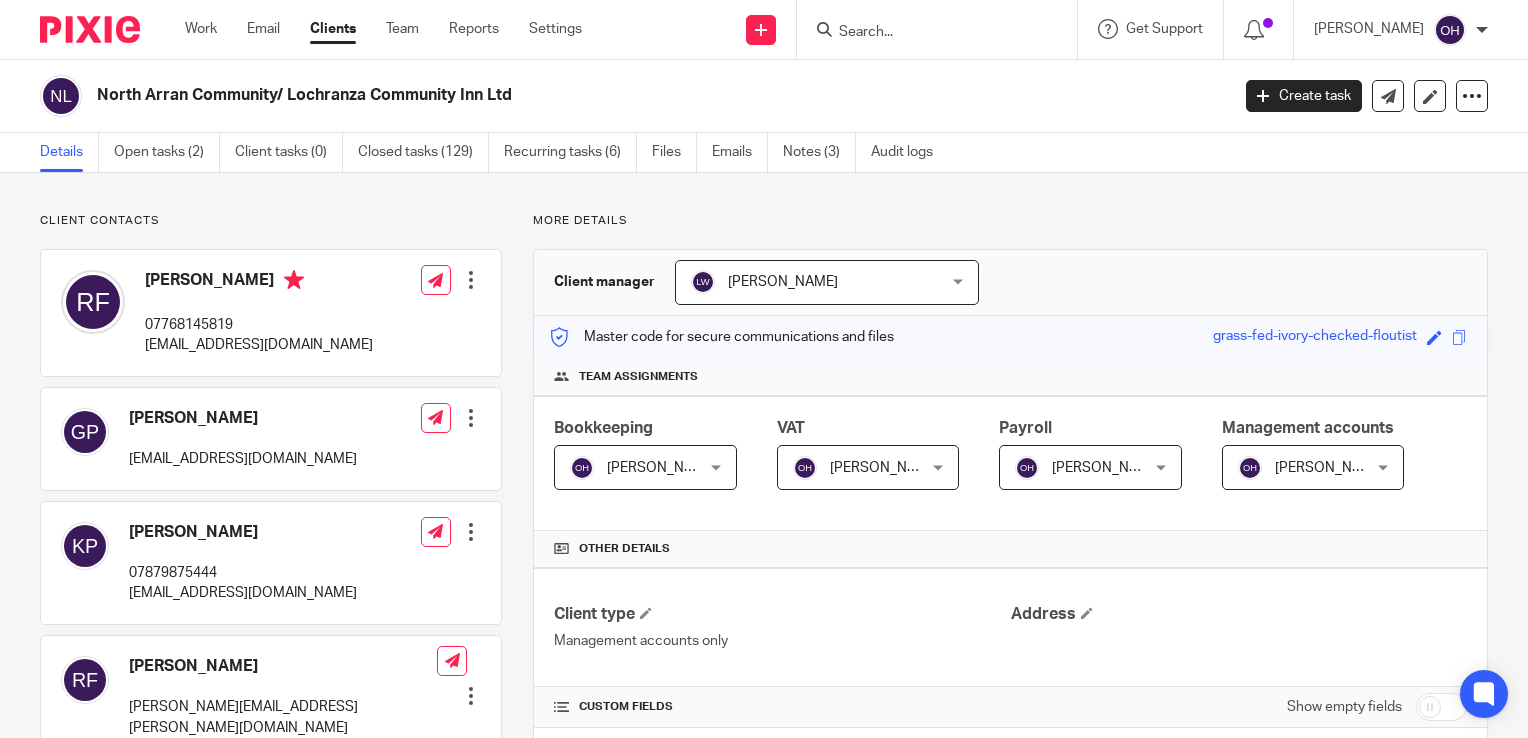 scroll, scrollTop: 0, scrollLeft: 0, axis: both 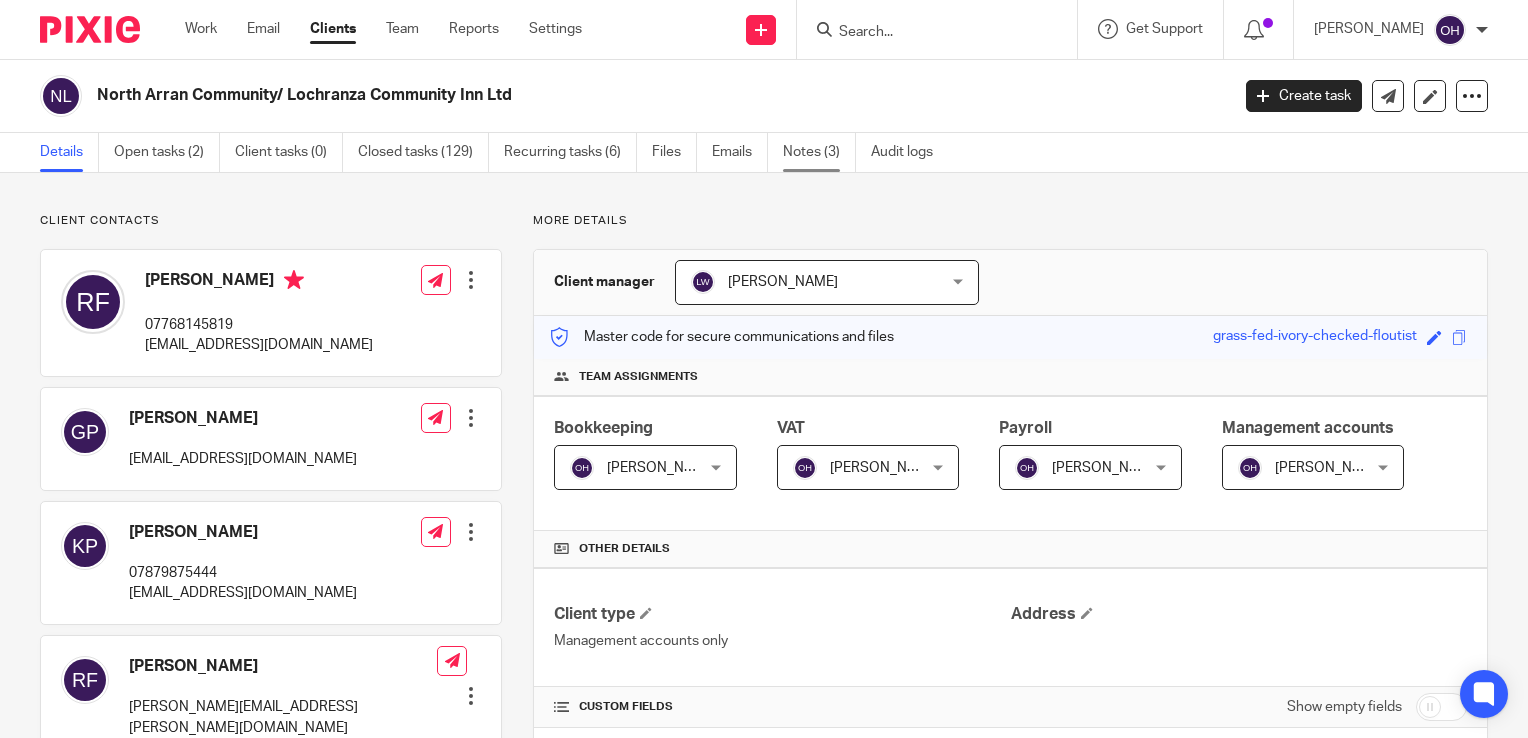click on "Notes (3)" at bounding box center (819, 152) 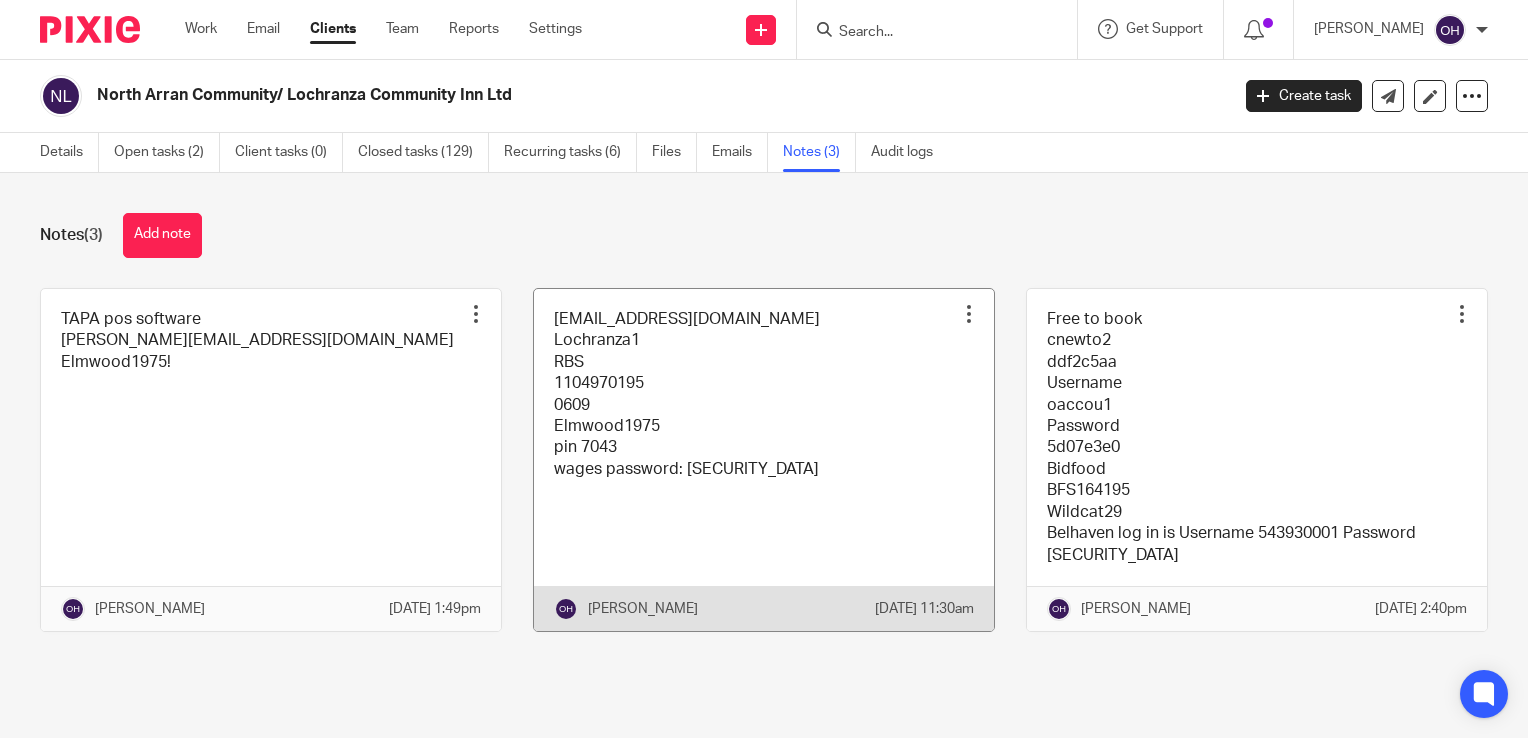 scroll, scrollTop: 0, scrollLeft: 0, axis: both 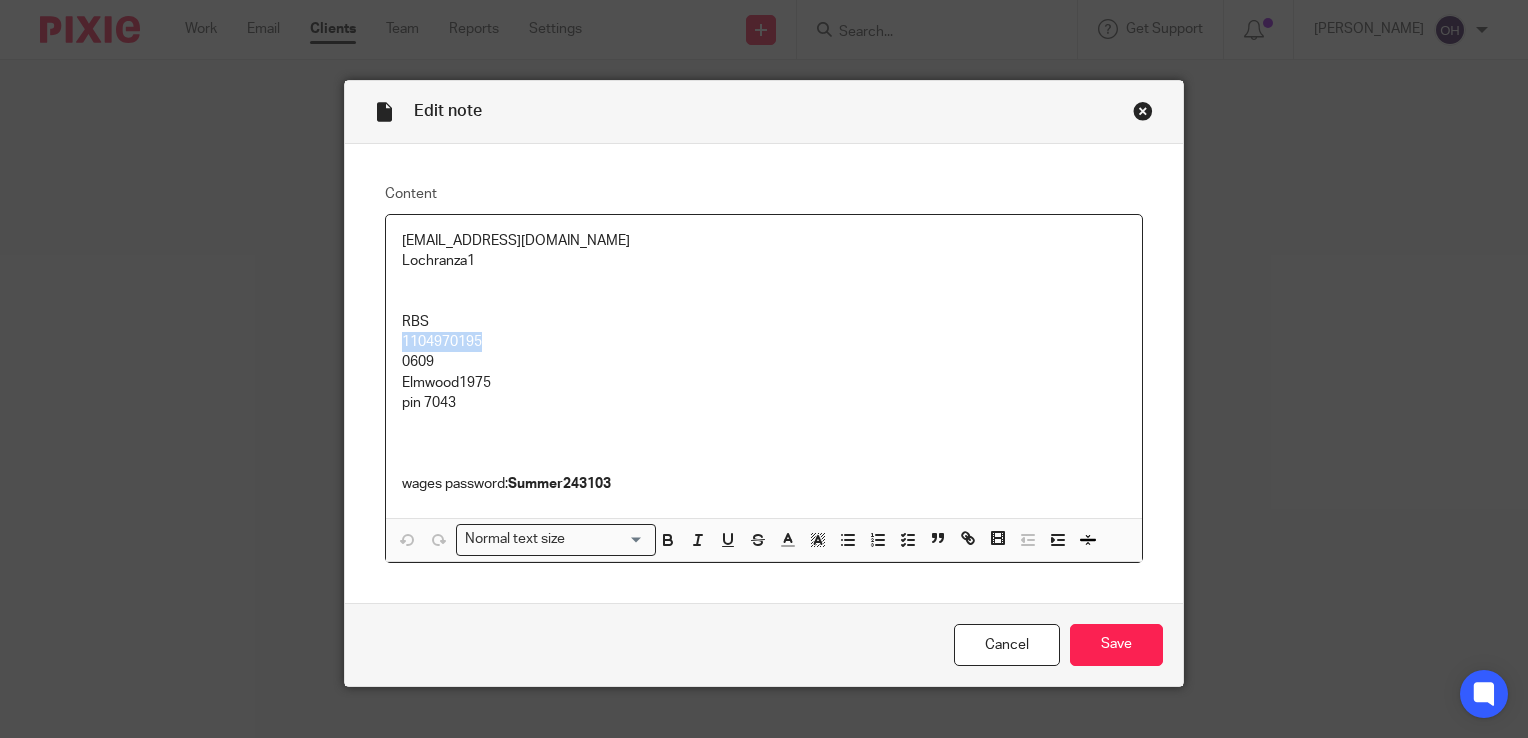 drag, startPoint x: 487, startPoint y: 342, endPoint x: 364, endPoint y: 338, distance: 123.065025 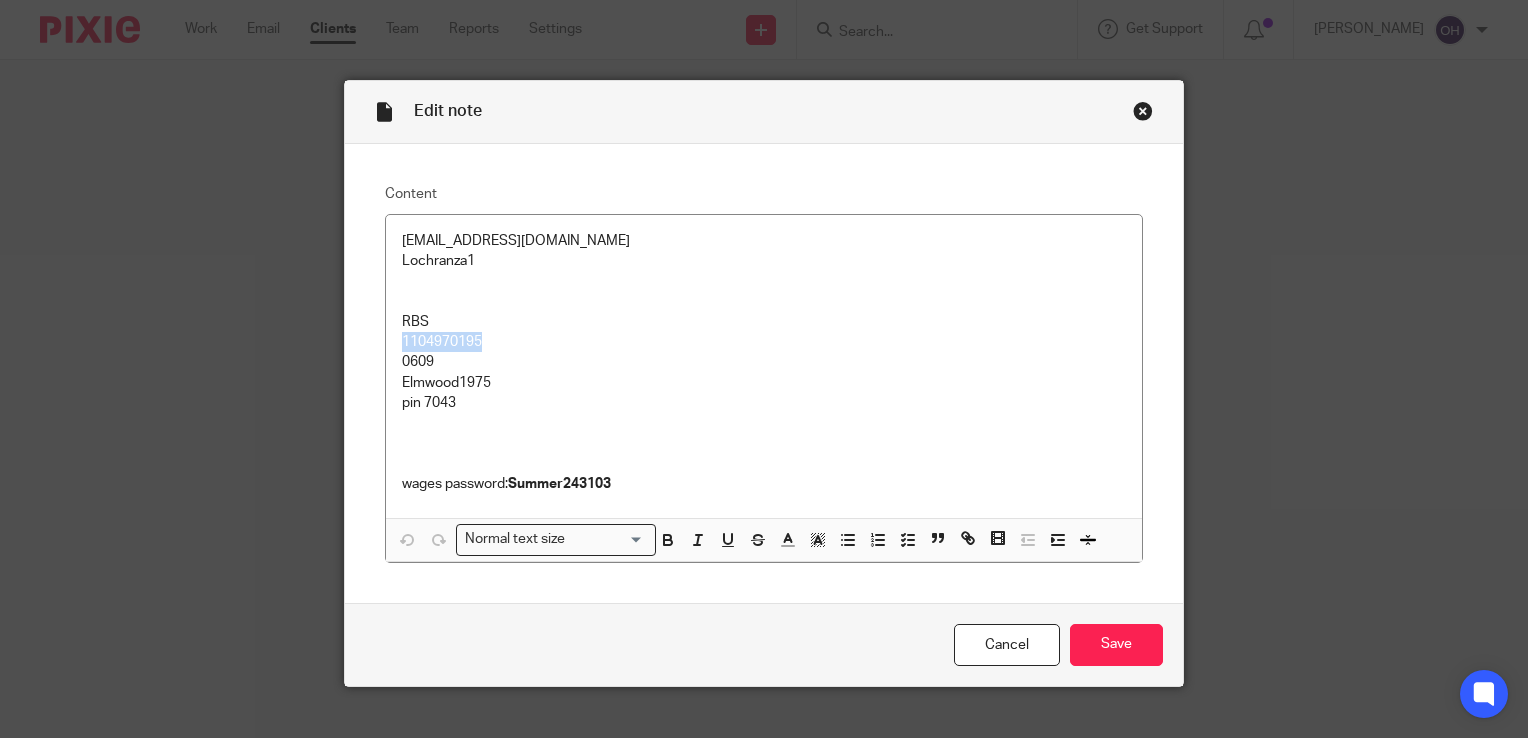 click at bounding box center [1143, 111] 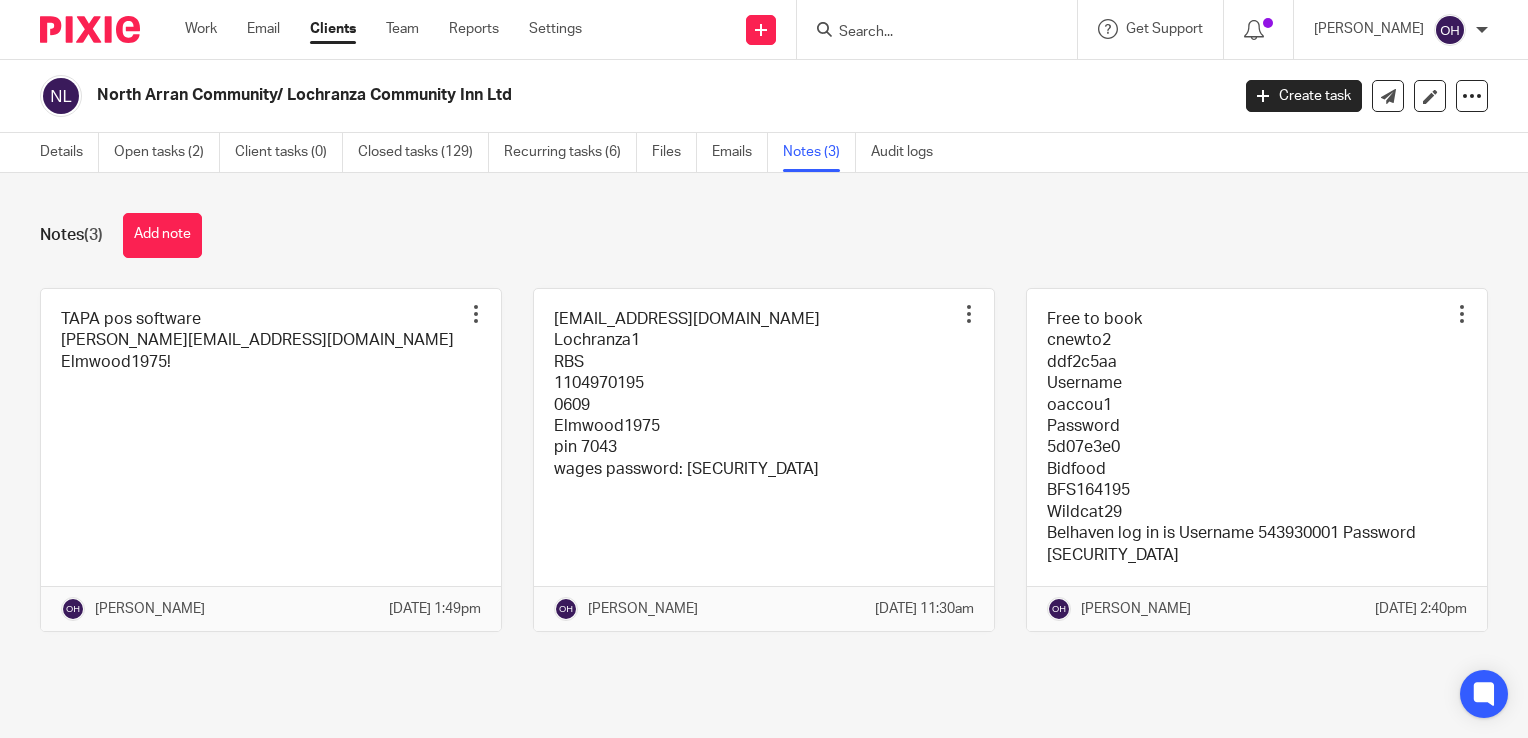 scroll, scrollTop: 0, scrollLeft: 0, axis: both 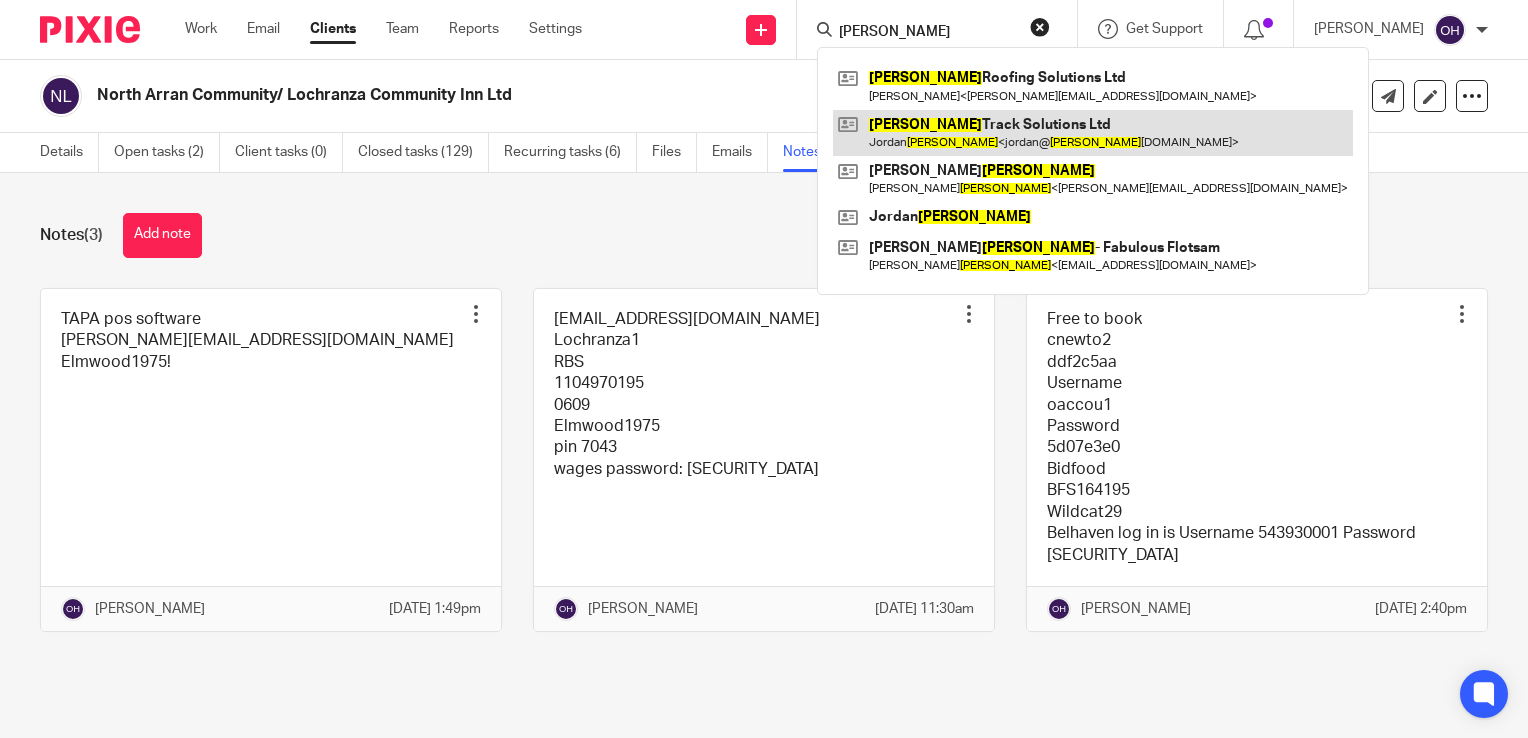 type on "nelson" 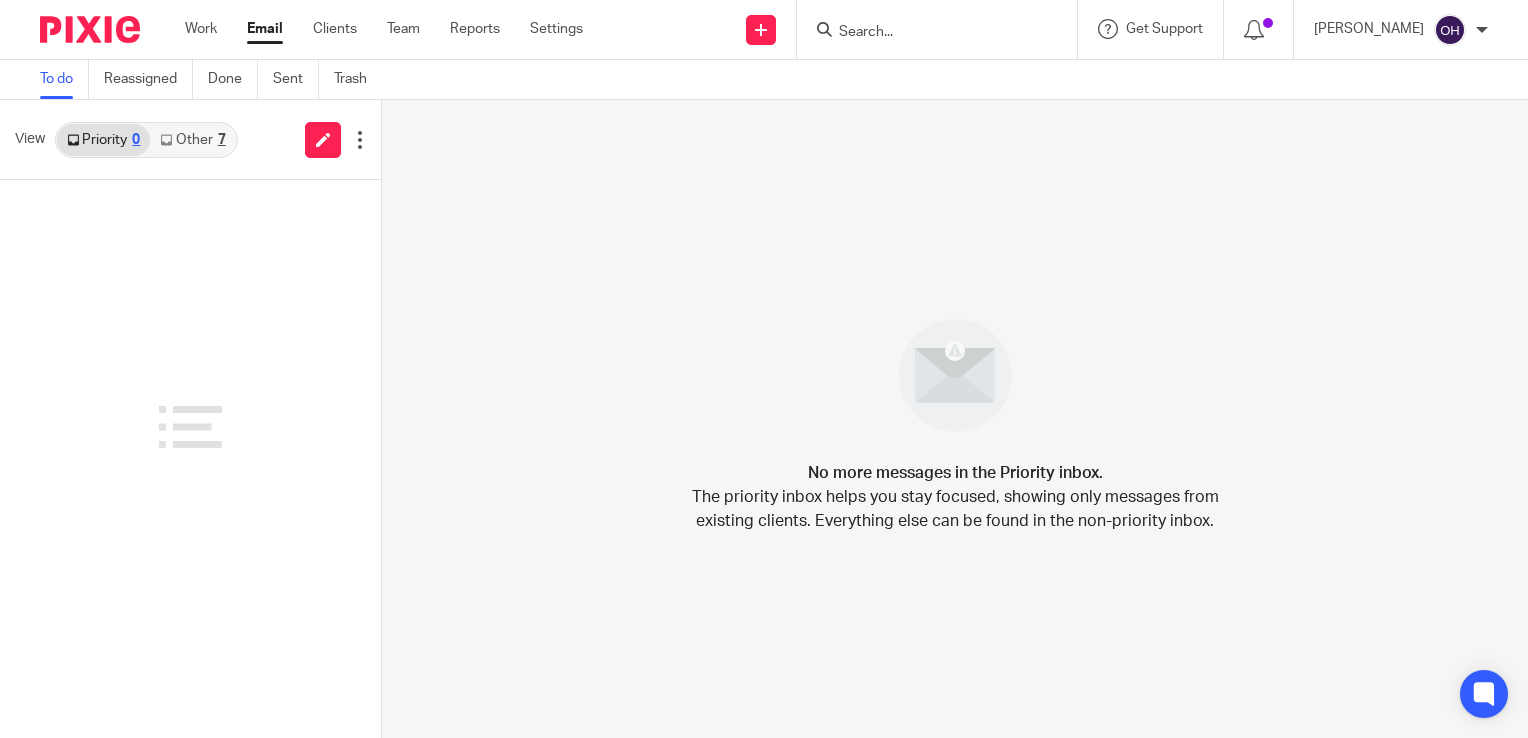 scroll, scrollTop: 0, scrollLeft: 0, axis: both 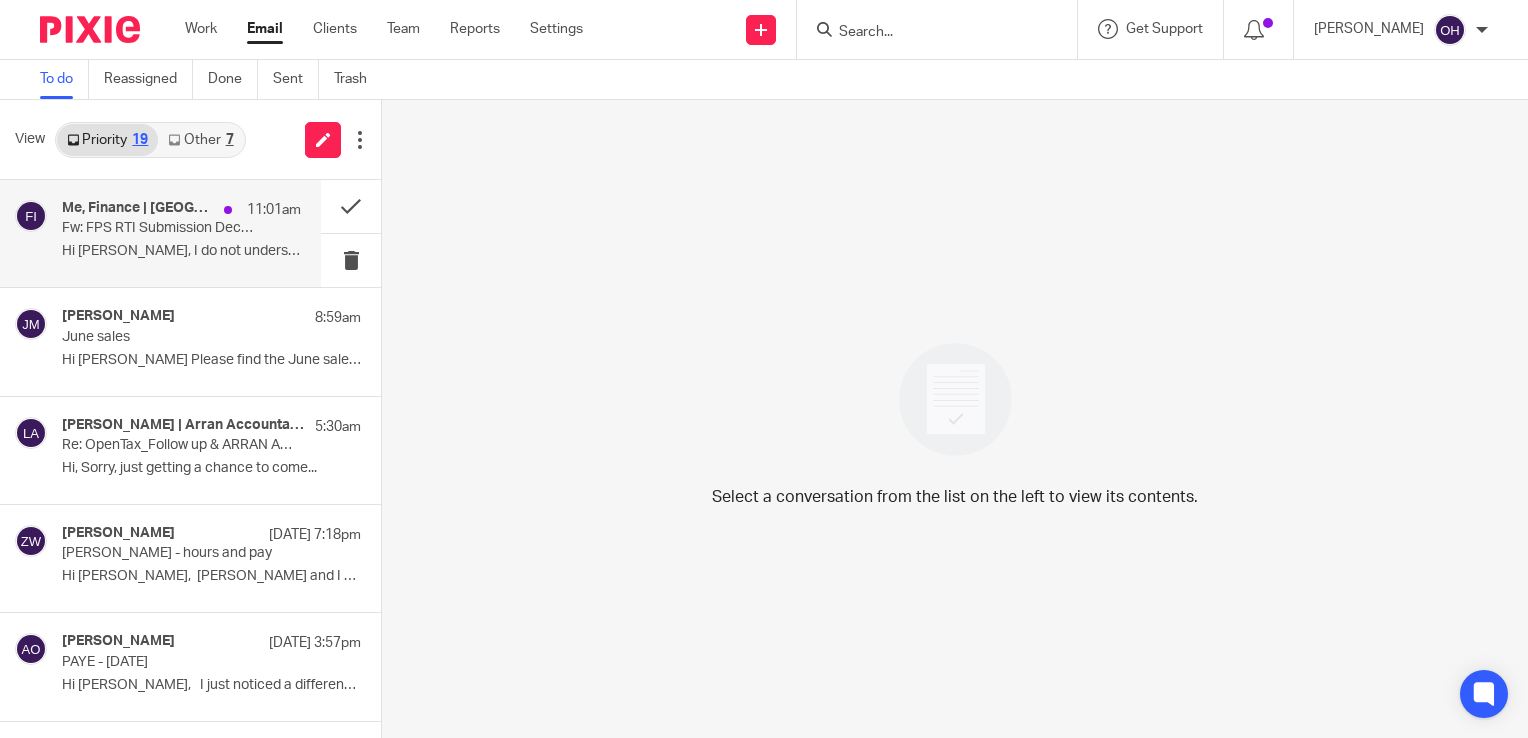 click on "Me, Finance | Lochranza Country Inn" at bounding box center [138, 208] 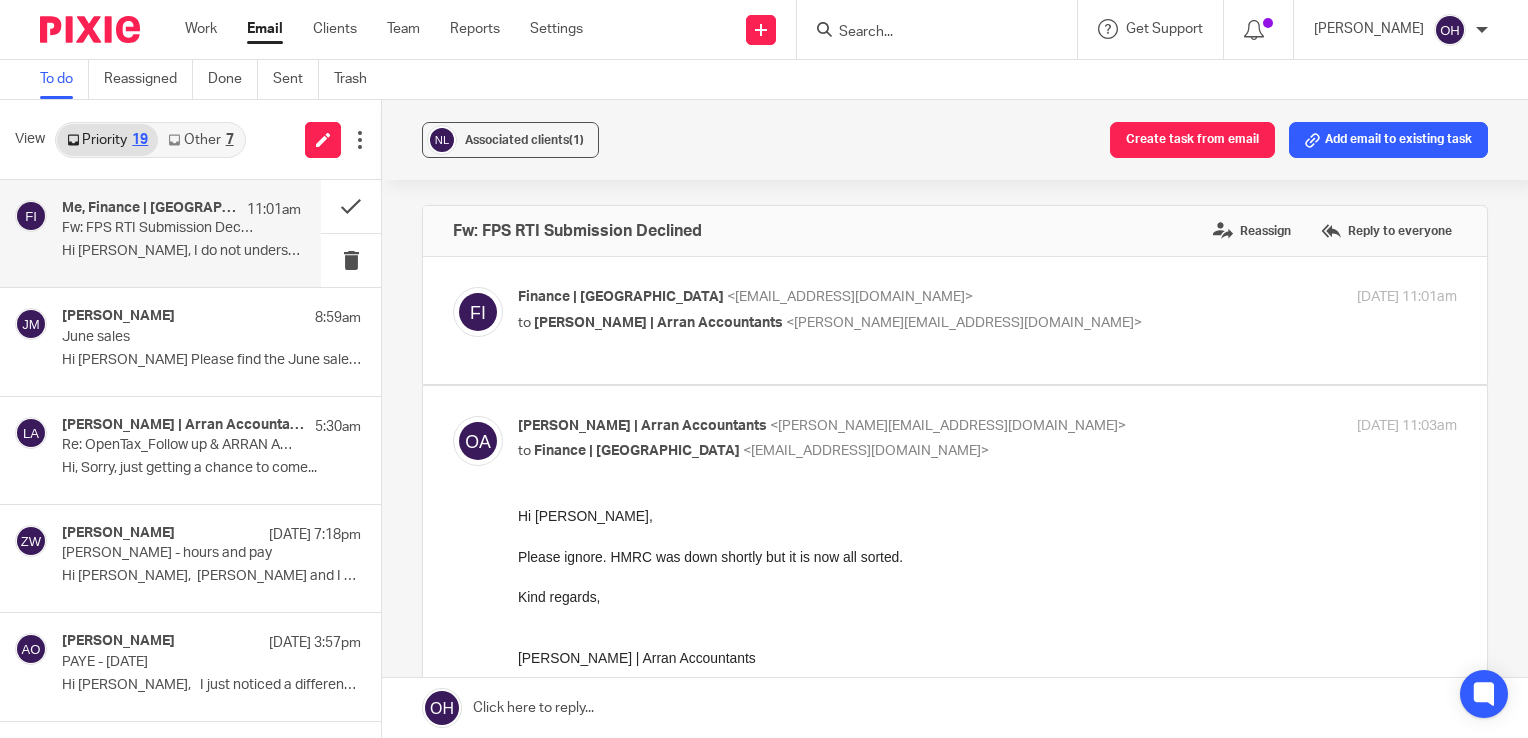 scroll, scrollTop: 0, scrollLeft: 0, axis: both 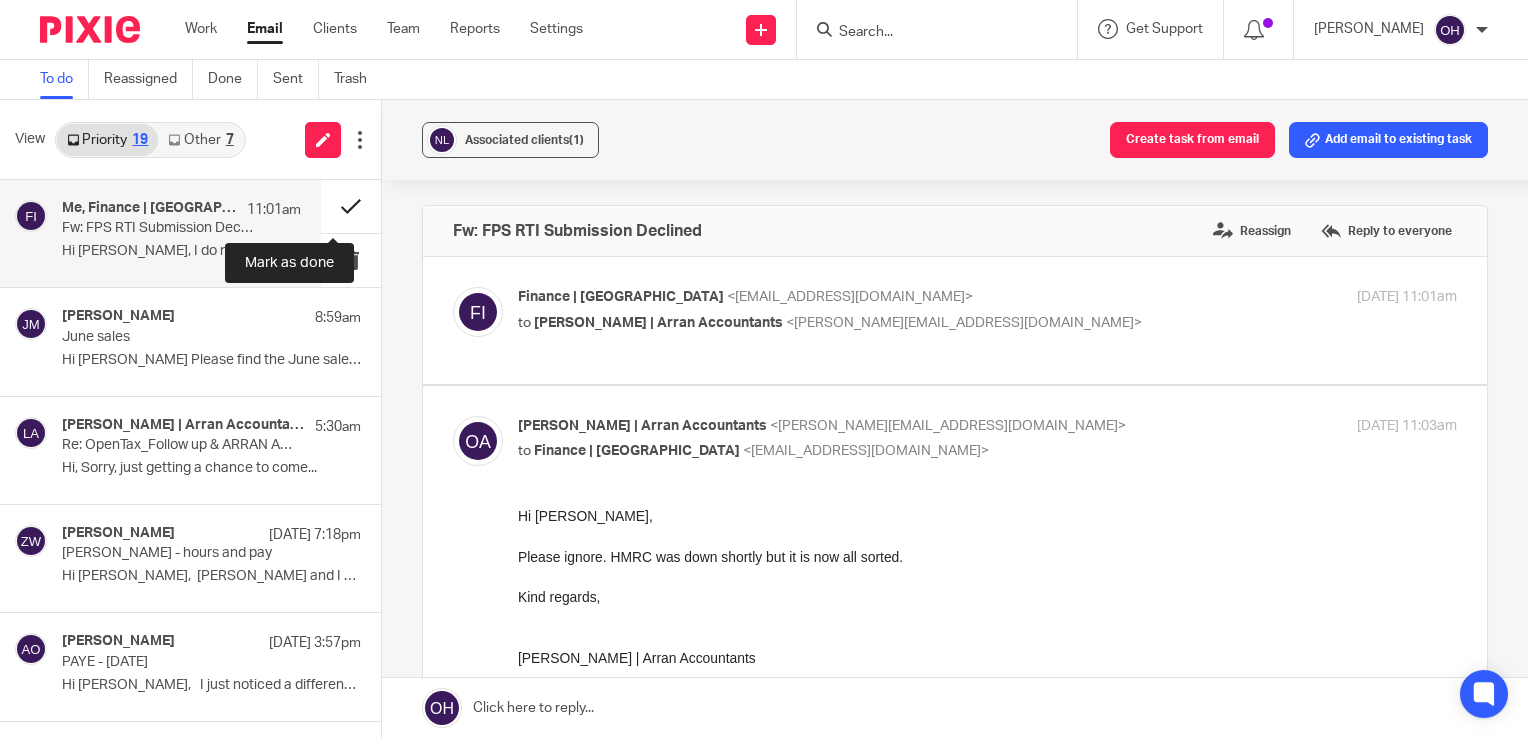 click at bounding box center (351, 206) 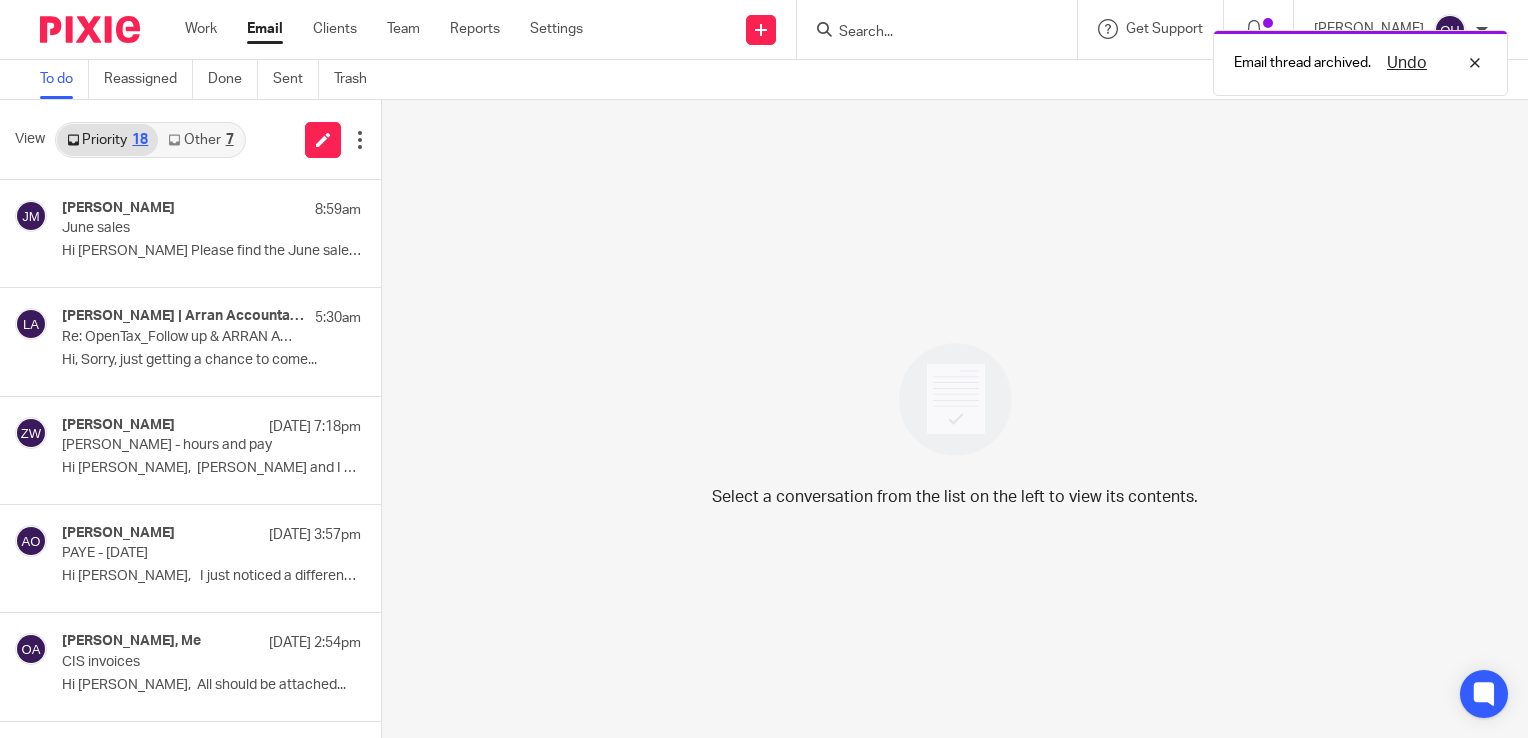 click on "Priority
18
Other
7" at bounding box center [150, 140] 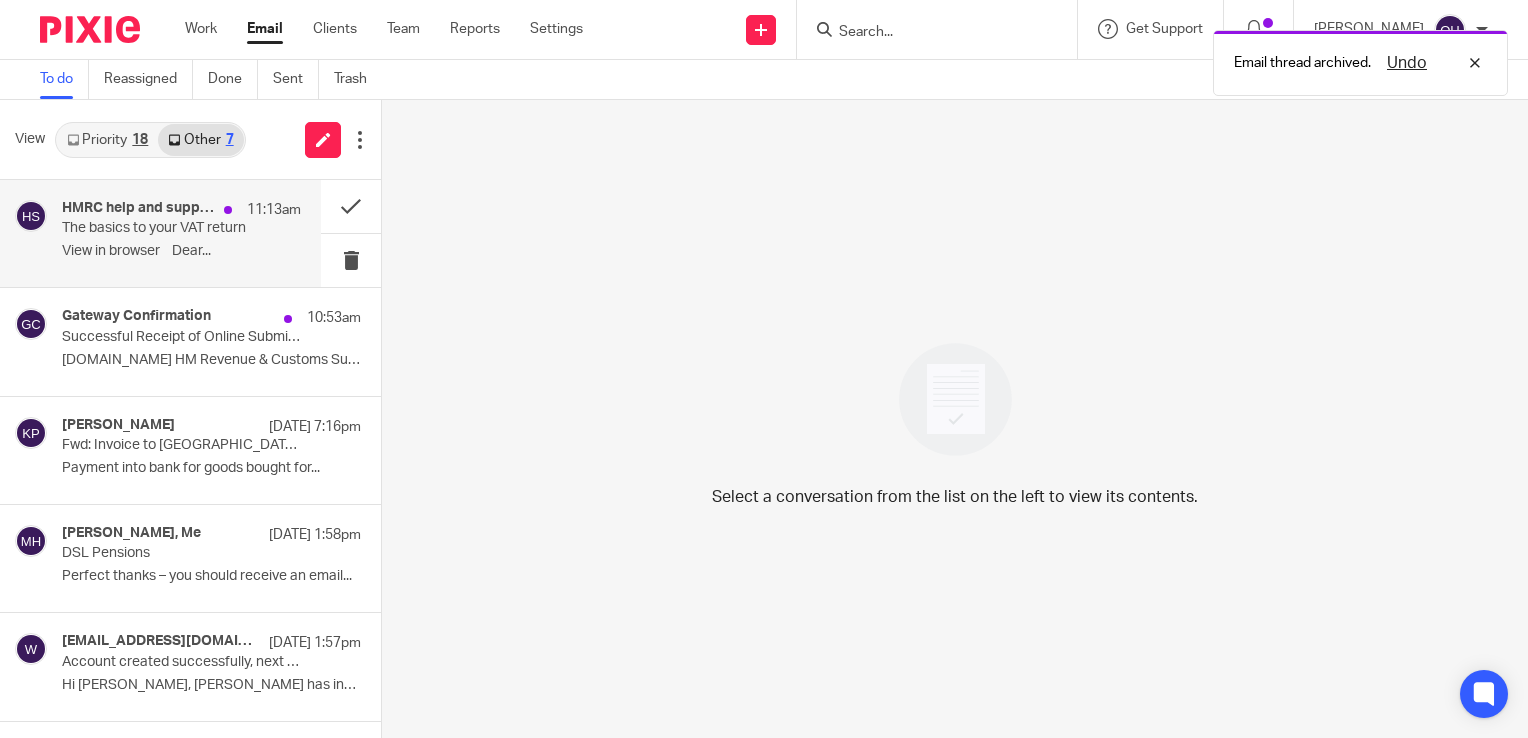 click on "The basics to your VAT return" at bounding box center (157, 228) 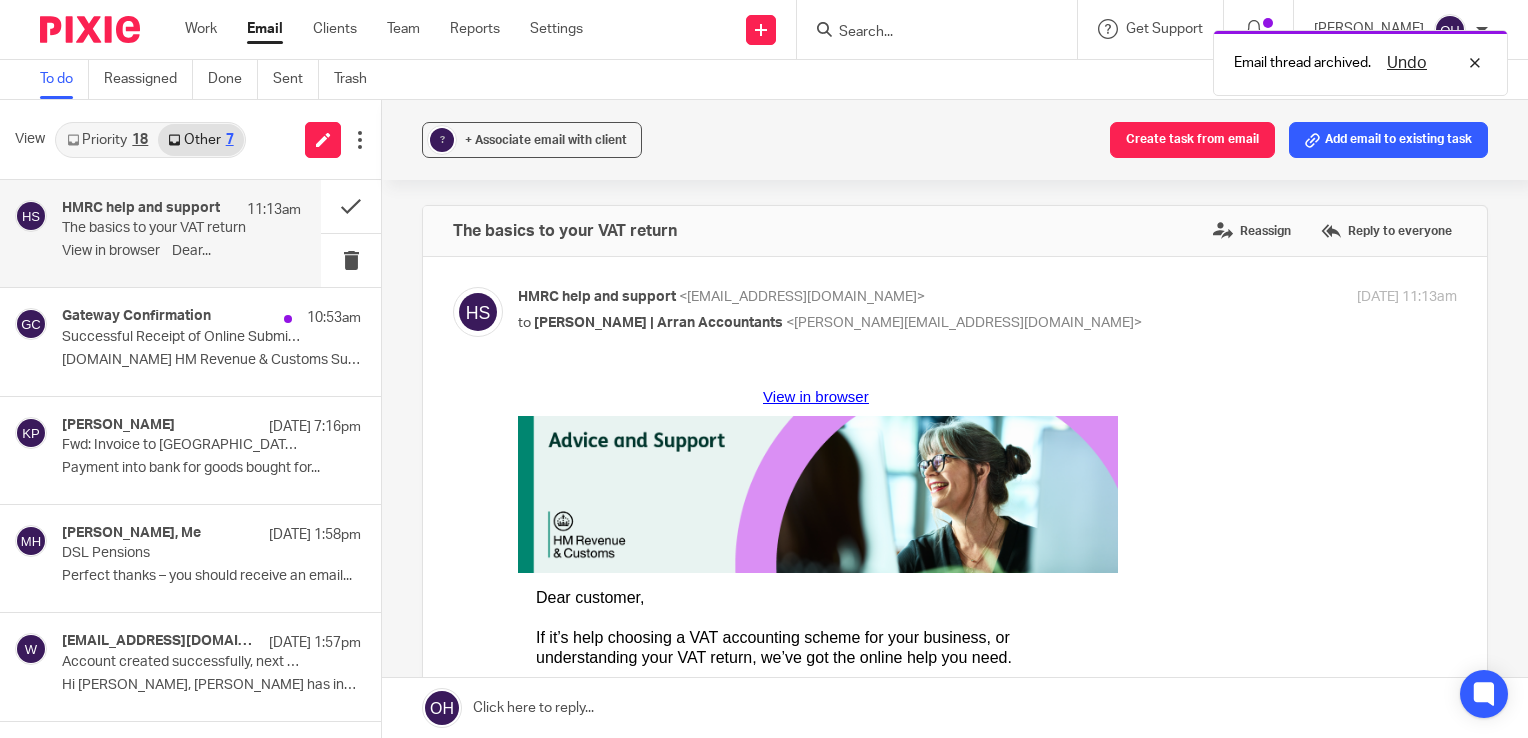 scroll, scrollTop: 0, scrollLeft: 0, axis: both 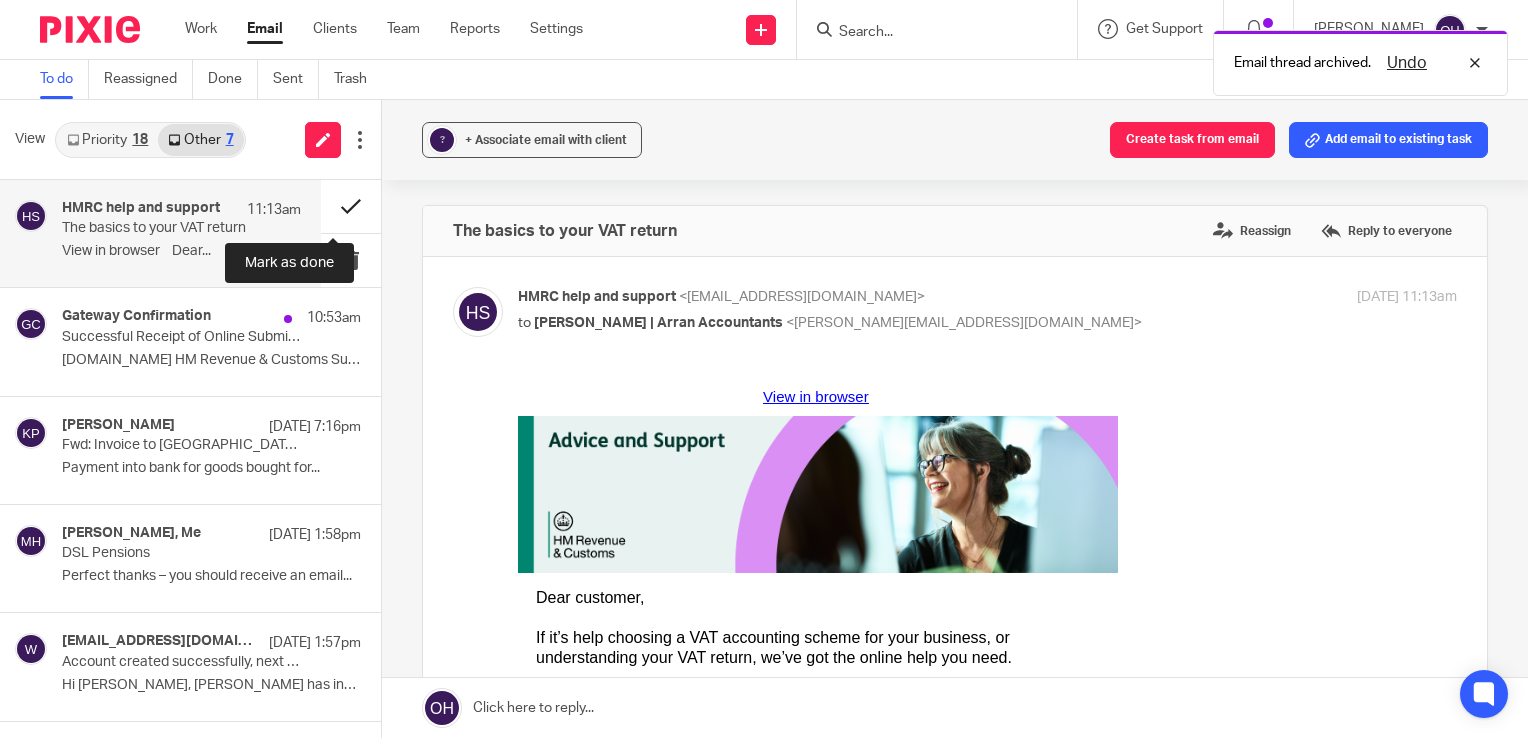 click at bounding box center [351, 206] 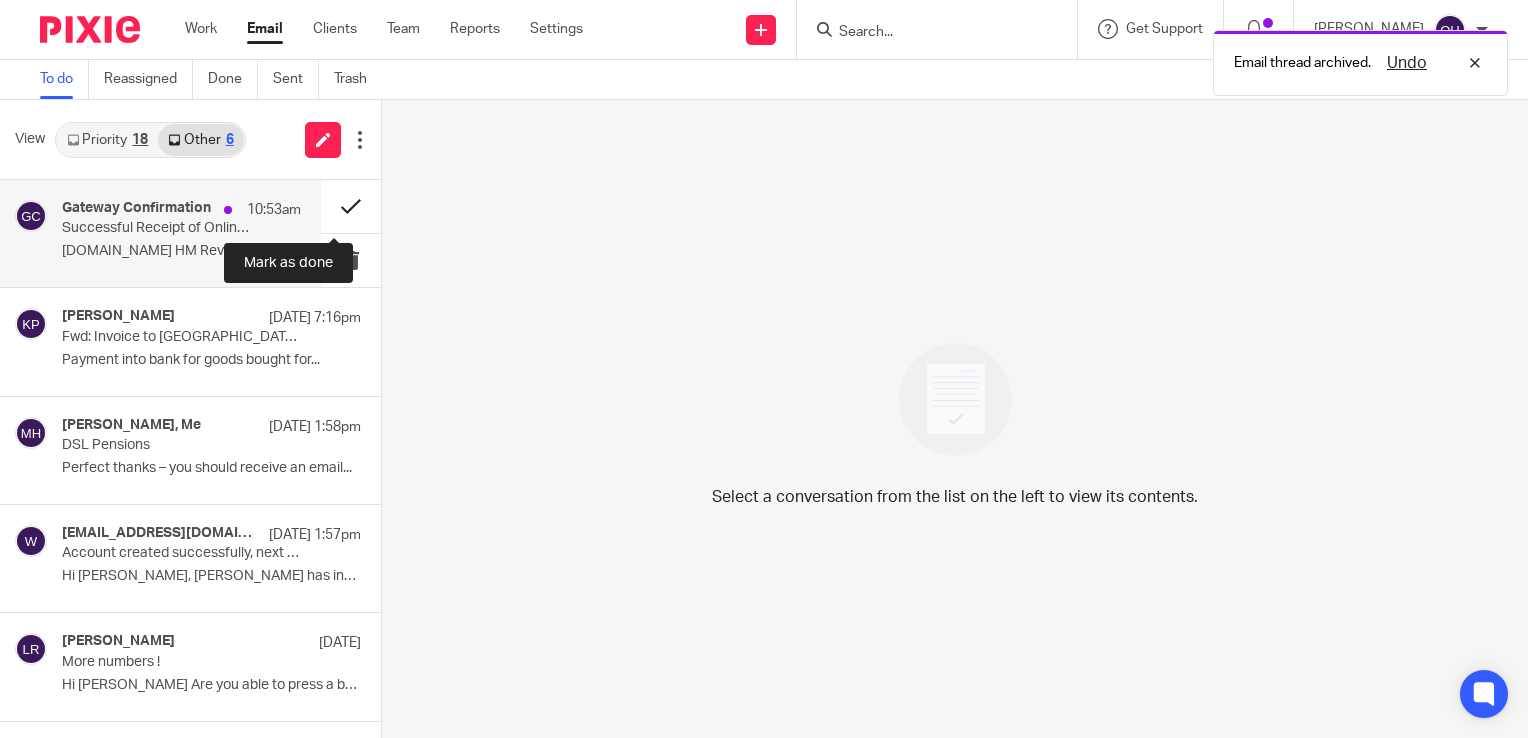 click at bounding box center [351, 206] 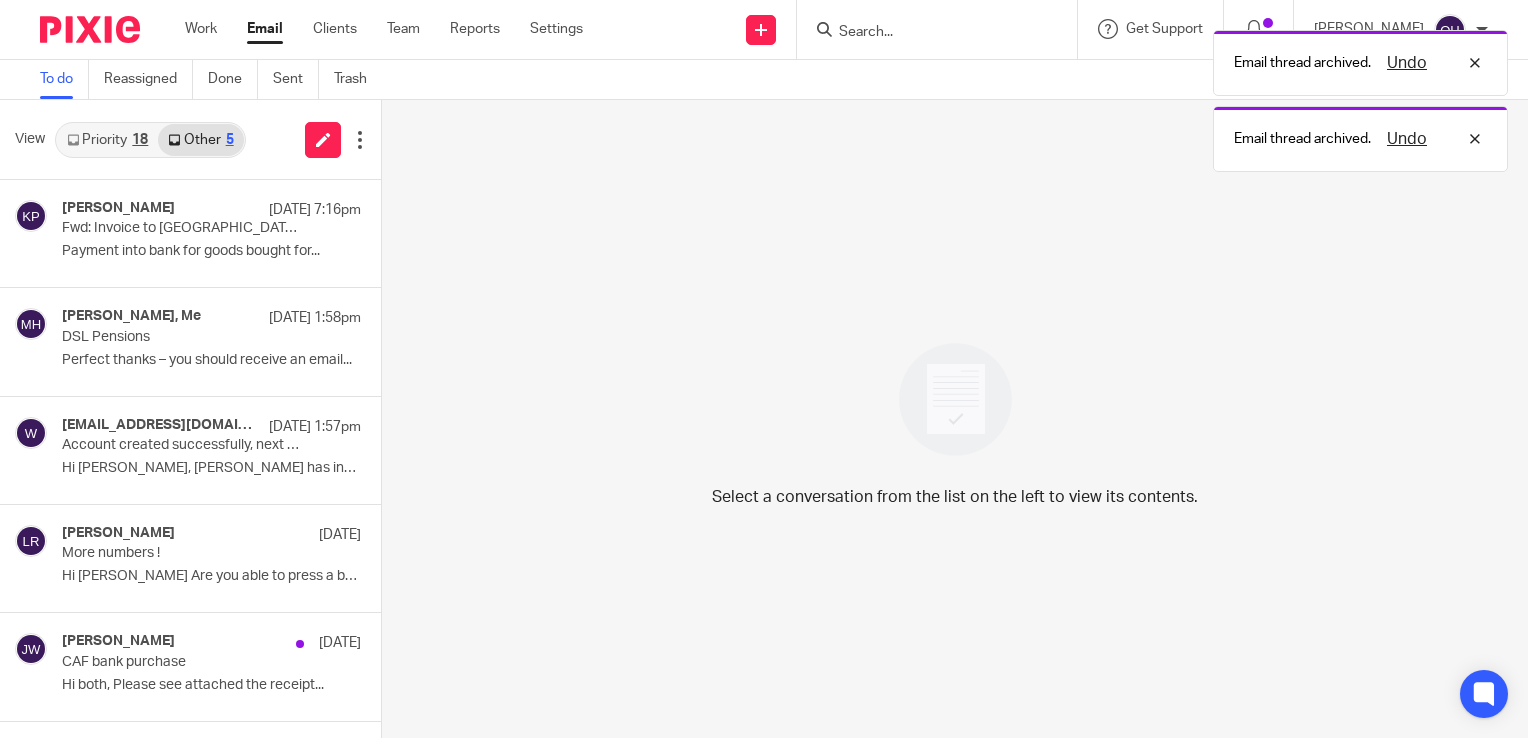click on "18" at bounding box center [140, 140] 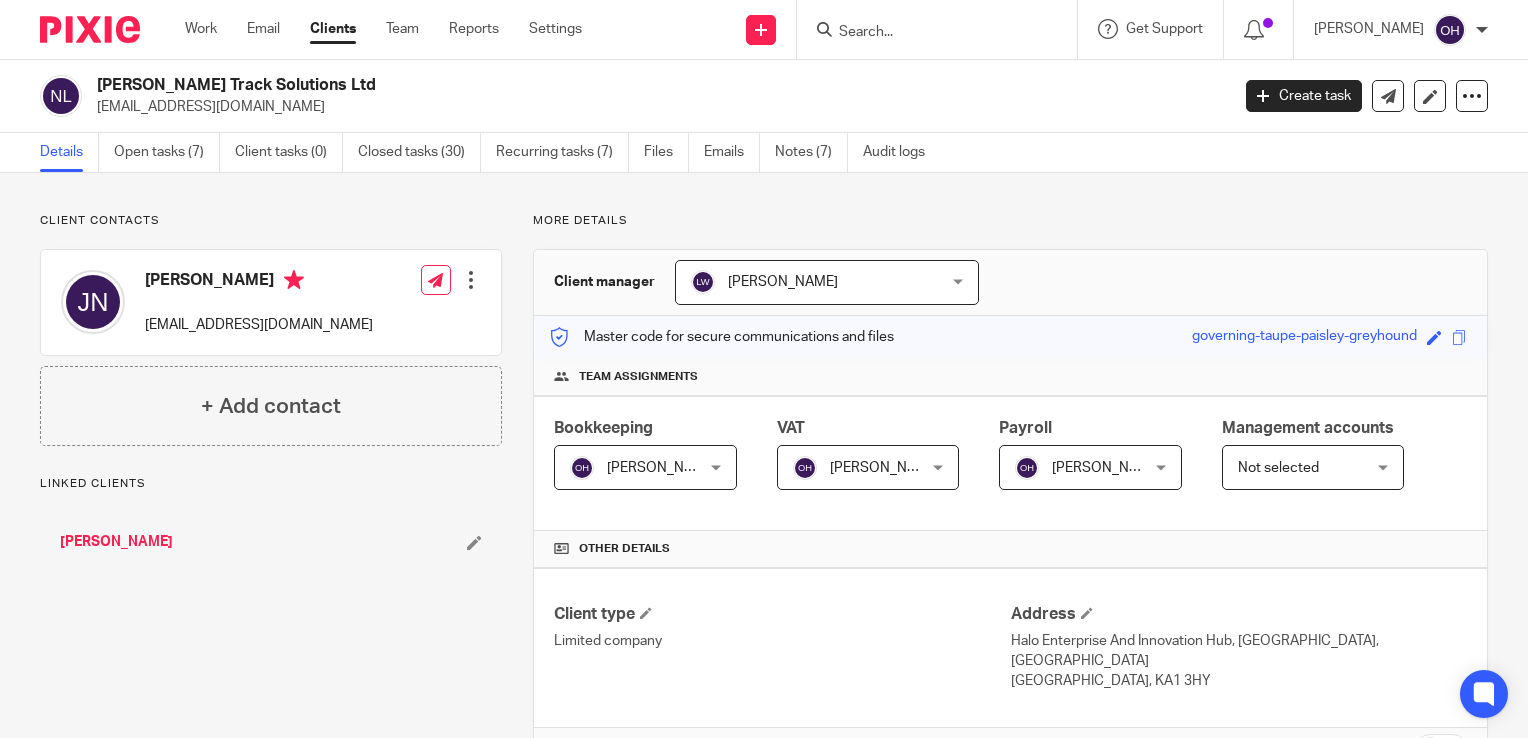 scroll, scrollTop: 0, scrollLeft: 0, axis: both 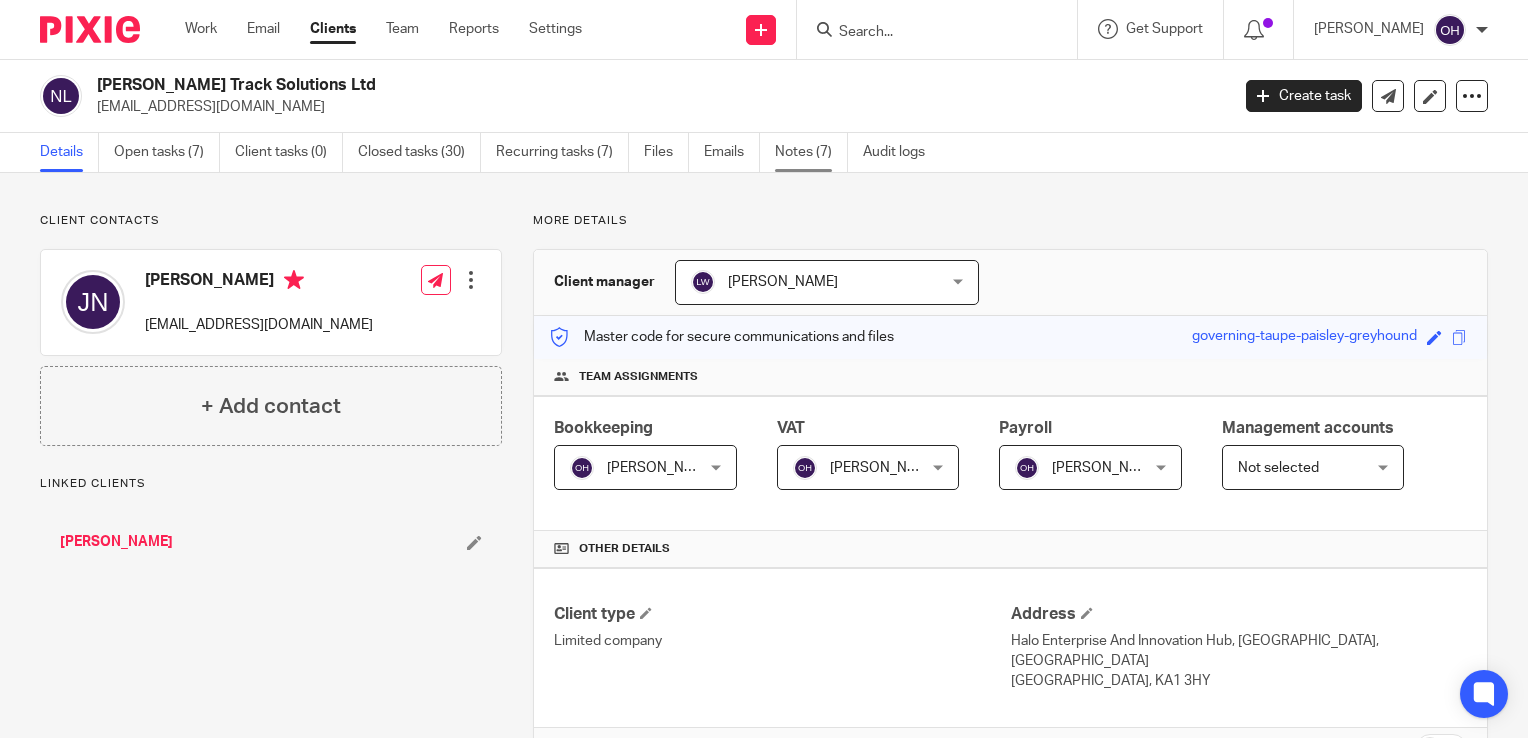 click on "Notes (7)" at bounding box center (811, 152) 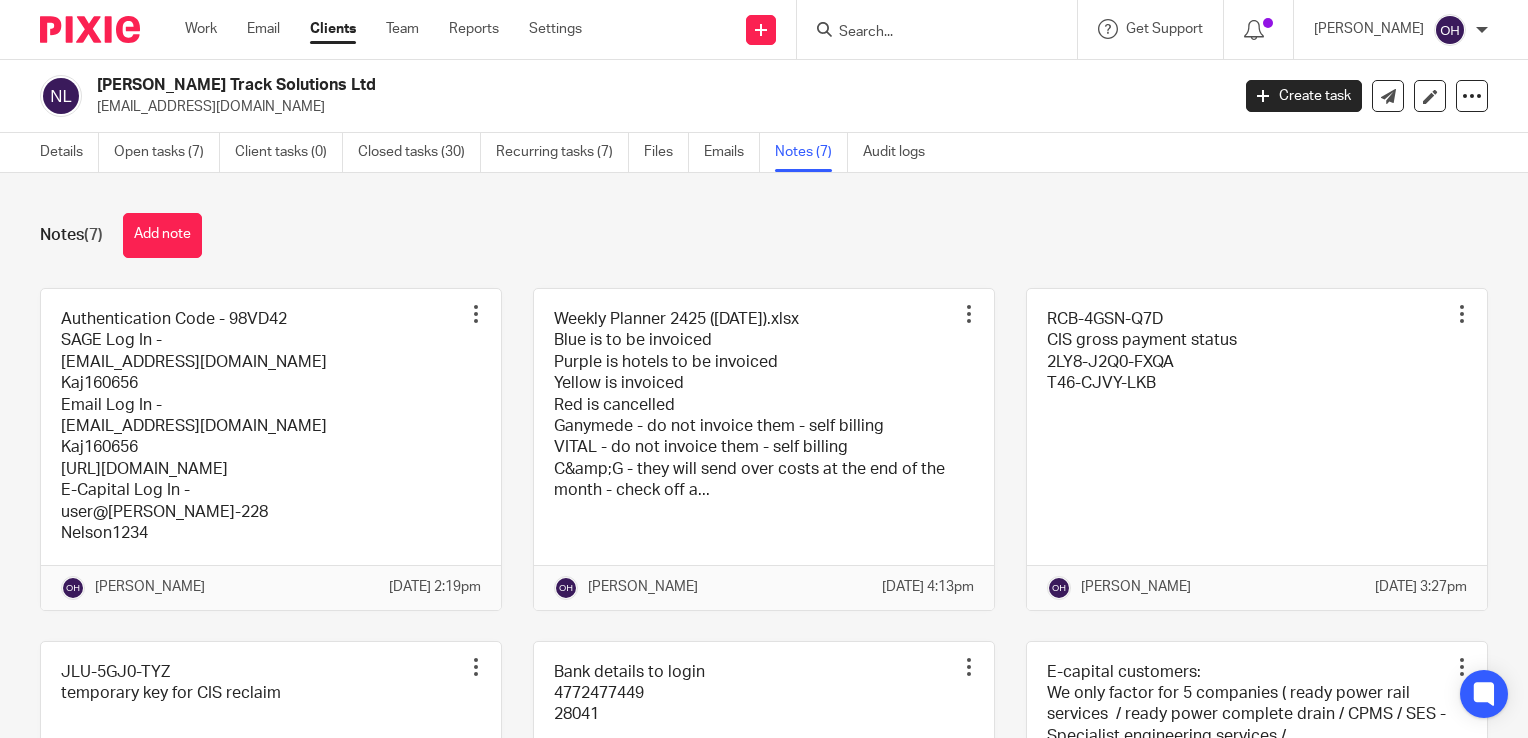 scroll, scrollTop: 0, scrollLeft: 0, axis: both 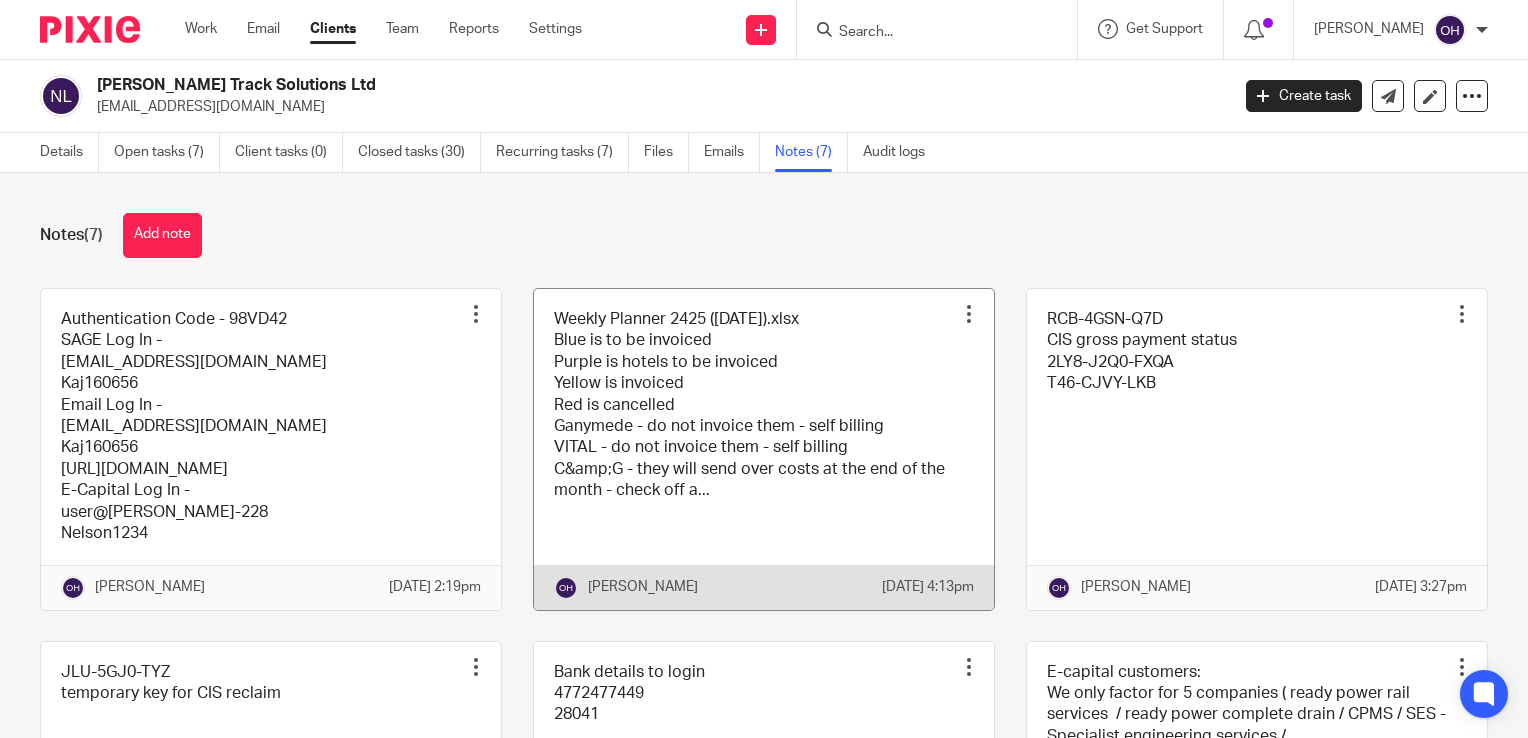 click at bounding box center (764, 449) 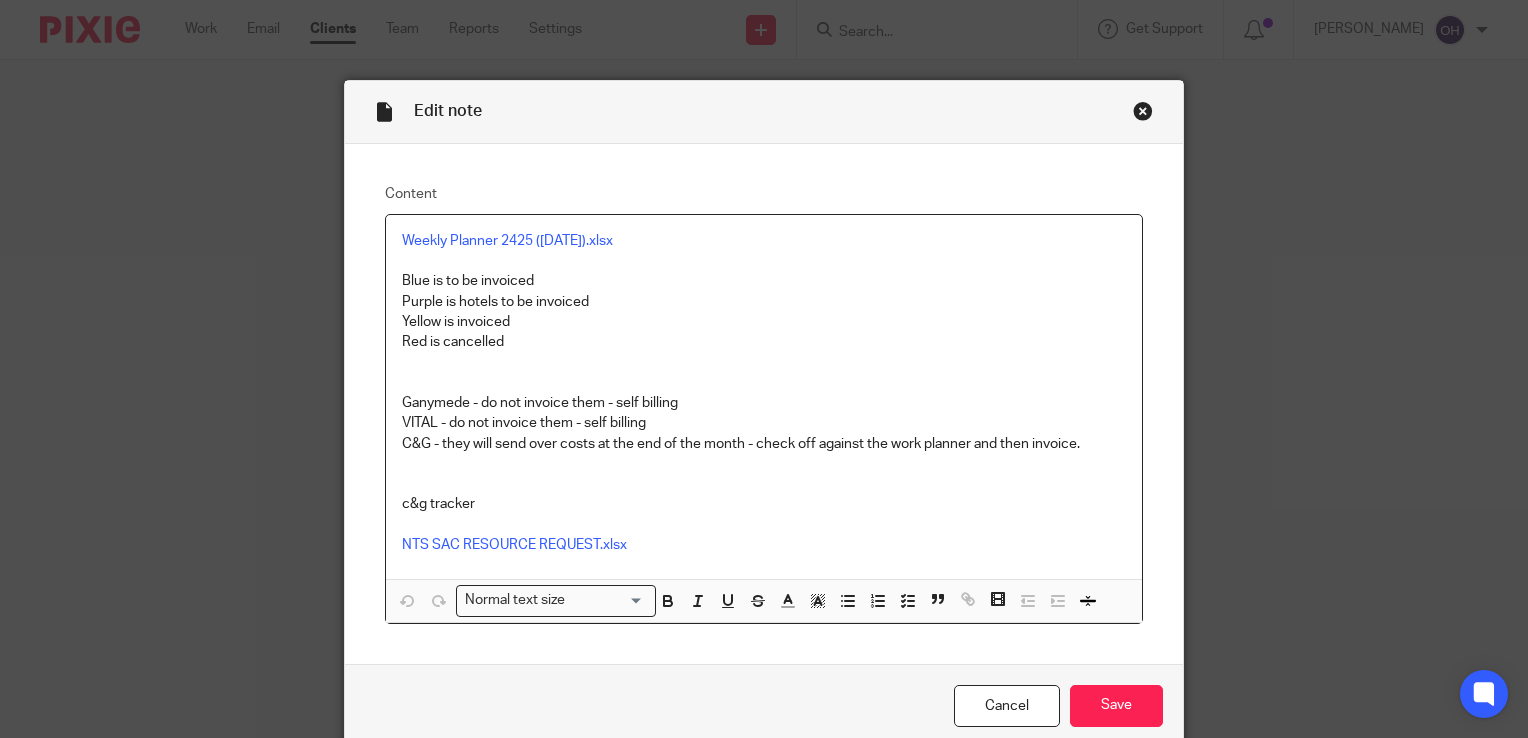 scroll, scrollTop: 0, scrollLeft: 0, axis: both 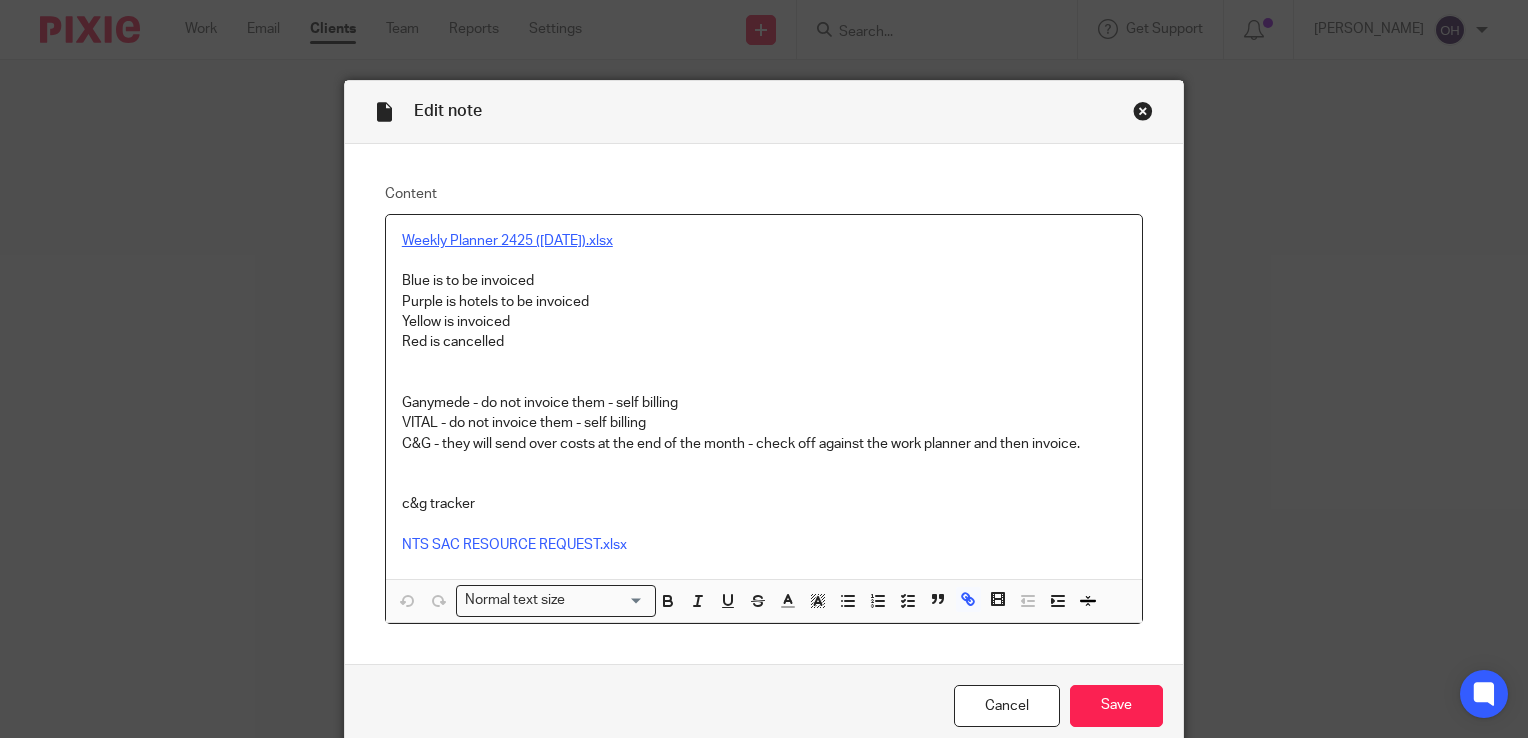 click on "Weekly Planner 2425 ([DATE]).xlsx" at bounding box center (507, 241) 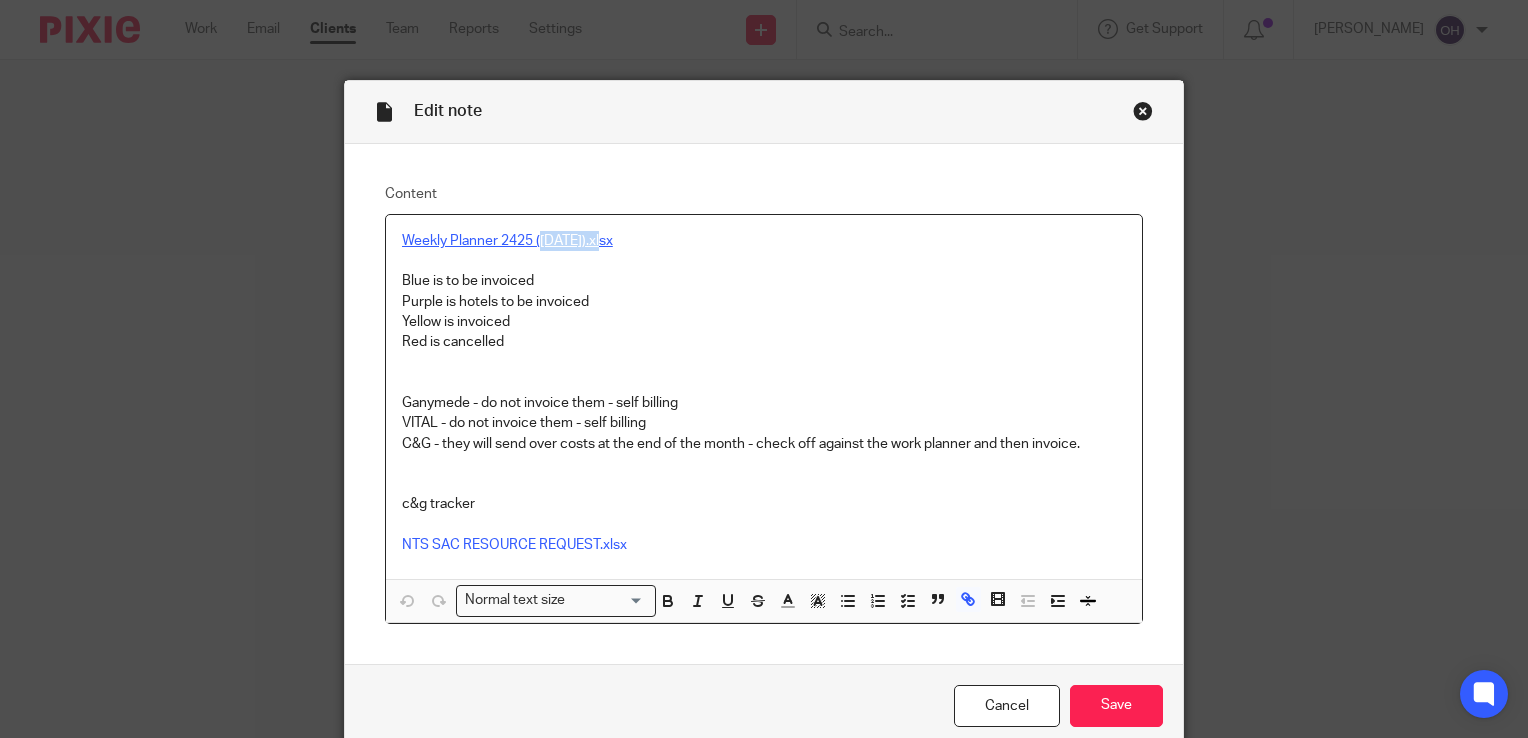 click on "Weekly Planner 2425 ([DATE]).xlsx" at bounding box center [507, 241] 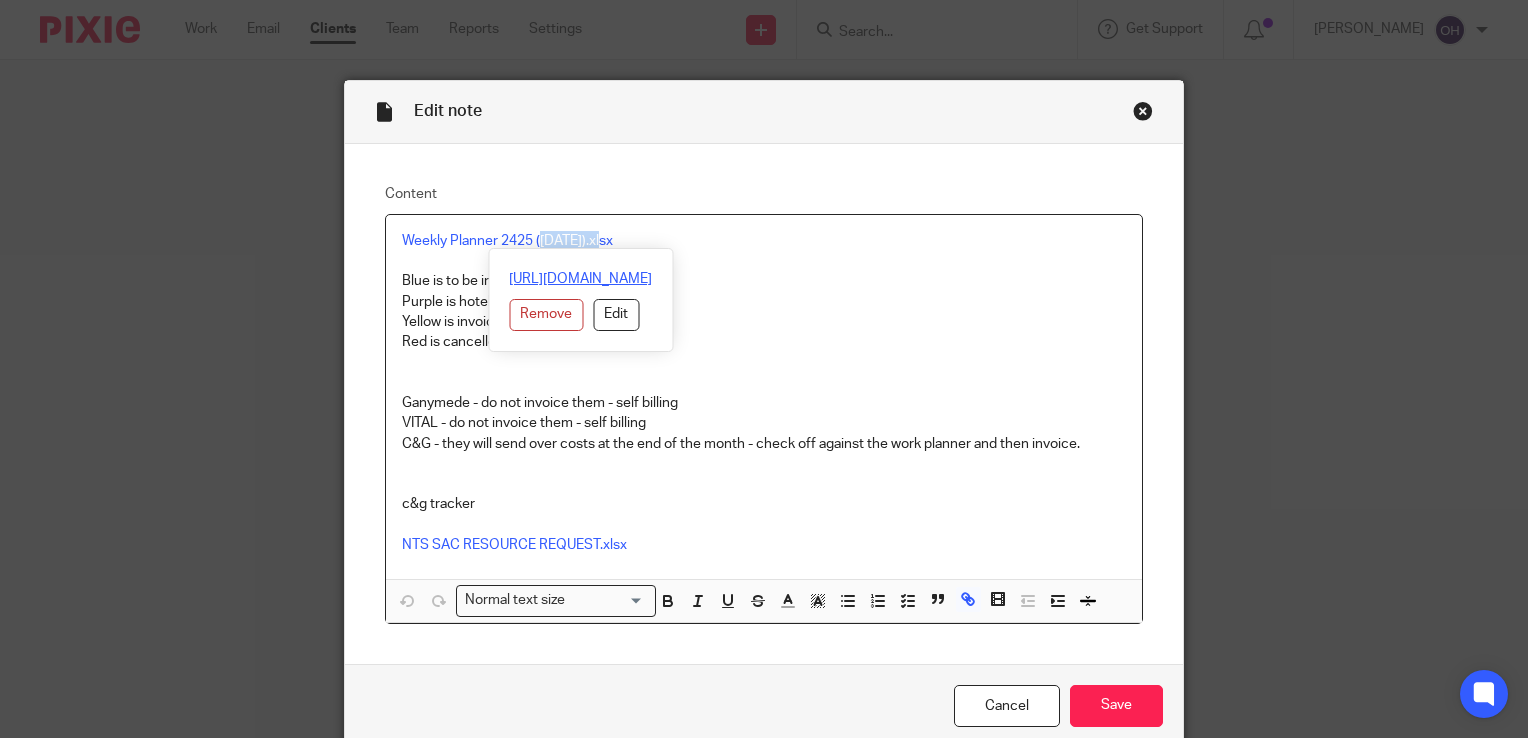 click on "[URL][DOMAIN_NAME]" at bounding box center [580, 279] 